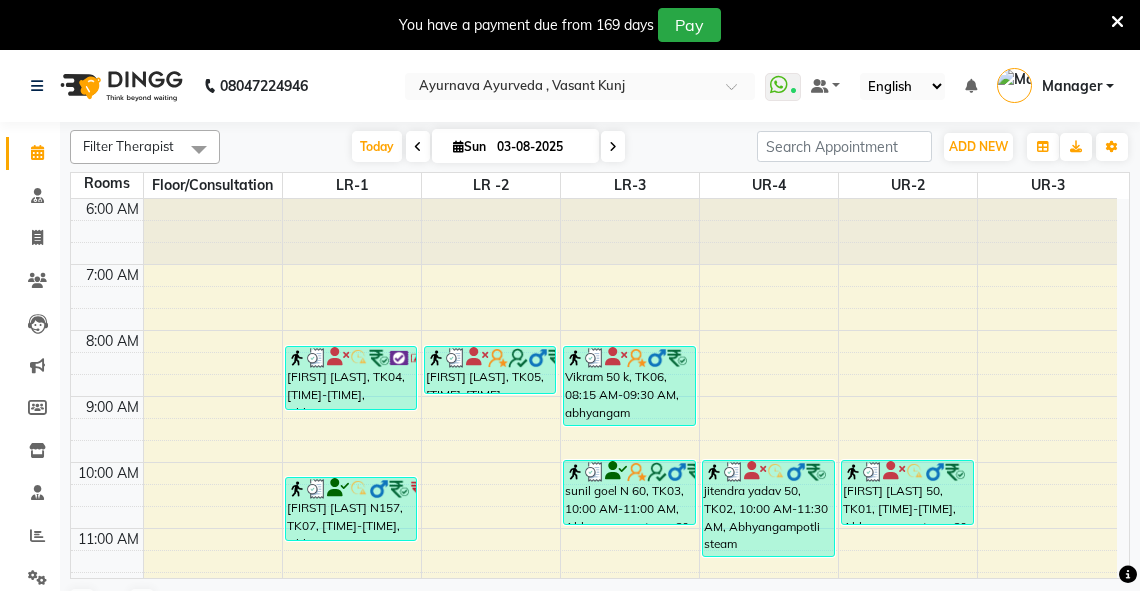 scroll, scrollTop: 0, scrollLeft: 0, axis: both 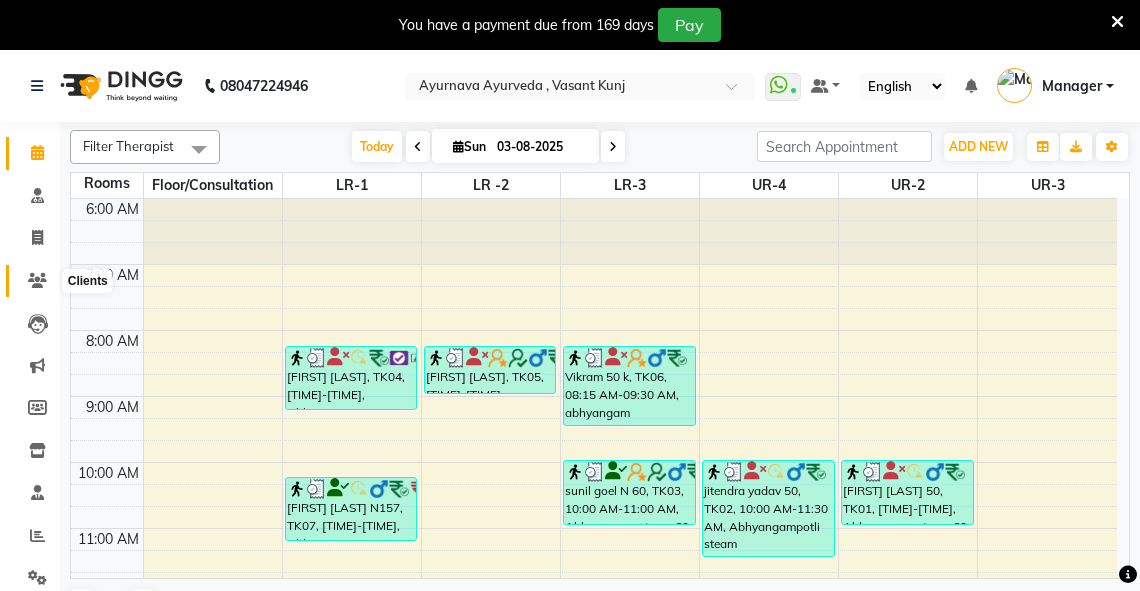 click 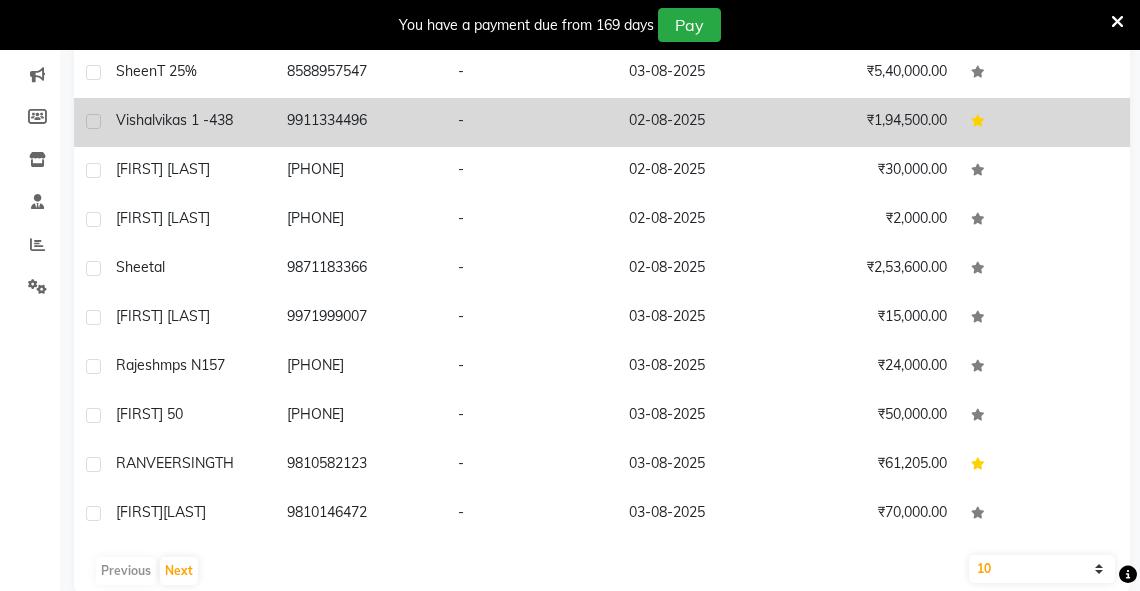 scroll, scrollTop: 320, scrollLeft: 0, axis: vertical 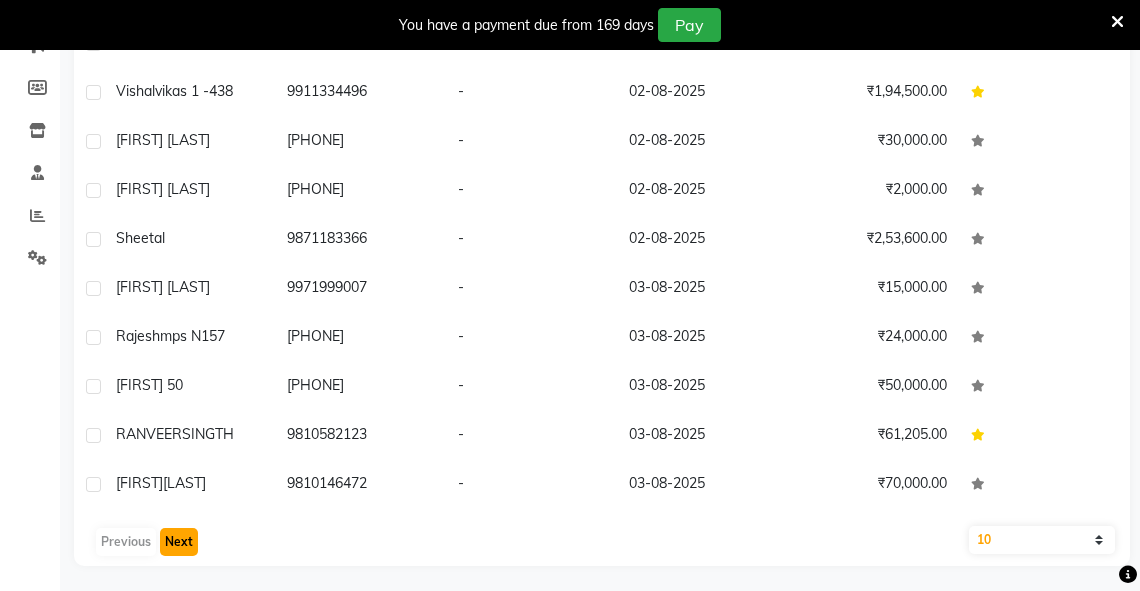 click on "Next" 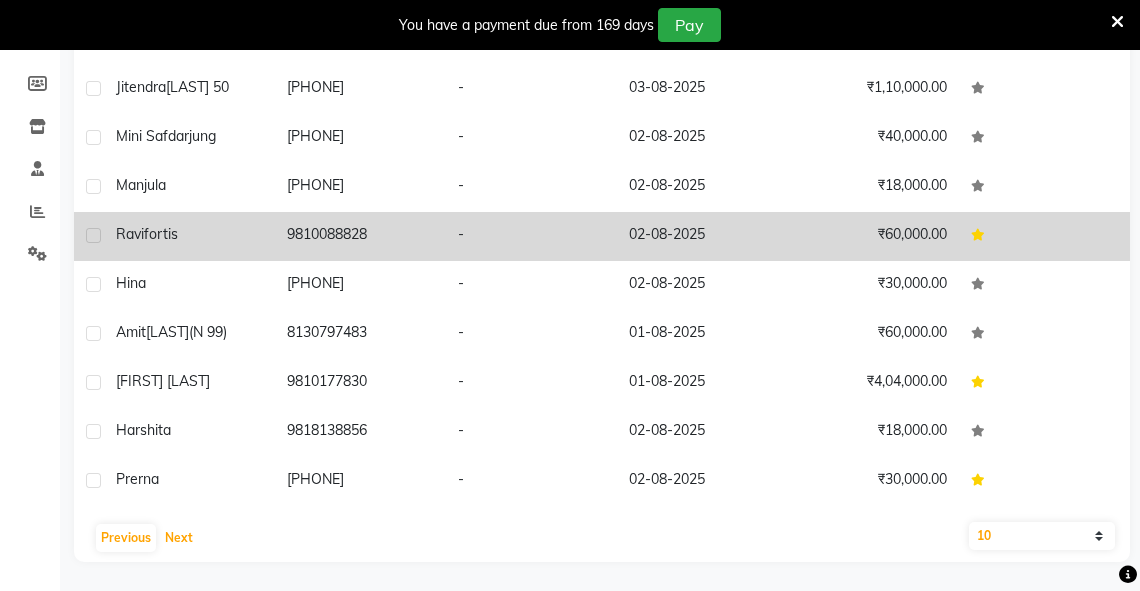 scroll, scrollTop: 324, scrollLeft: 0, axis: vertical 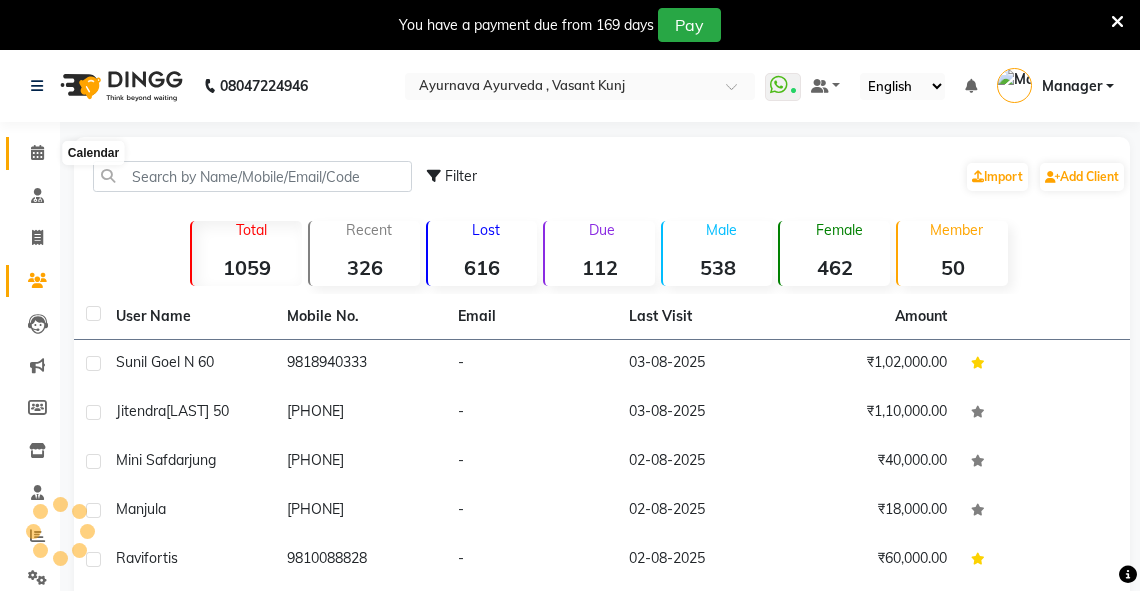 click 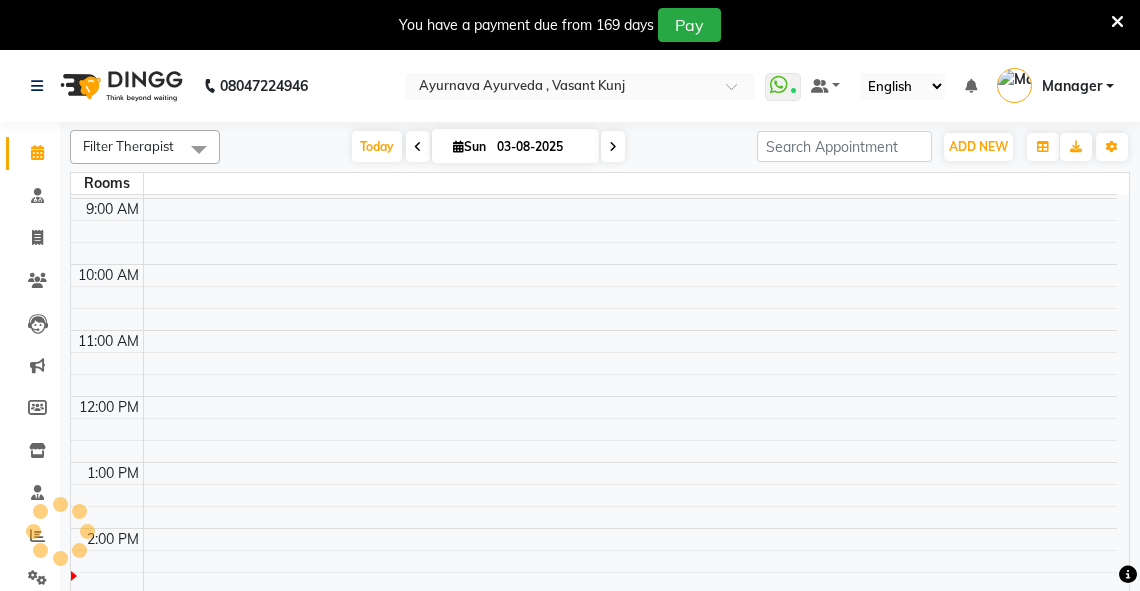 scroll, scrollTop: 0, scrollLeft: 0, axis: both 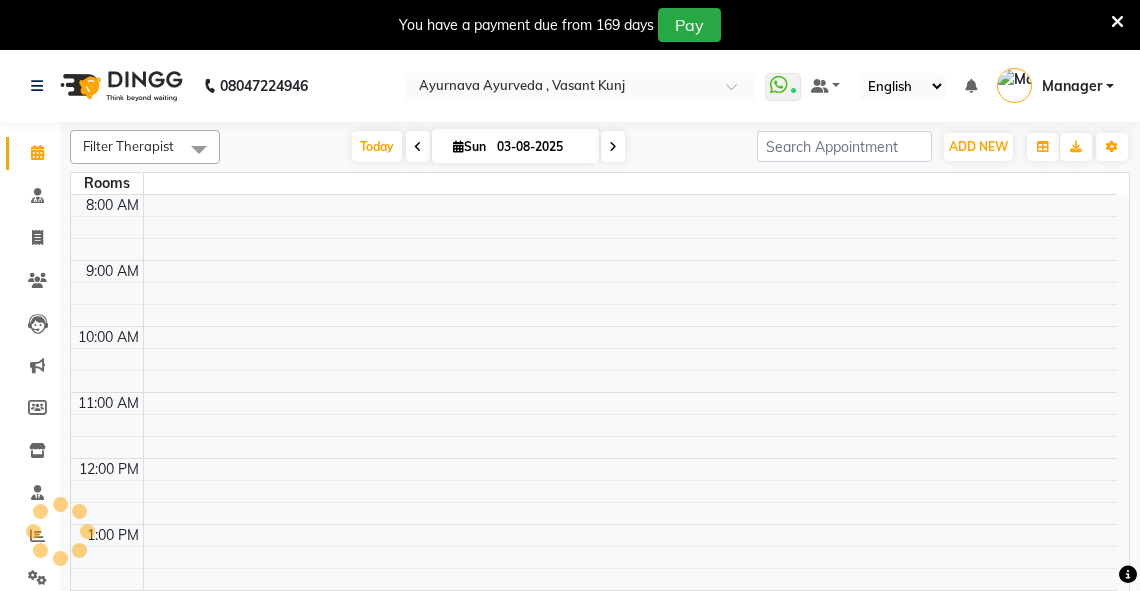 drag, startPoint x: 1134, startPoint y: 305, endPoint x: 1035, endPoint y: 164, distance: 172.28465 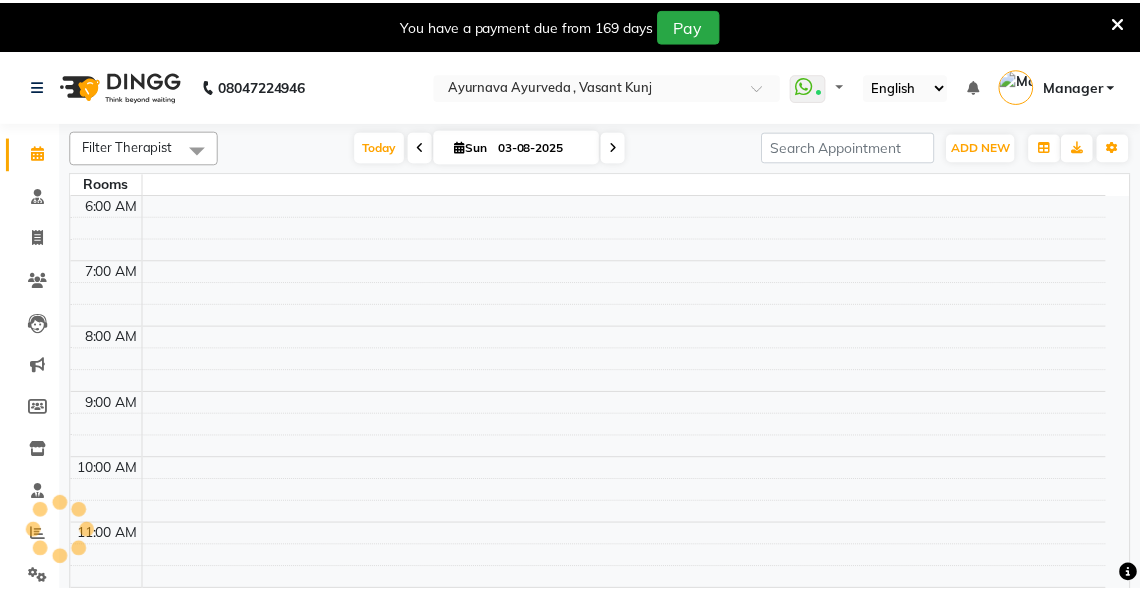 scroll, scrollTop: 0, scrollLeft: 0, axis: both 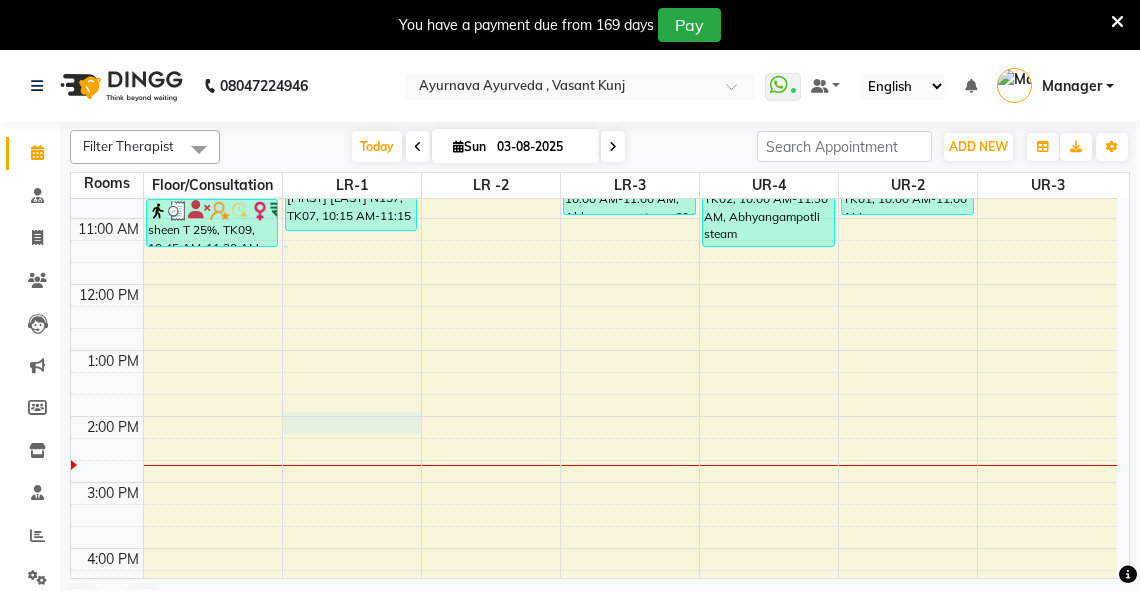 click on "6:00 AM 7:00 AM 8:00 AM 9:00 AM 10:00 AM 11:00 AM 12:00 PM 1:00 PM 2:00 PM 3:00 PM 4:00 PM 5:00 PM 6:00 PM 7:00 PM 8:00 PM     sheen T 25%, TK09, 09:15 AM-10:00 AM,  abhyangam(L)+Potli(L)     sheen T 25%, TK09, 10:00 AM-10:45 AM,  abhyangam(L)+Potli(L)     sheen T 25%, TK09, 10:45 AM-11:30 AM,  abhyangam(L)+Potli(L)     [FIRST] [LAST], TK04, 08:15 AM-09:15 AM, Abhyangam+steam 60 Min     [FIRST] [LAST] N157, TK07, 10:15 AM-11:15 AM, Abhyangam+steam 60 Min     [FIRST] [LAST], TK05, 08:15 AM-09:00 AM, Abhyangam     [FIRST] 50 k, TK06, 08:15 AM-09:30 AM, abhyangam udwarthanam STEAM     [FIRST] [LAST]  N 60, TK03, 10:00 AM-11:00 AM, Abhyangam+steam 60 Min     [FIRST] [LAST], TK08, 07:45 AM-08:30 AM, Abhyangam     [FIRST] [LAST], TK08, 08:20 AM-09:05 AM, Abhyangam     [FIRST] [LAST] 50, TK02, 10:00 AM-11:30 AM, Abhyangampotli steam     [FIRST] [LAST] 50, TK01, 10:00 AM-11:00 AM, Abhyangam+steam 60 Min" at bounding box center (594, 383) 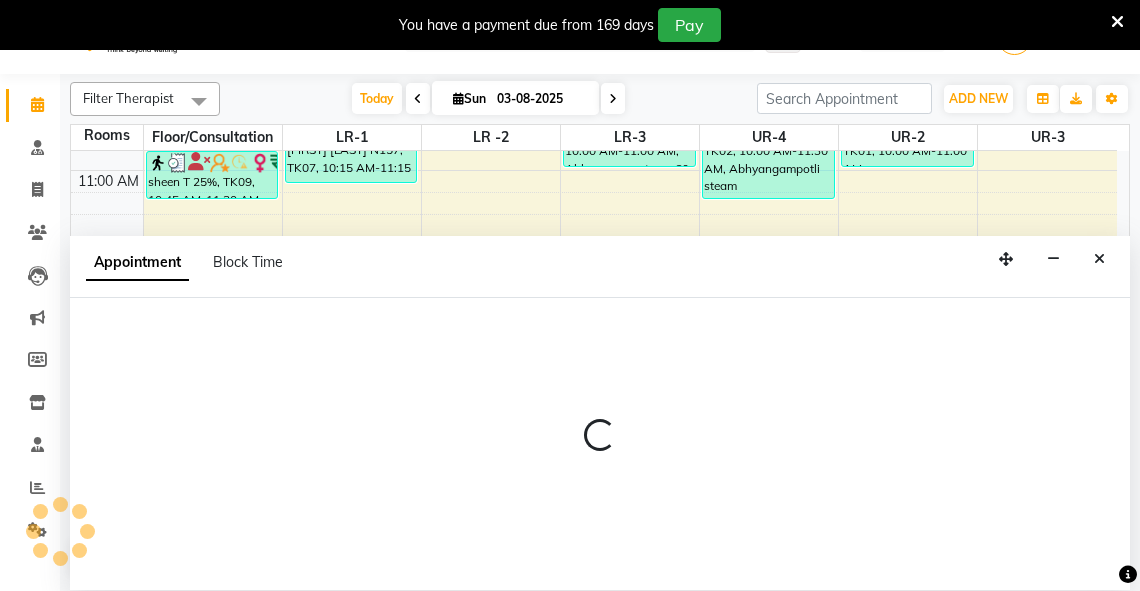 select on "840" 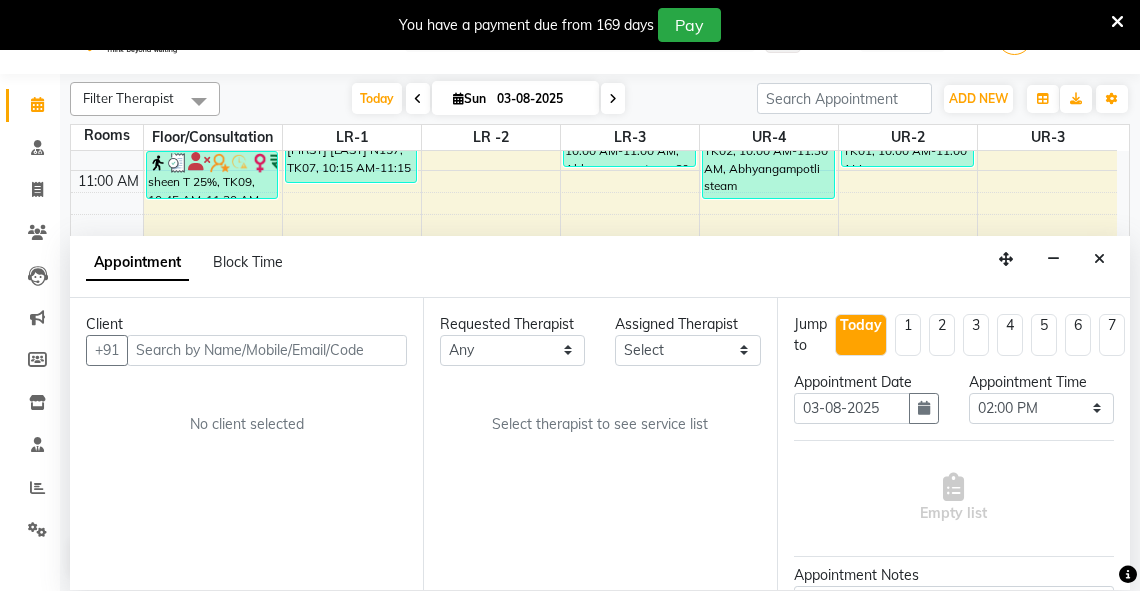 scroll, scrollTop: 50, scrollLeft: 0, axis: vertical 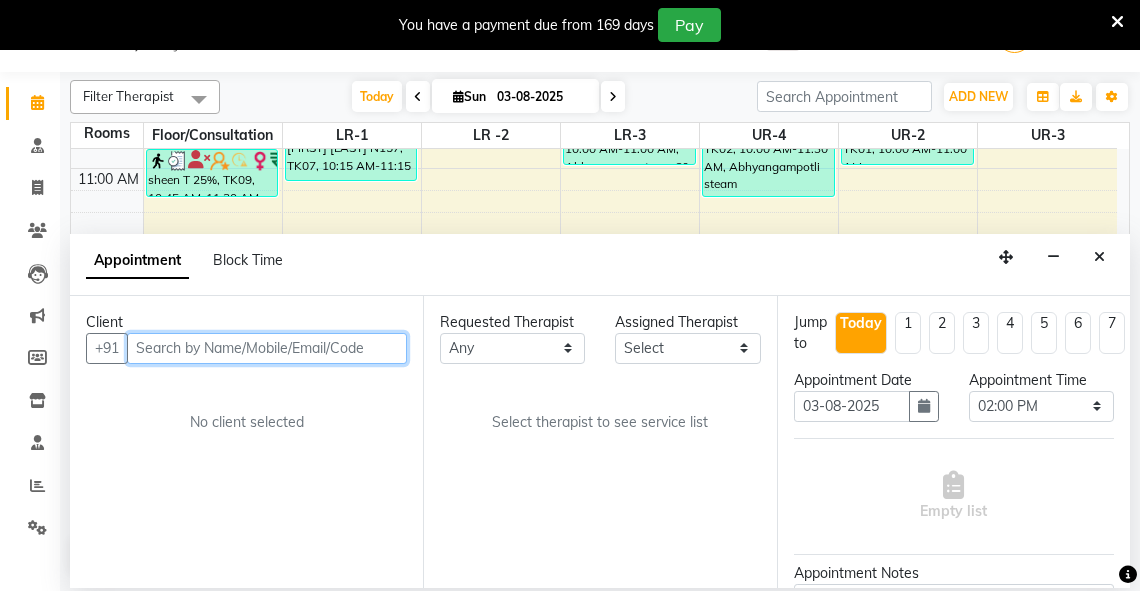 click at bounding box center (267, 348) 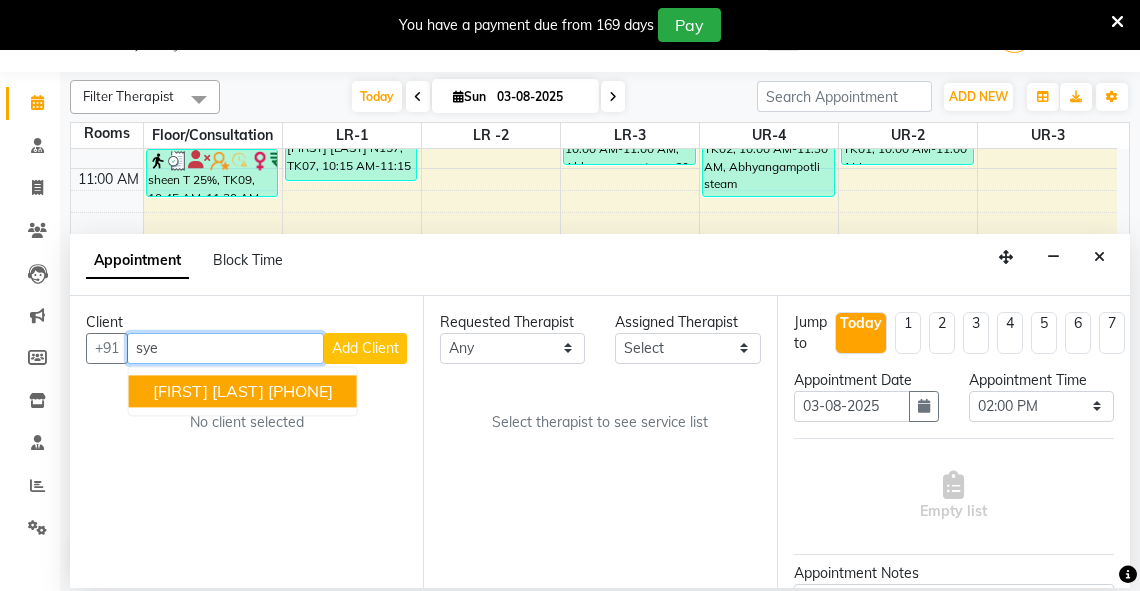 click on "[FIRST] [LAST]" at bounding box center (208, 391) 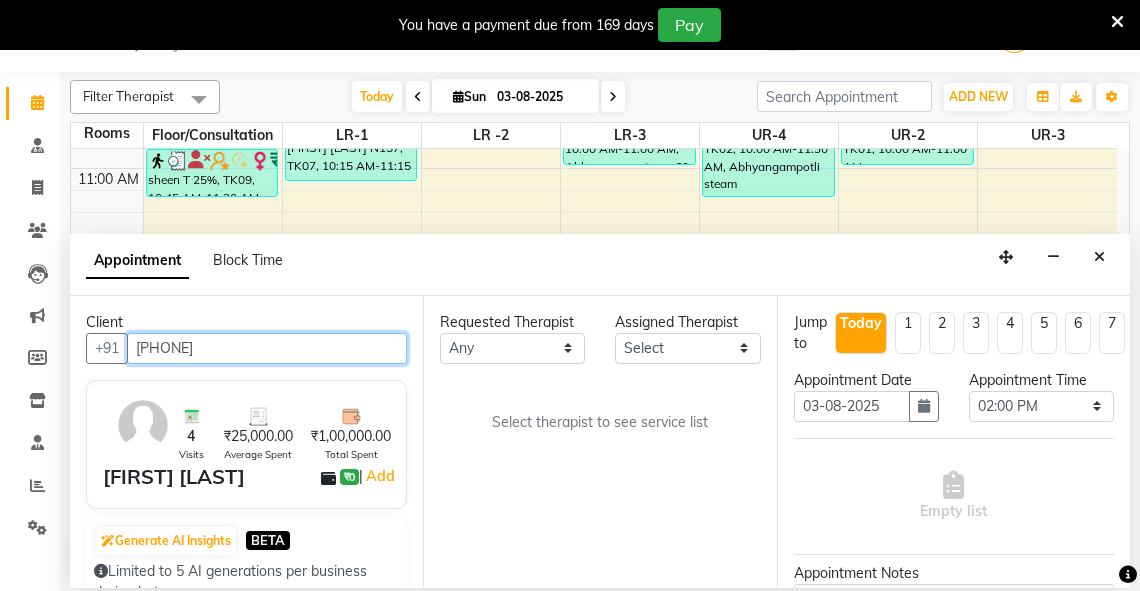 type on "[PHONE]" 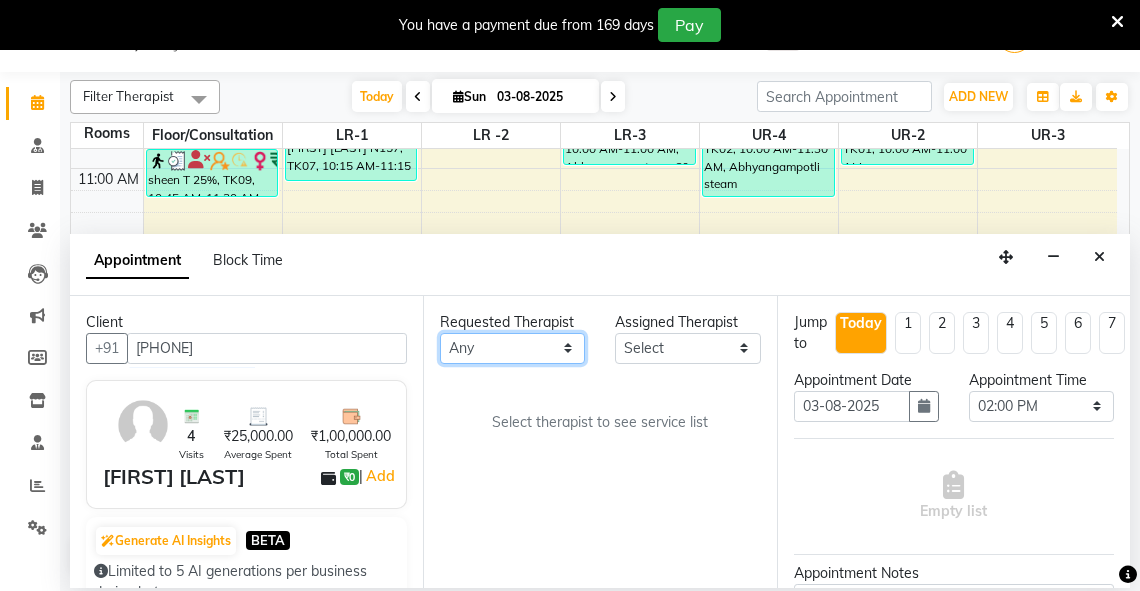 click on "Any Adarsh Akshaya V Aleena Thankachan Anakha A K Anaswara N anusha  Dhaneesha Dr JIJI K P elizabeth gopika Guddu Maurya JISHNU maneesha a Manoj K M OTHER BRANCH Sardinia Shyamjith Vineeth Vijayan vishnu priya yadhu" at bounding box center (512, 348) 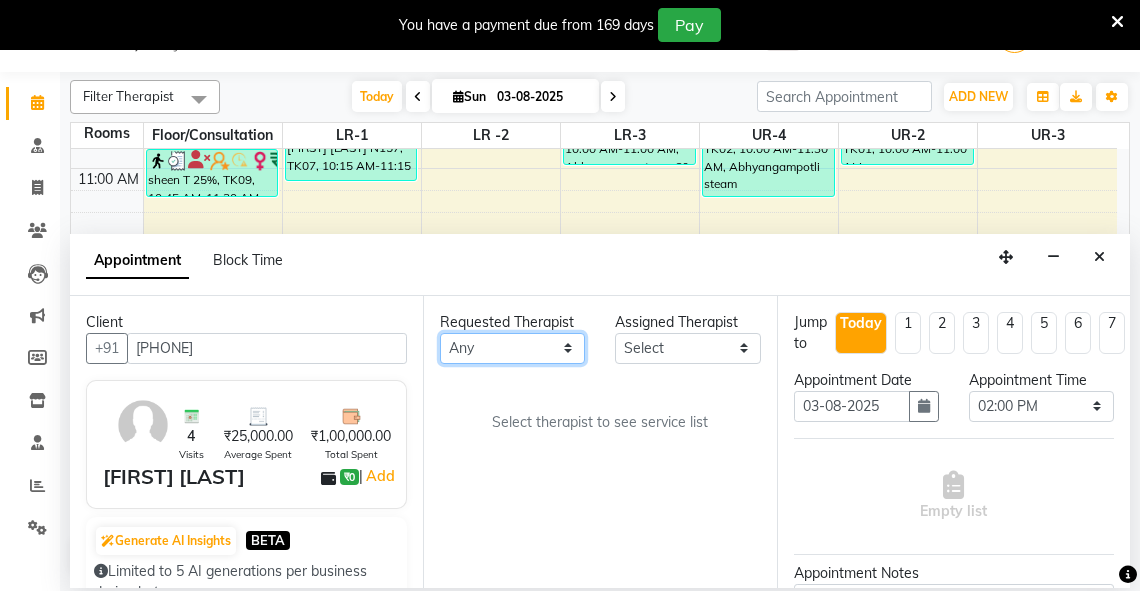 select on "71369" 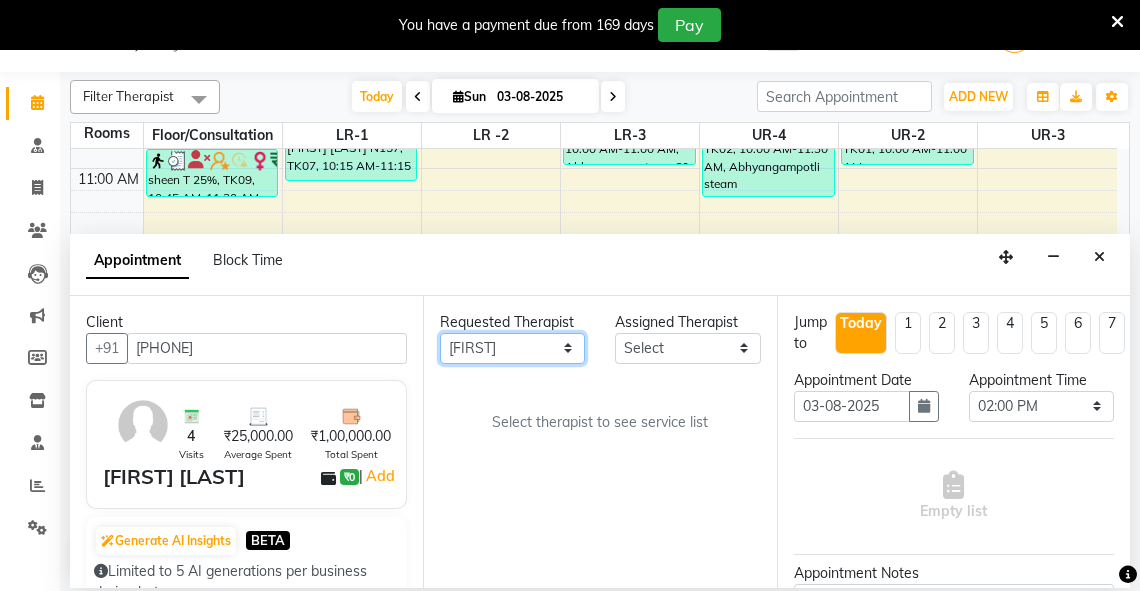 click on "Any Adarsh Akshaya V Aleena Thankachan Anakha A K Anaswara N anusha  Dhaneesha Dr JIJI K P elizabeth gopika Guddu Maurya JISHNU maneesha a Manoj K M OTHER BRANCH Sardinia Shyamjith Vineeth Vijayan vishnu priya yadhu" at bounding box center [512, 348] 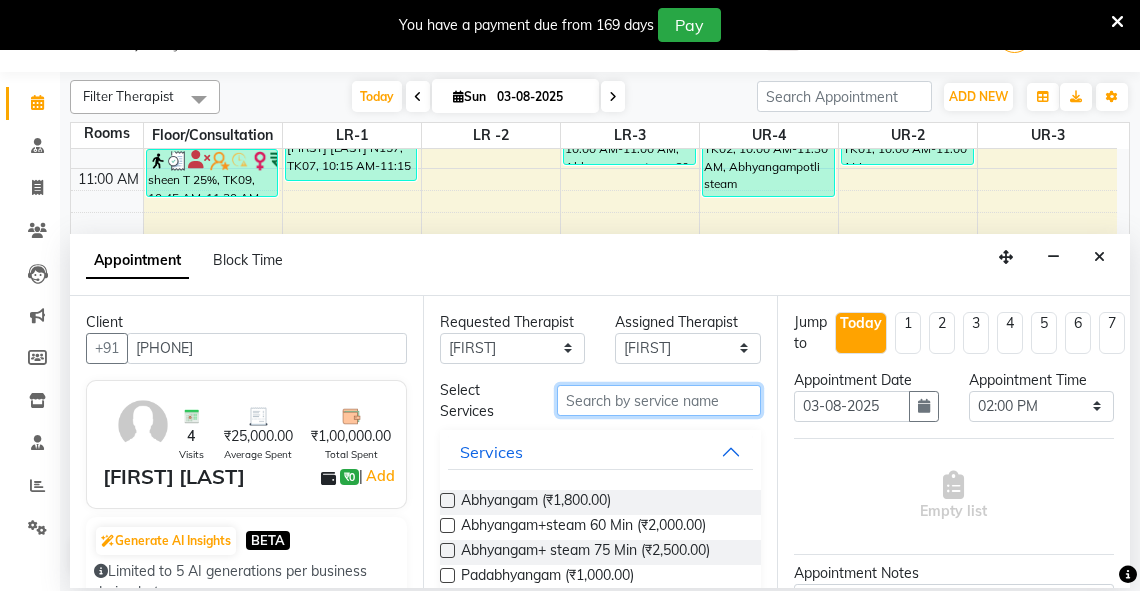 click at bounding box center (659, 400) 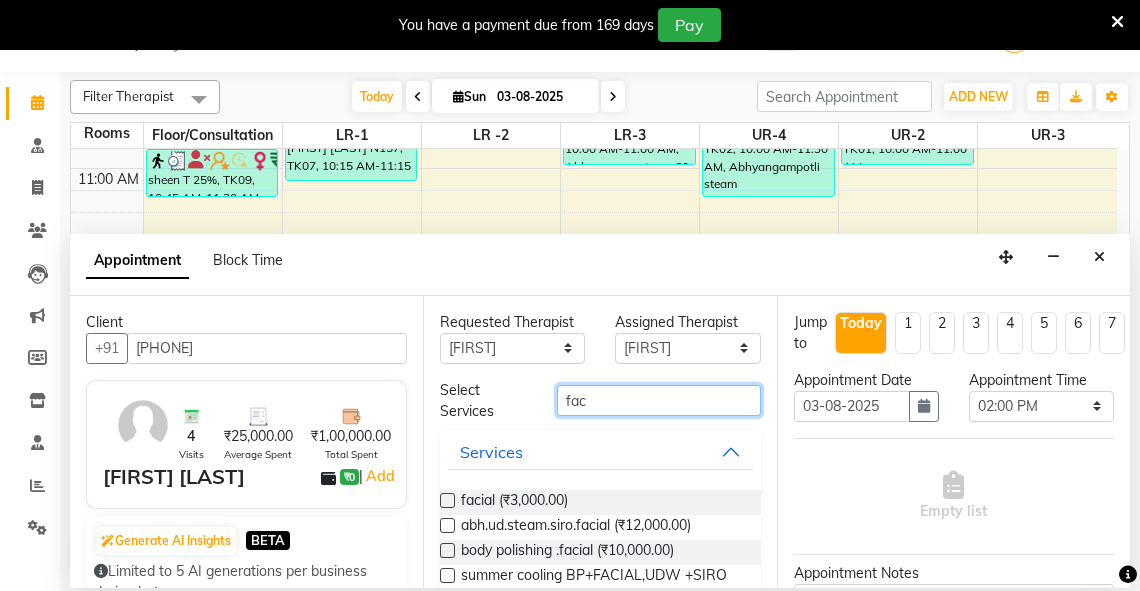 type on "fac" 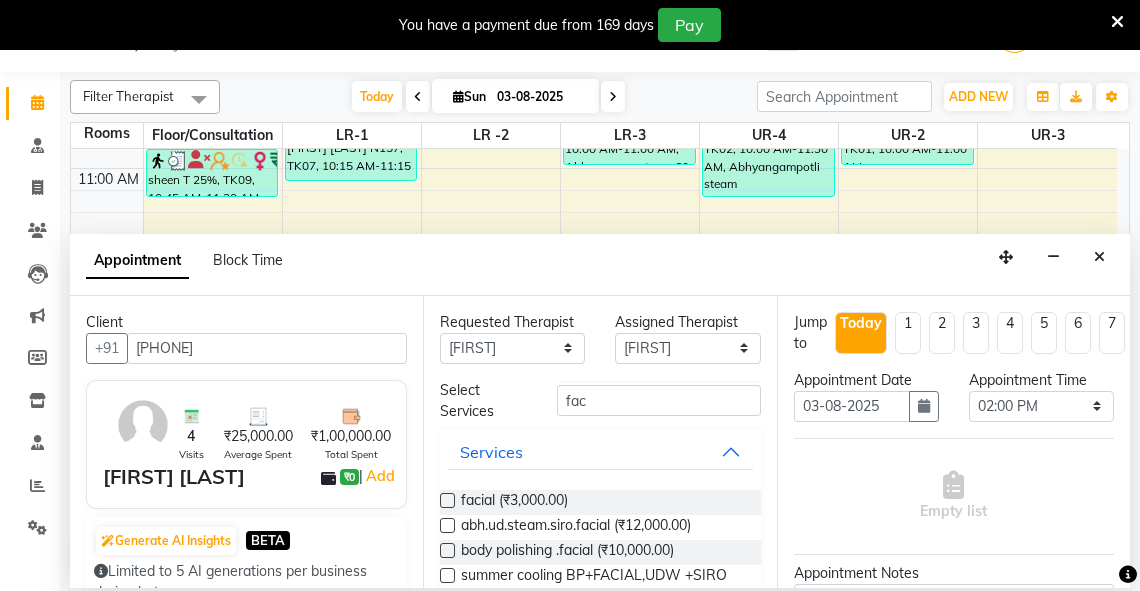 click at bounding box center [447, 500] 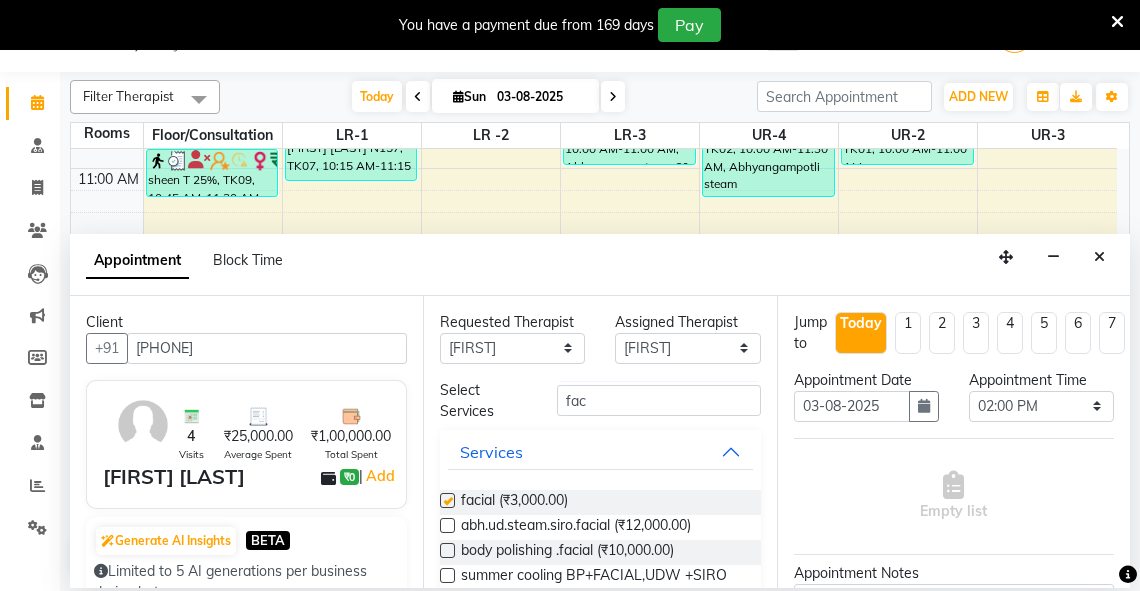 select on "2647" 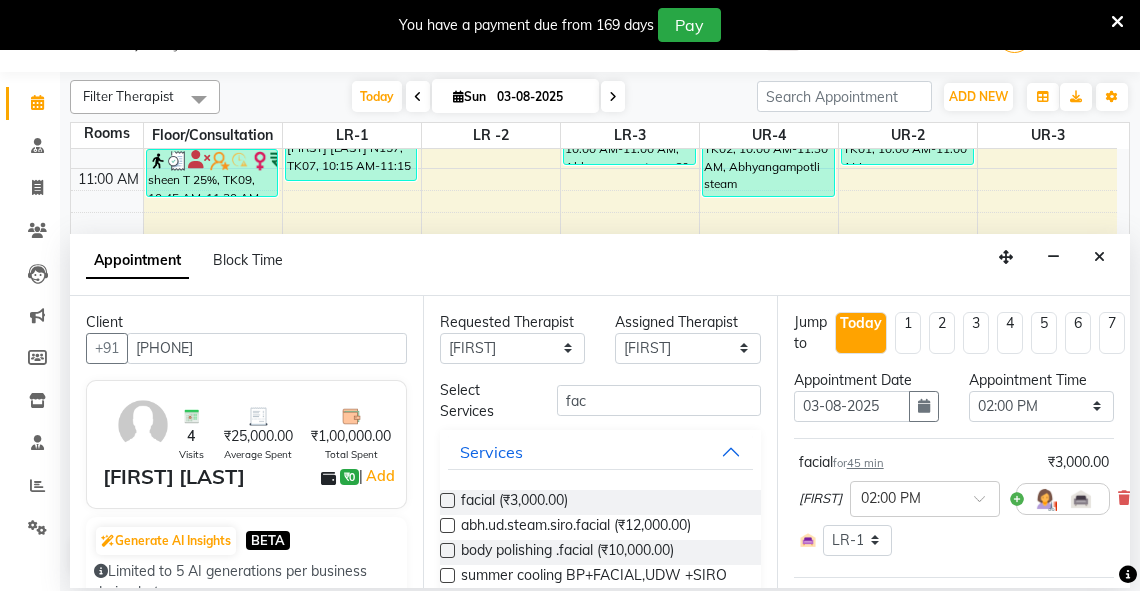 checkbox on "false" 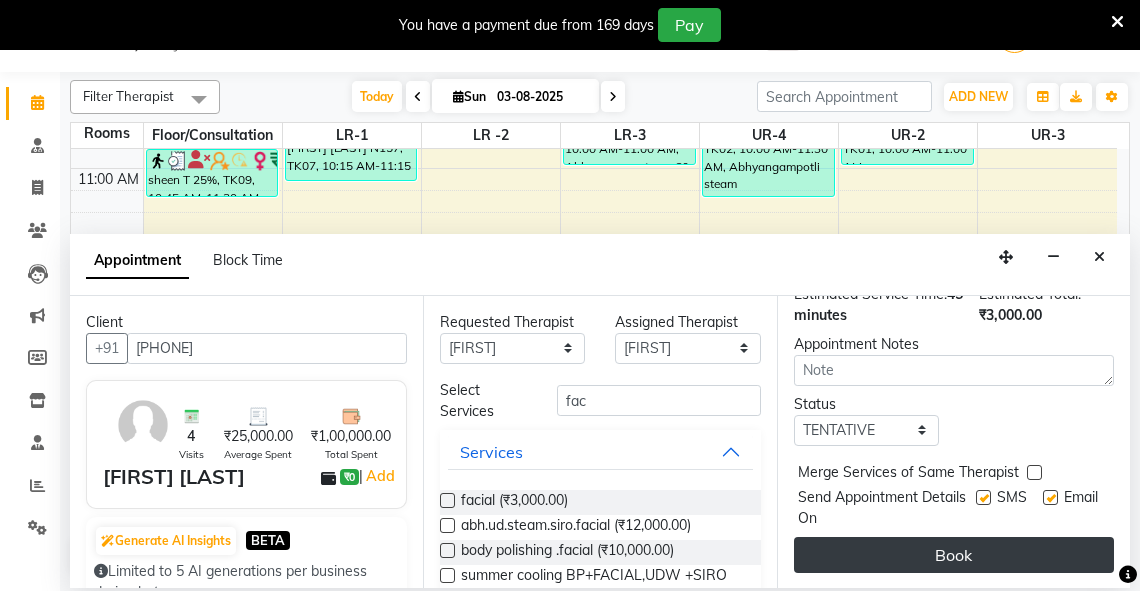 click on "Book" at bounding box center [954, 555] 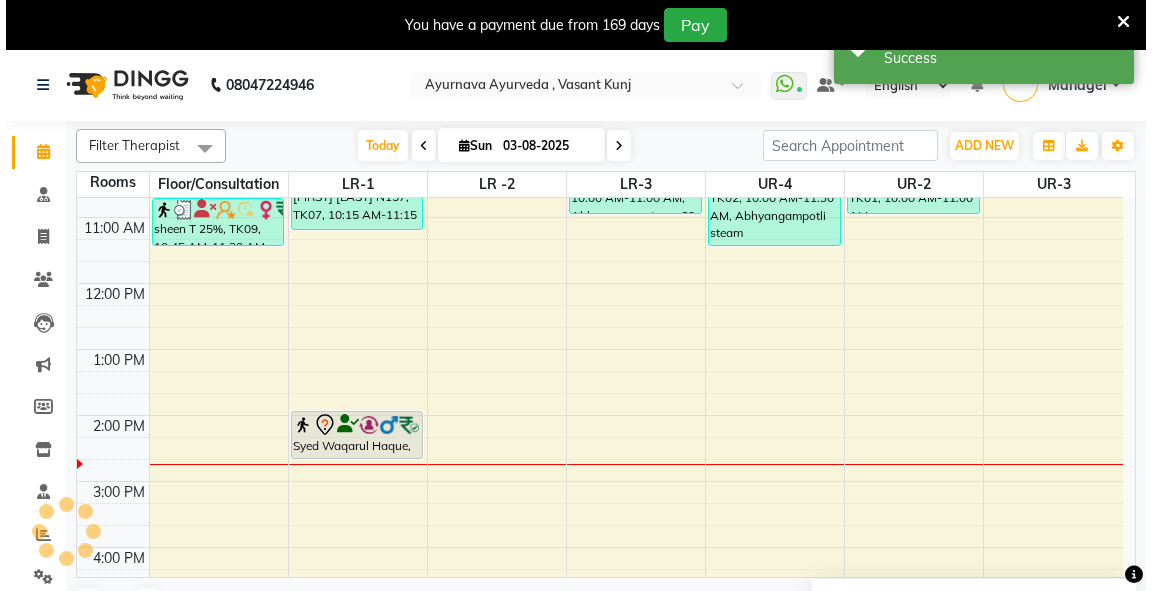 scroll, scrollTop: 0, scrollLeft: 0, axis: both 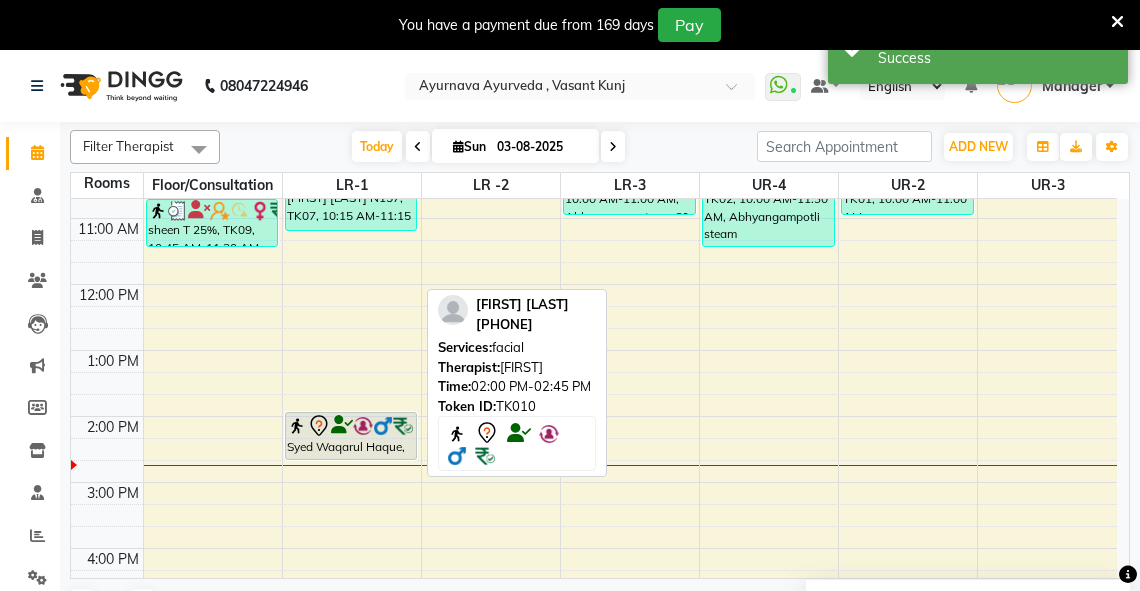 click at bounding box center (351, 426) 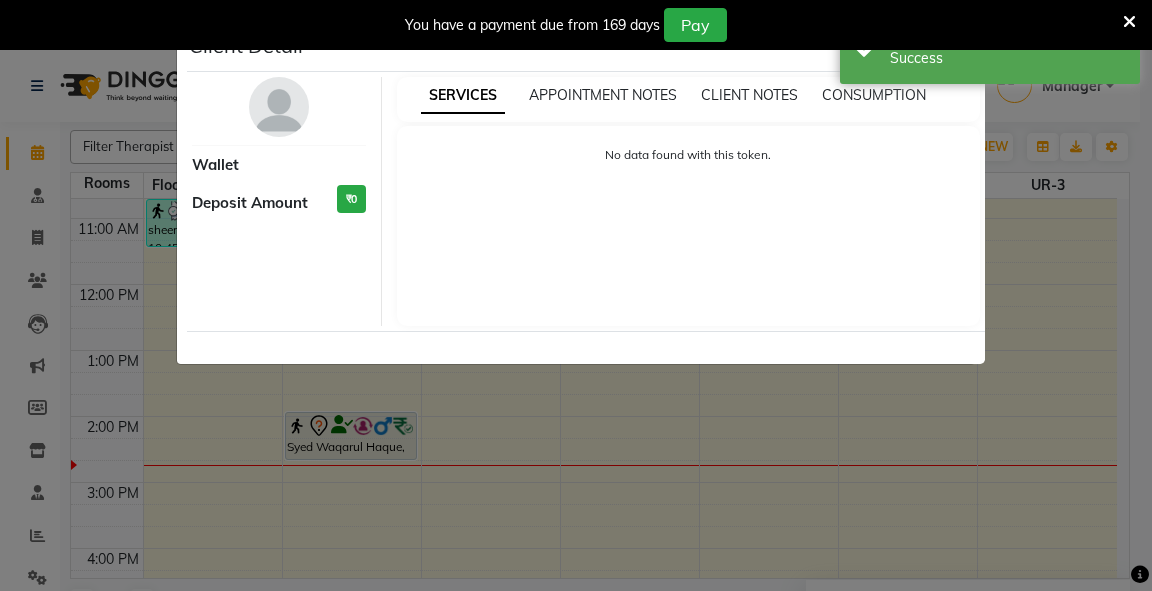 select on "7" 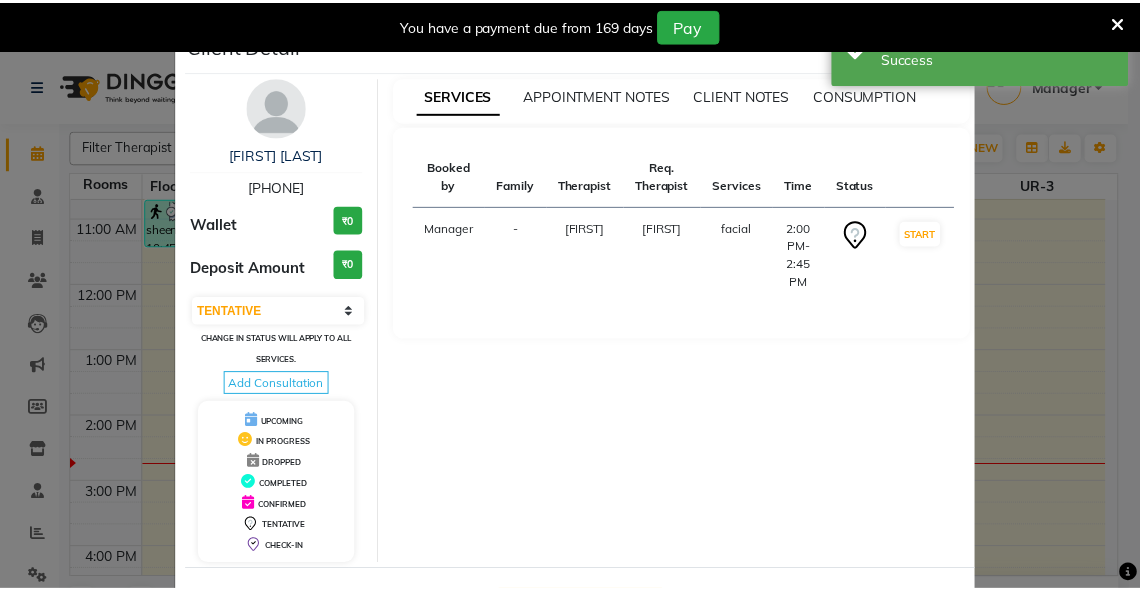 scroll, scrollTop: 78, scrollLeft: 0, axis: vertical 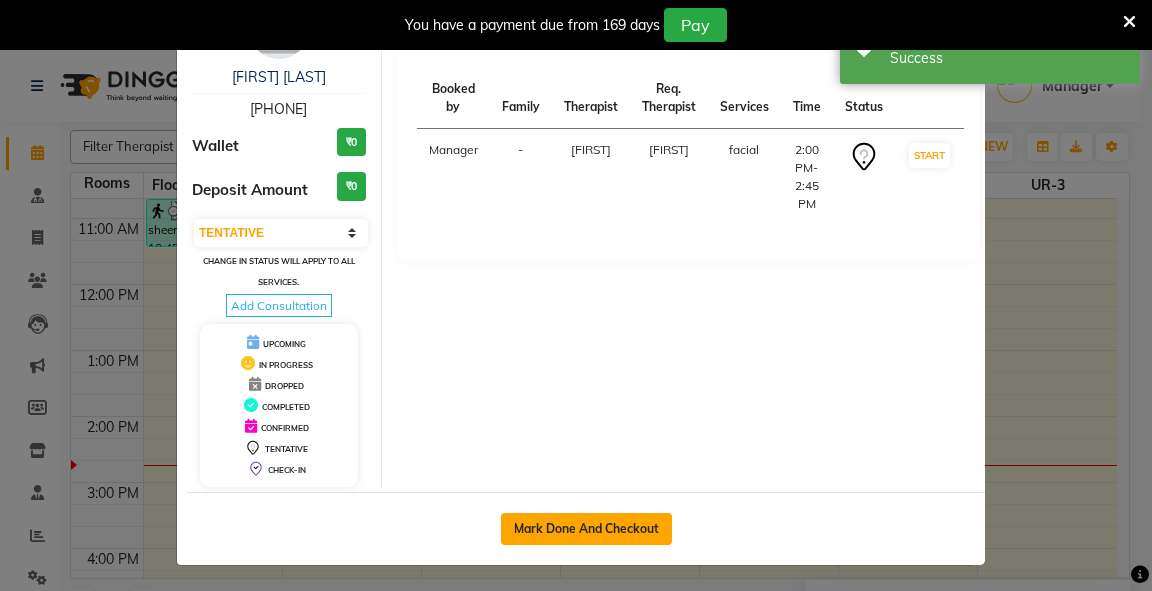 click on "Mark Done And Checkout" 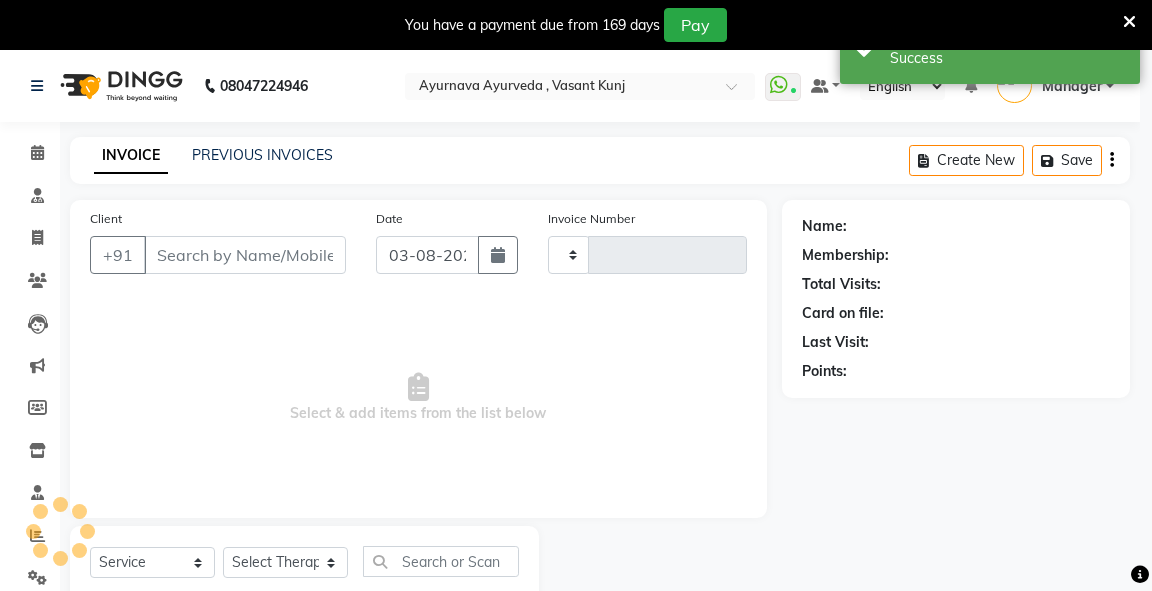 type on "2292" 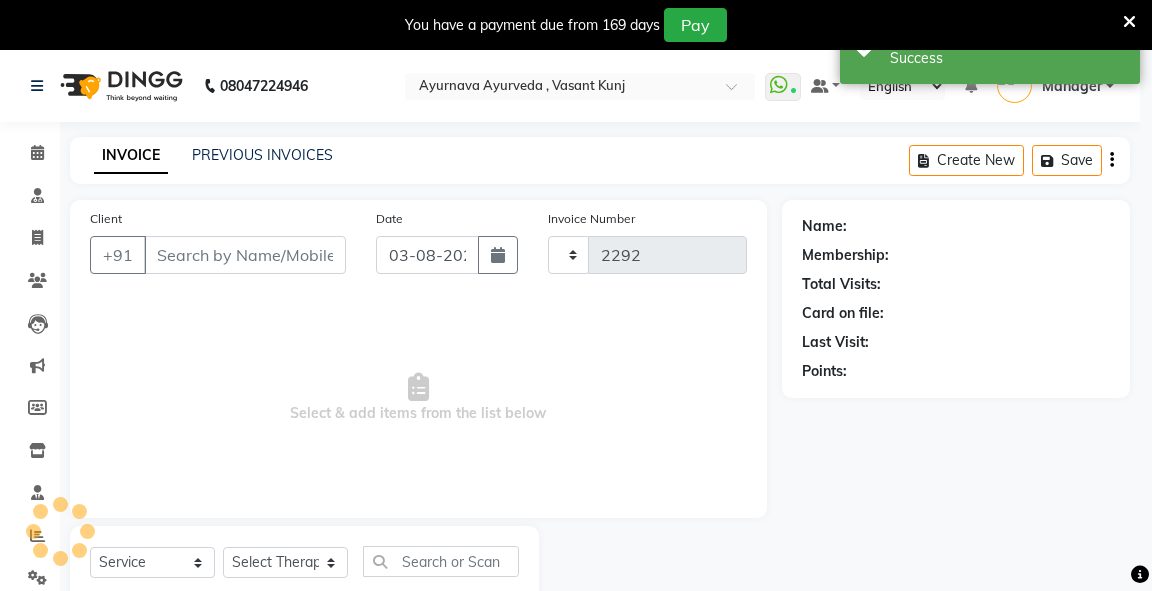 select on "5571" 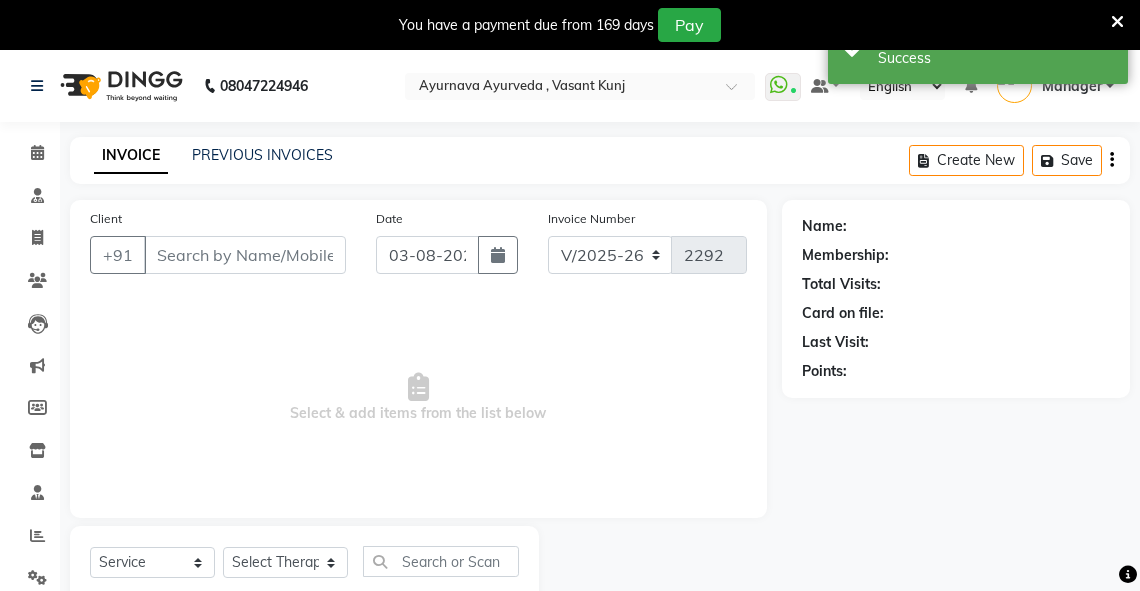 type on "[PHONE]" 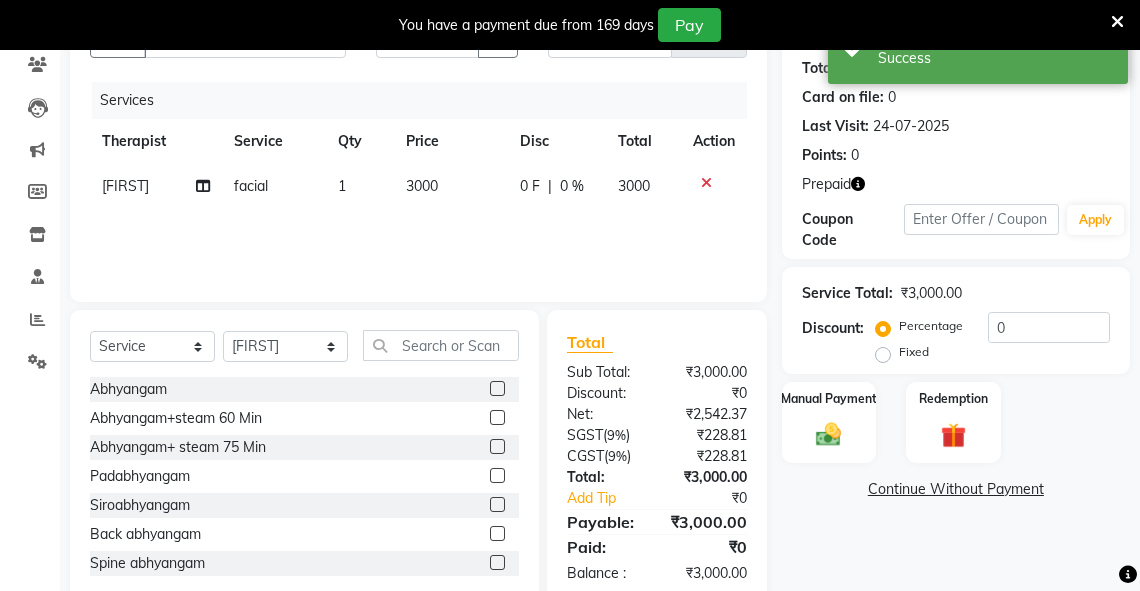 scroll, scrollTop: 225, scrollLeft: 0, axis: vertical 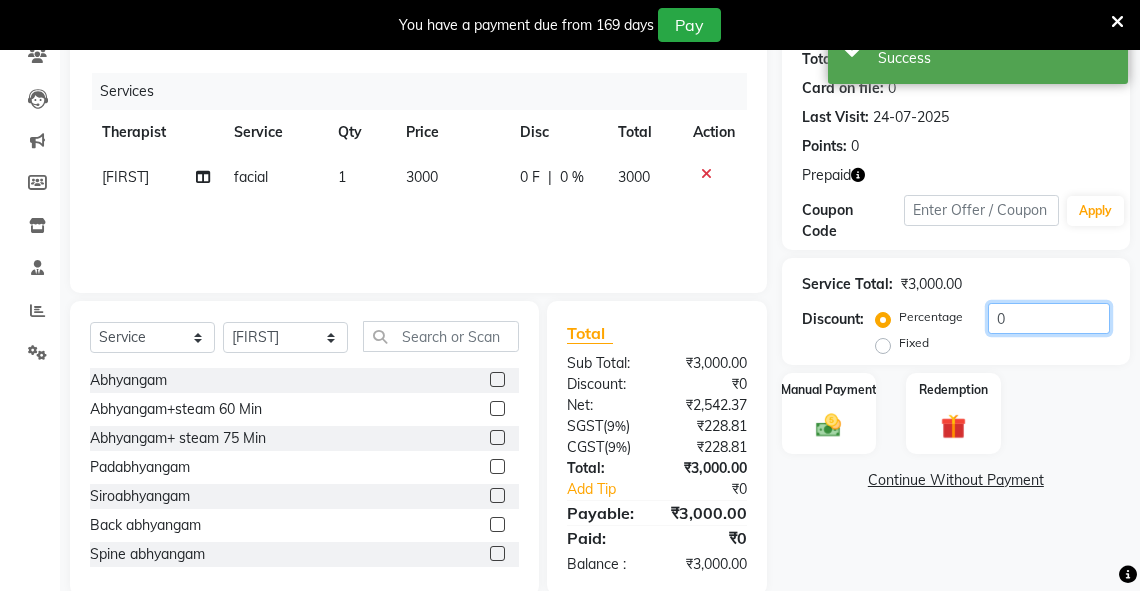 drag, startPoint x: 1019, startPoint y: 326, endPoint x: 940, endPoint y: 328, distance: 79.025314 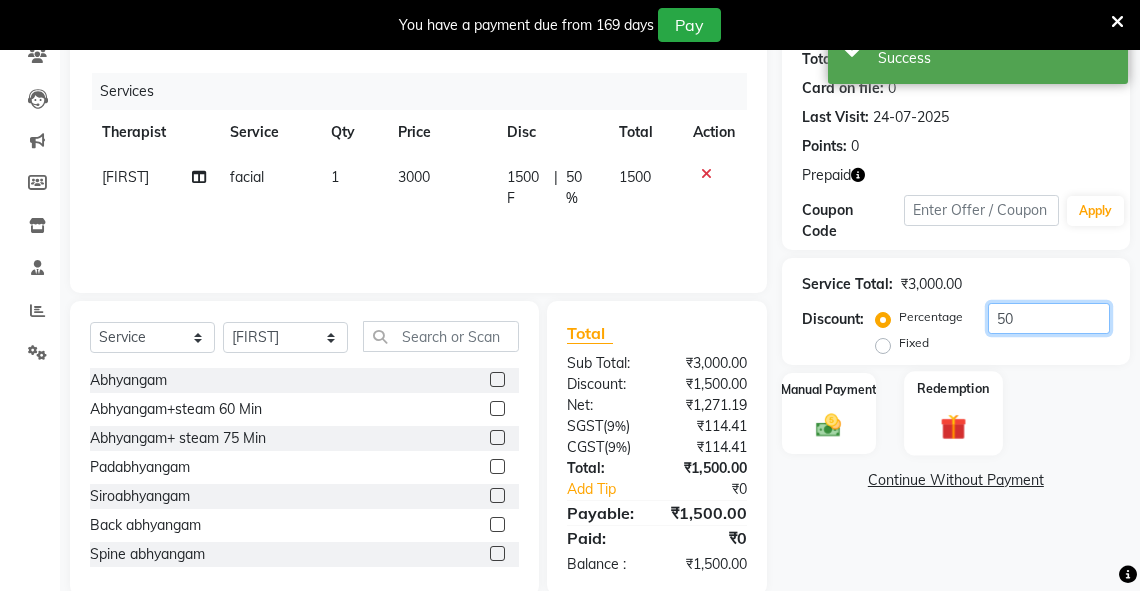 type on "50" 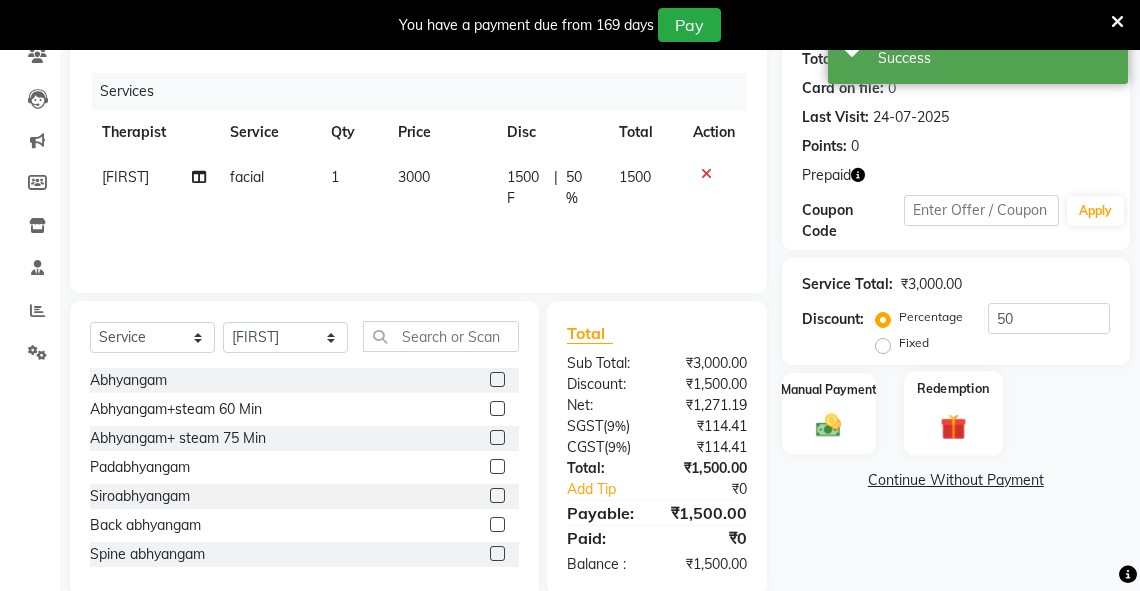 click 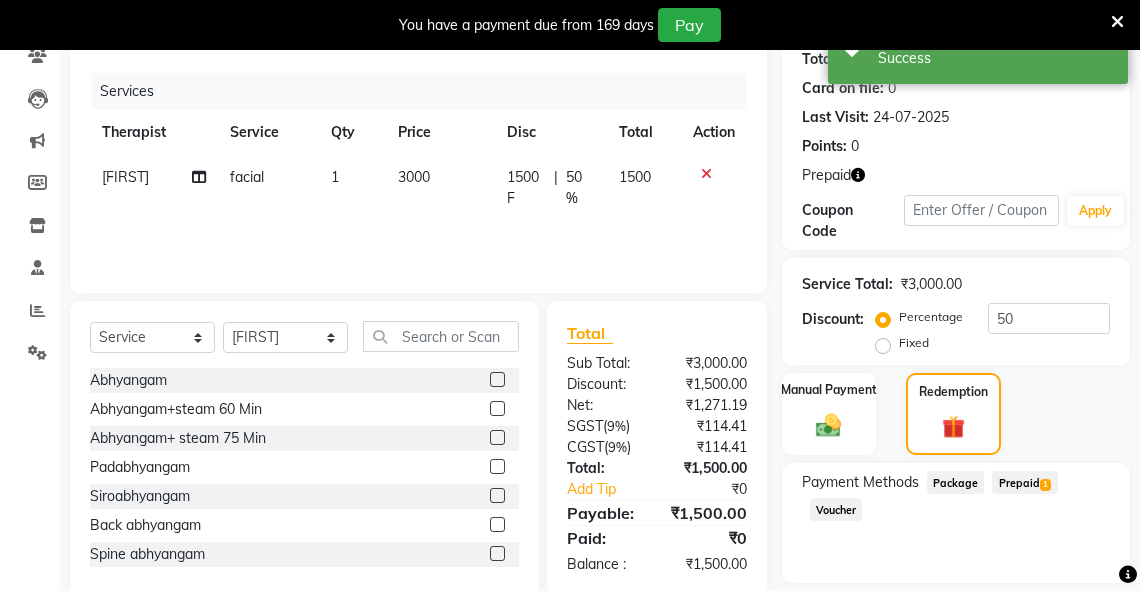 drag, startPoint x: 1024, startPoint y: 478, endPoint x: 1148, endPoint y: 436, distance: 130.91983 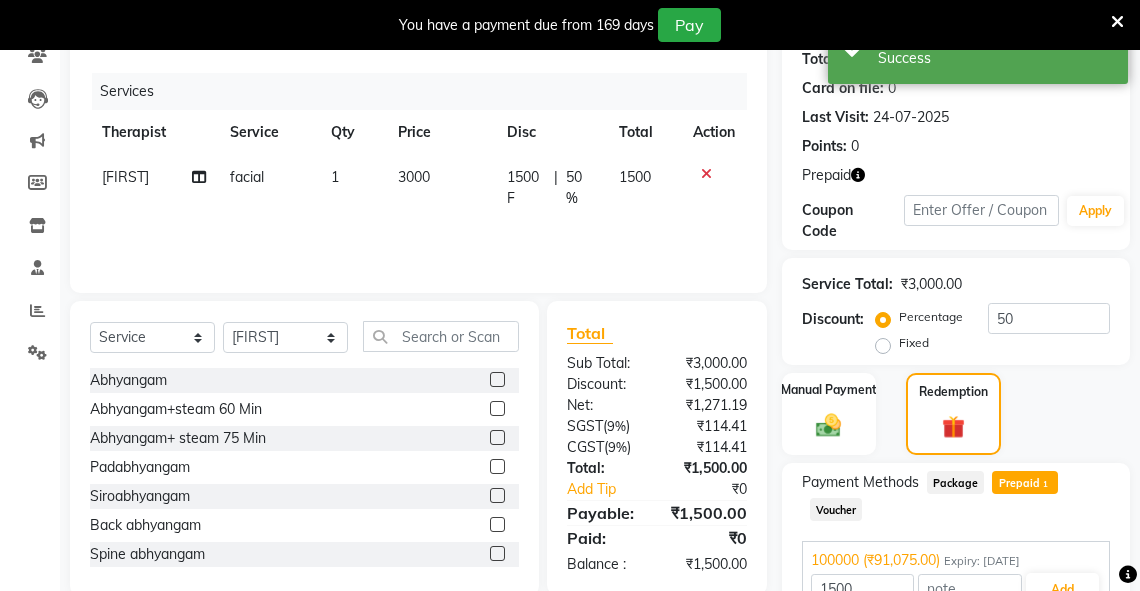 scroll, scrollTop: 331, scrollLeft: 0, axis: vertical 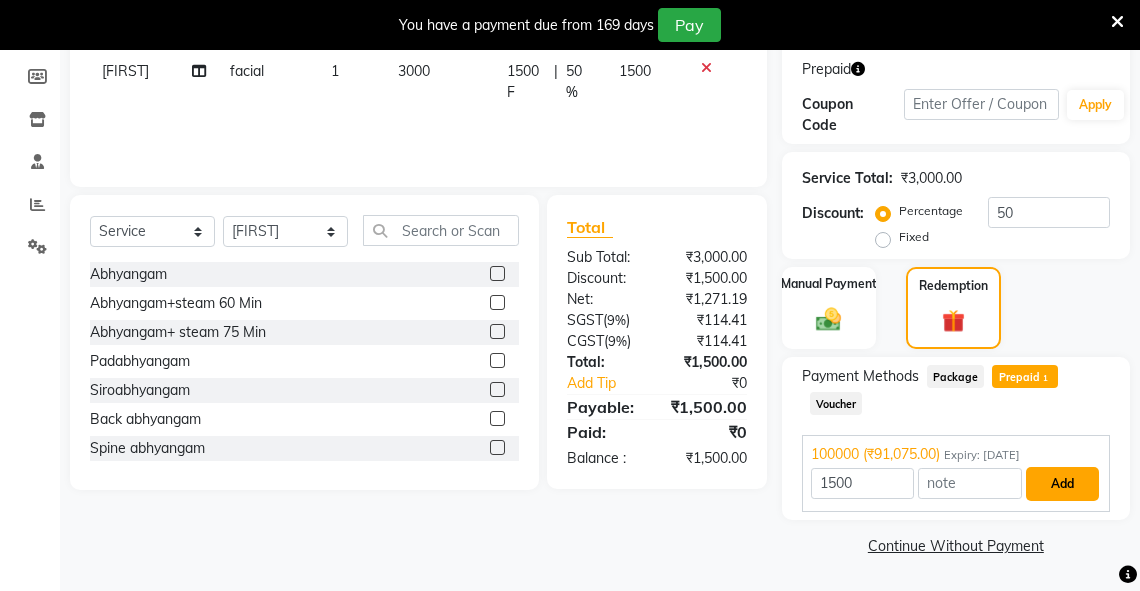 click on "Add" at bounding box center (1062, 484) 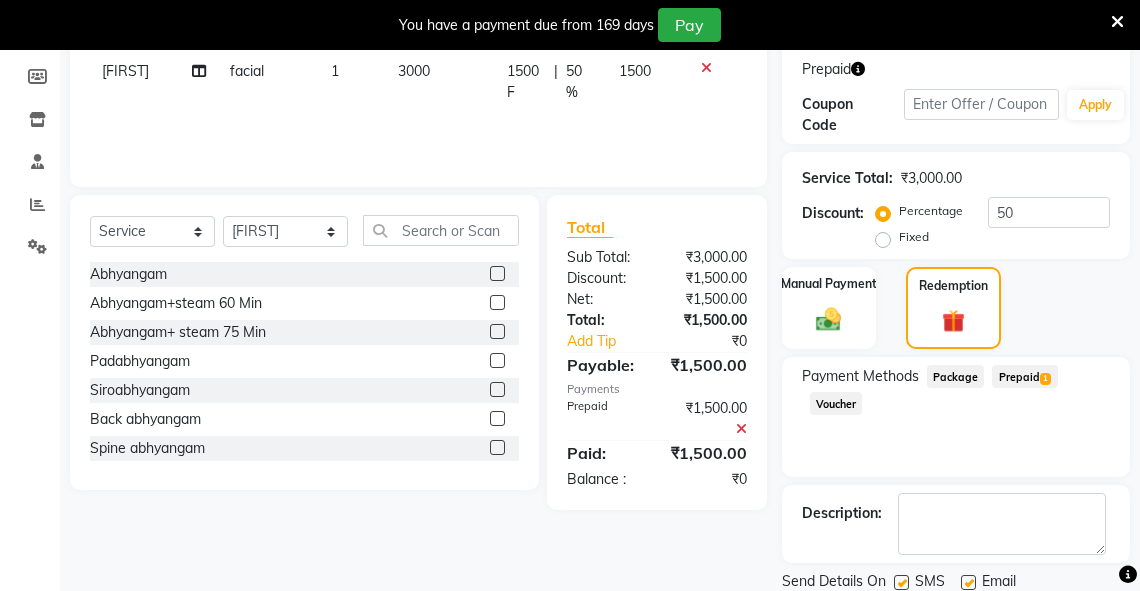 scroll, scrollTop: 399, scrollLeft: 0, axis: vertical 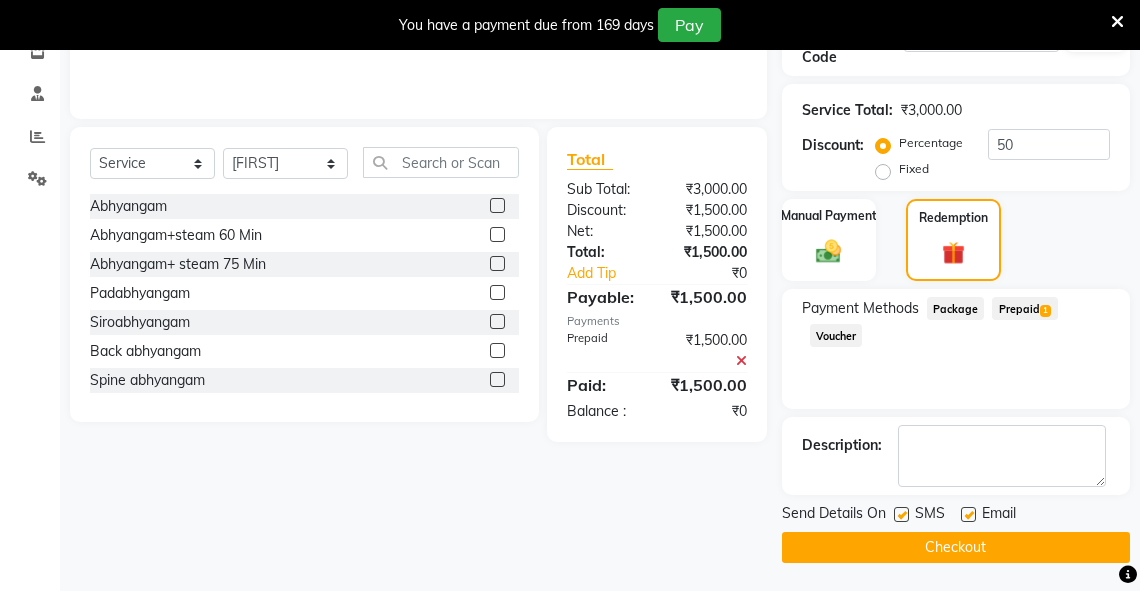 click on "Checkout" 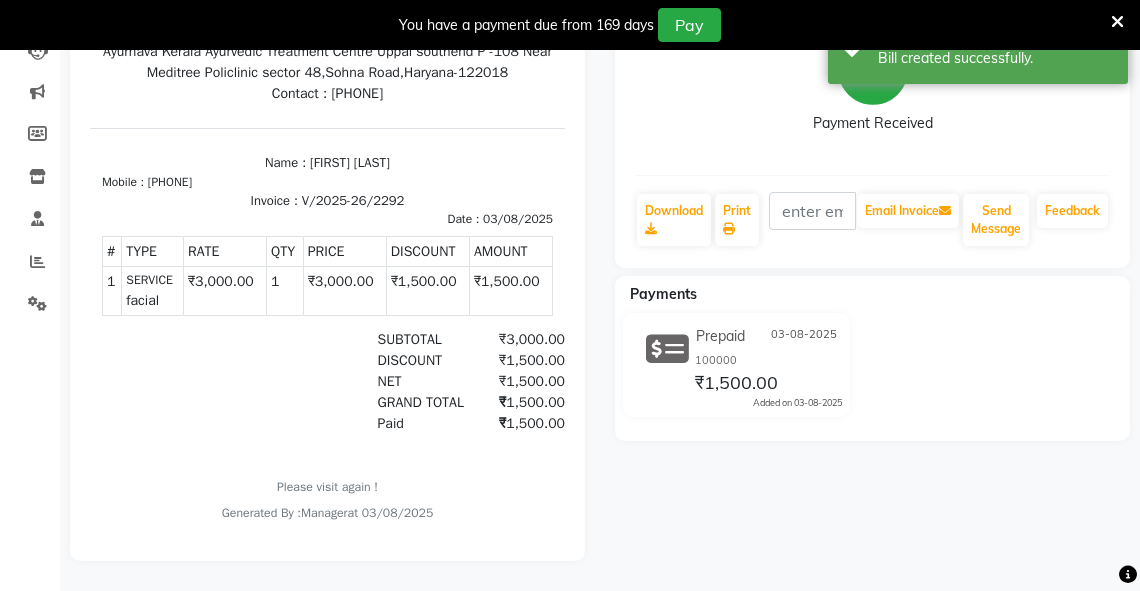 scroll, scrollTop: 0, scrollLeft: 0, axis: both 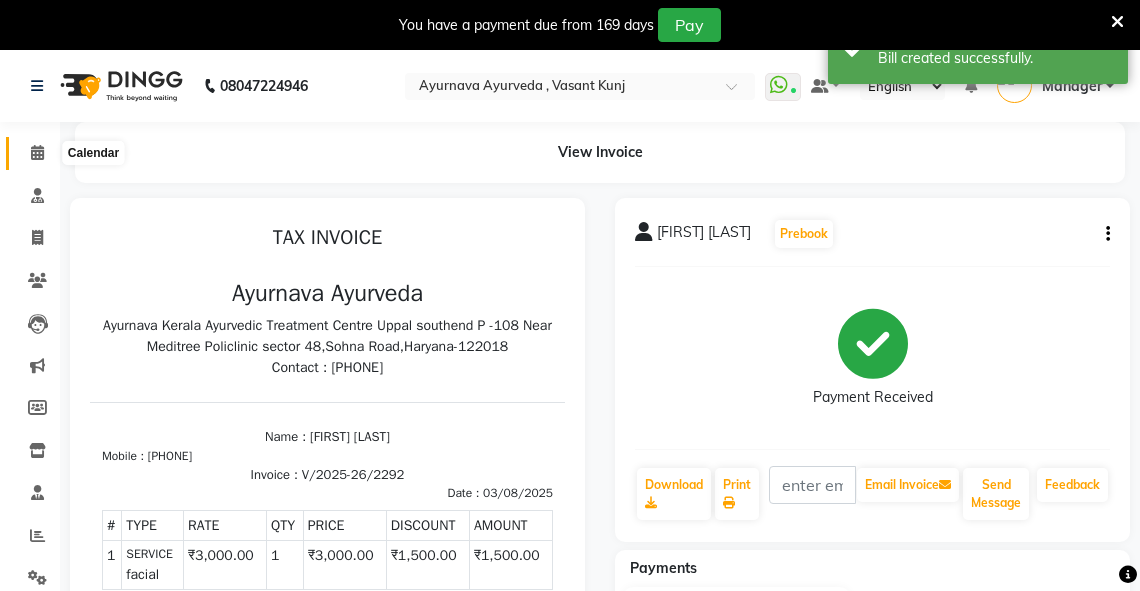 click 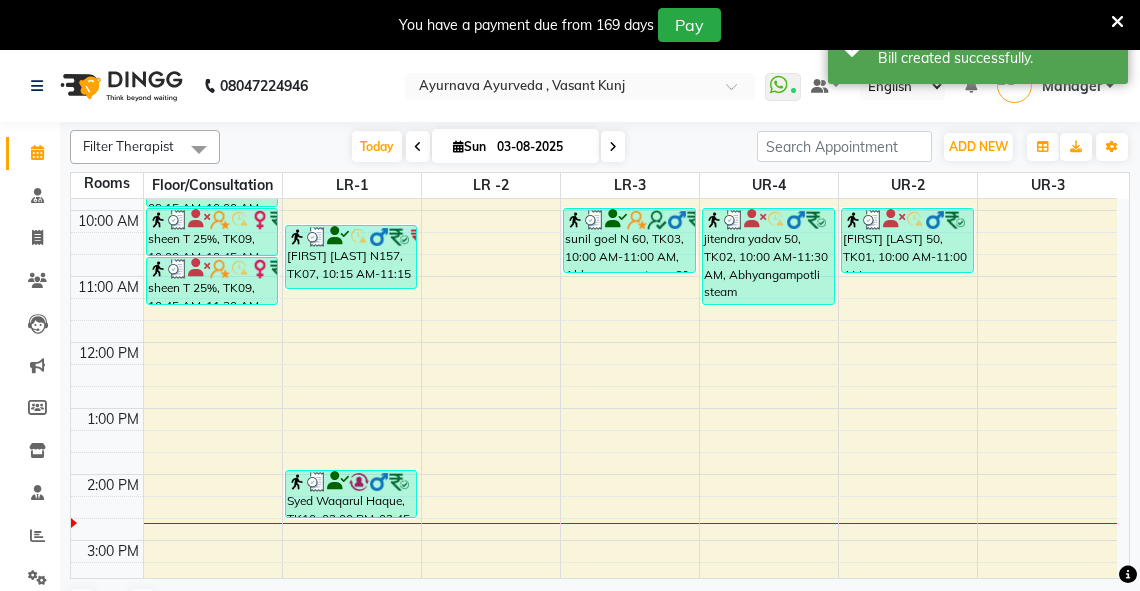 scroll, scrollTop: 392, scrollLeft: 0, axis: vertical 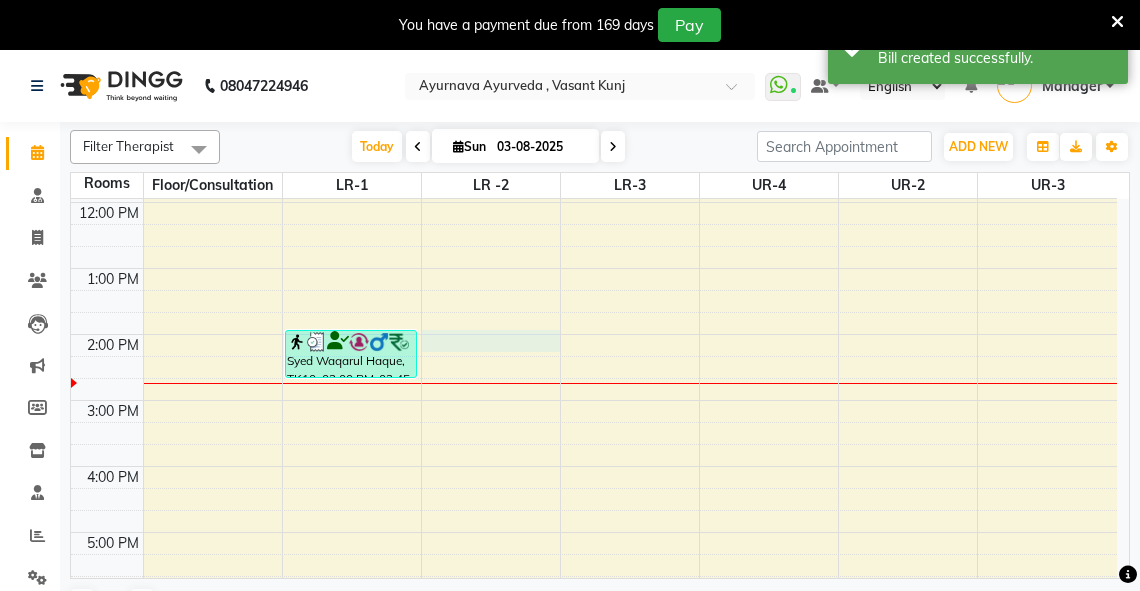 click on "6:00 AM 7:00 AM 8:00 AM 9:00 AM 10:00 AM 11:00 AM 12:00 PM 1:00 PM 2:00 PM 3:00 PM 4:00 PM 5:00 PM 6:00 PM 7:00 PM 8:00 PM     sheen T 25%, TK09, 09:15 AM-10:00 AM,  abhyangam(L)+Potli(L)     sheen T 25%, TK09, 10:00 AM-10:45 AM,  abhyangam(L)+Potli(L)     sheen T 25%, TK09, 10:45 AM-11:30 AM,  abhyangam(L)+Potli(L)     [FIRST] [LAST], TK04, 08:15 AM-09:15 AM, Abhyangam+steam 60 Min     [FIRST] [LAST] N157, TK07, 10:15 AM-11:15 AM, Abhyangam+steam 60 Min     [FIRST] [LAST], TK10, 02:00 PM-02:45 PM, facial     [FIRST] [LAST], TK05, 08:15 AM-09:00 AM, Abhyangam     [FIRST] 50 k, TK06, 08:15 AM-09:30 AM, abhyangam udwarthanam STEAM     [FIRST] [LAST]  N 60, TK03, 10:00 AM-11:00 AM, Abhyangam+steam 60 Min     [FIRST] [LAST], TK08, 07:45 AM-08:30 AM, Abhyangam     [FIRST] [LAST], TK08, 08:20 AM-09:05 AM, Abhyangam     [FIRST] [LAST] 50, TK02, 10:00 AM-11:30 AM, Abhyangampotli steam     [FIRST] [LAST] 50, TK01, 10:00 AM-11:00 AM, Abhyangam+steam 60 Min" at bounding box center [594, 301] 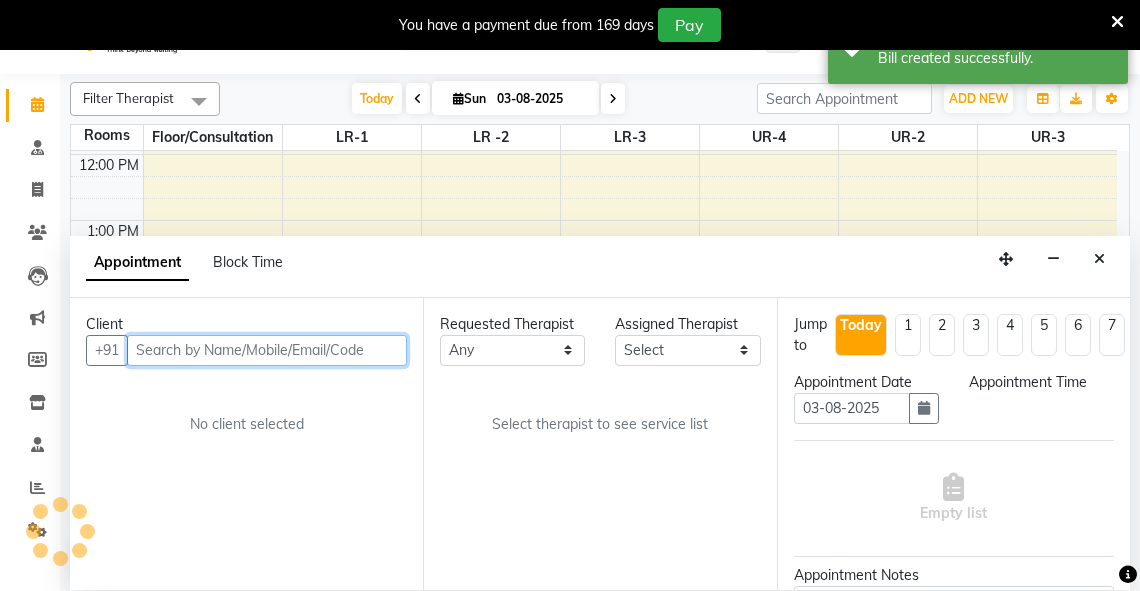 select on "840" 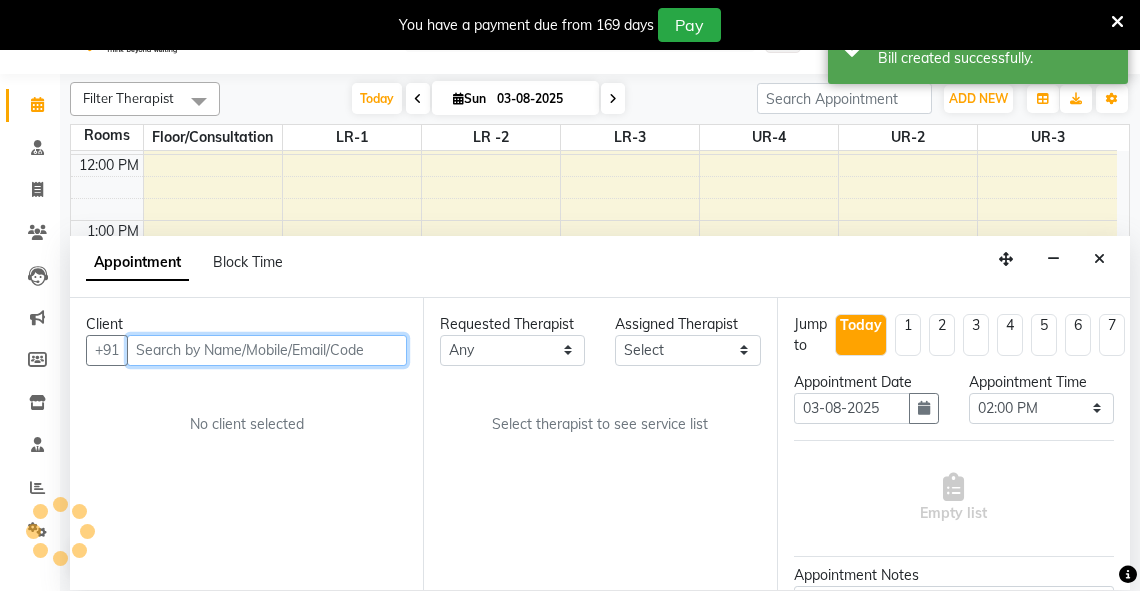 scroll, scrollTop: 50, scrollLeft: 0, axis: vertical 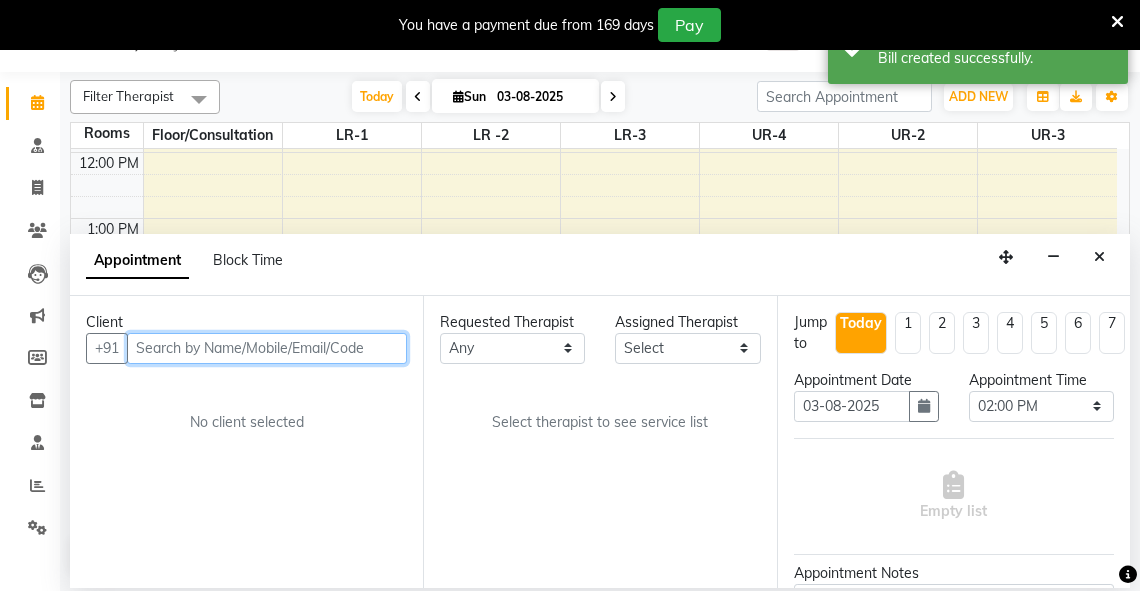 click at bounding box center (267, 348) 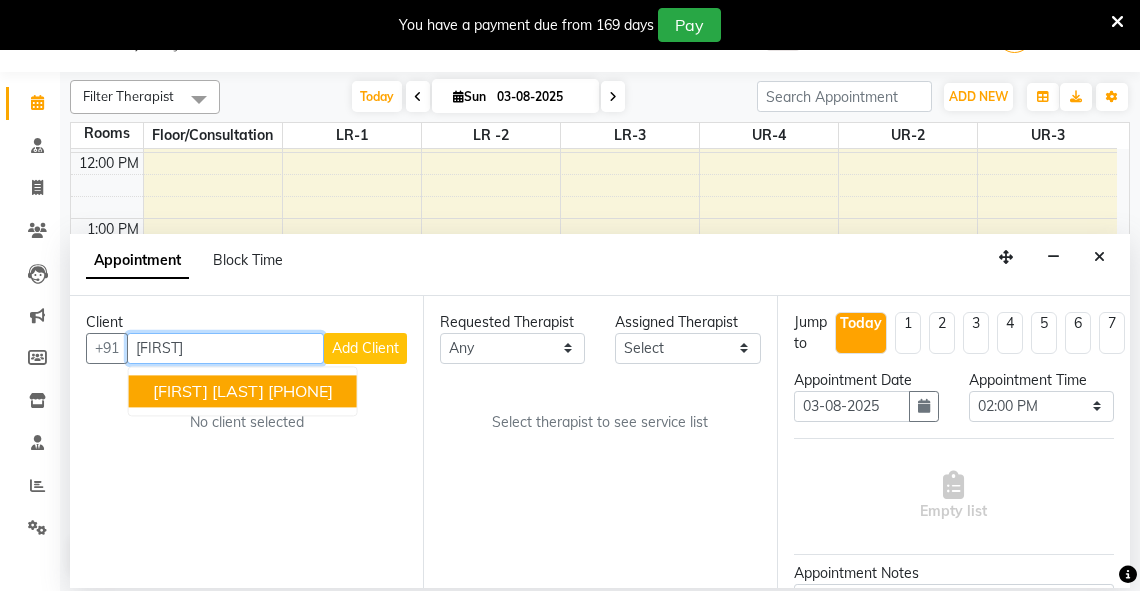 click on "[FIRST] [LAST]" at bounding box center [208, 391] 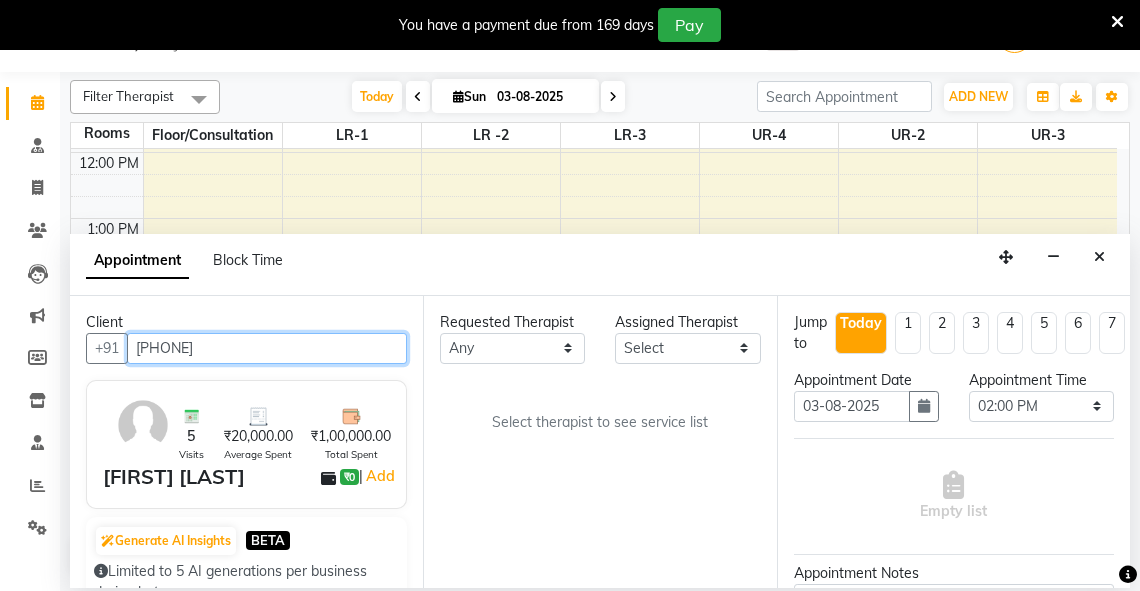 type on "[PHONE]" 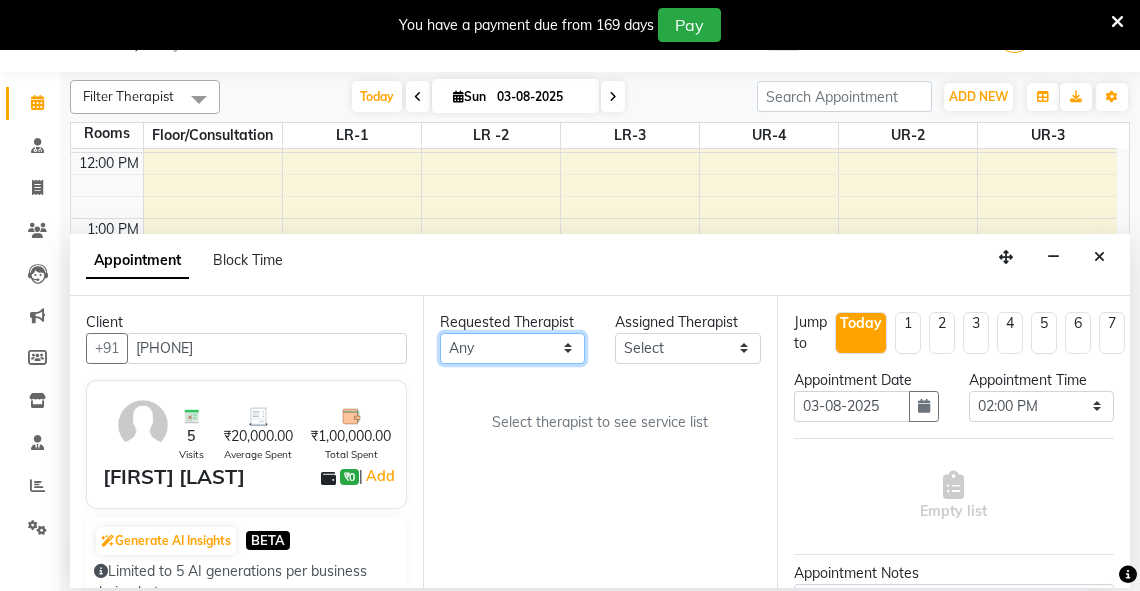 click on "Any Adarsh Akshaya V Aleena Thankachan Anakha A K Anaswara N anusha  Dhaneesha Dr JIJI K P elizabeth gopika Guddu Maurya JISHNU maneesha a Manoj K M OTHER BRANCH Sardinia Shyamjith Vineeth Vijayan vishnu priya yadhu" at bounding box center [512, 348] 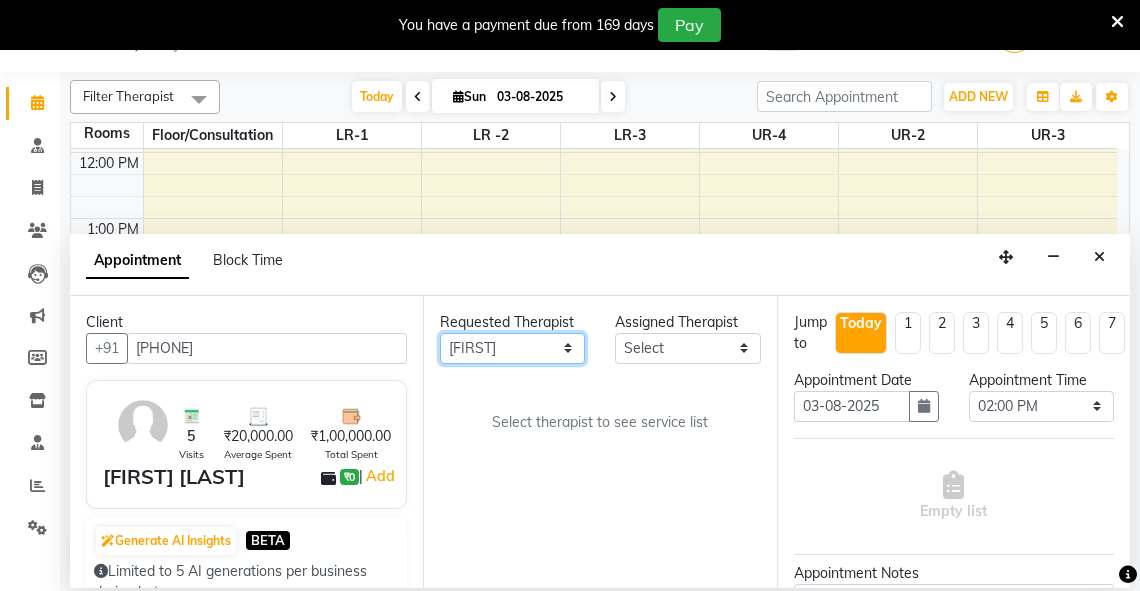 click on "Any Adarsh Akshaya V Aleena Thankachan Anakha A K Anaswara N anusha  Dhaneesha Dr JIJI K P elizabeth gopika Guddu Maurya JISHNU maneesha a Manoj K M OTHER BRANCH Sardinia Shyamjith Vineeth Vijayan vishnu priya yadhu" at bounding box center [512, 348] 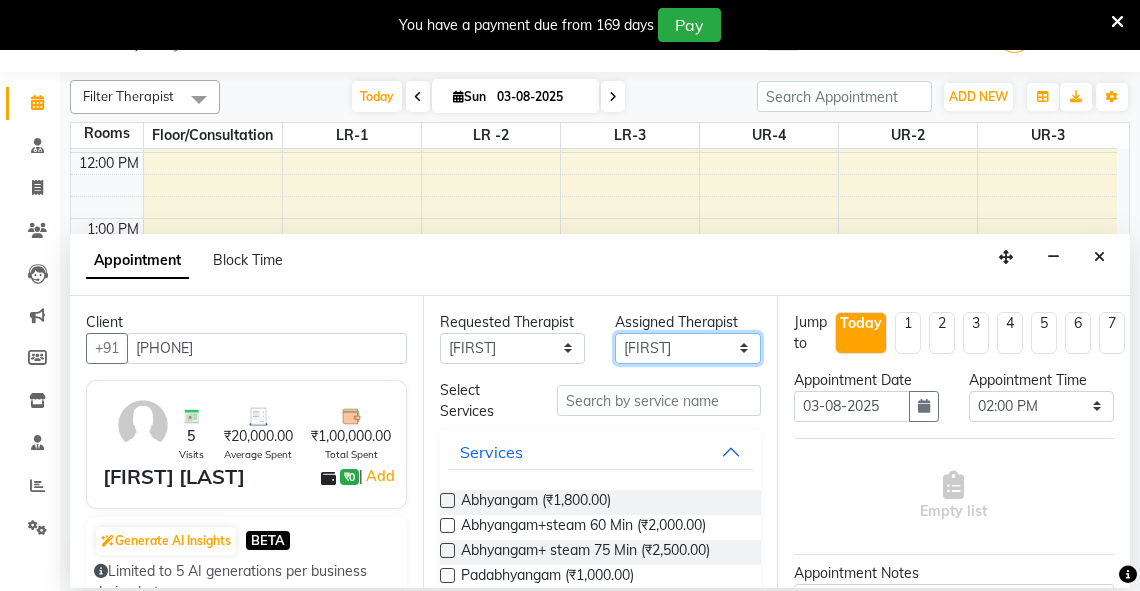 click on "Select Adarsh Akshaya V Aleena Thankachan Anakha A K Anaswara N anusha  Dhaneesha Dr JIJI K P elizabeth gopika Guddu Maurya JISHNU maneesha a Manoj K M OTHER BRANCH Sardinia Shyamjith Vineeth Vijayan vishnu priya yadhu" at bounding box center [687, 348] 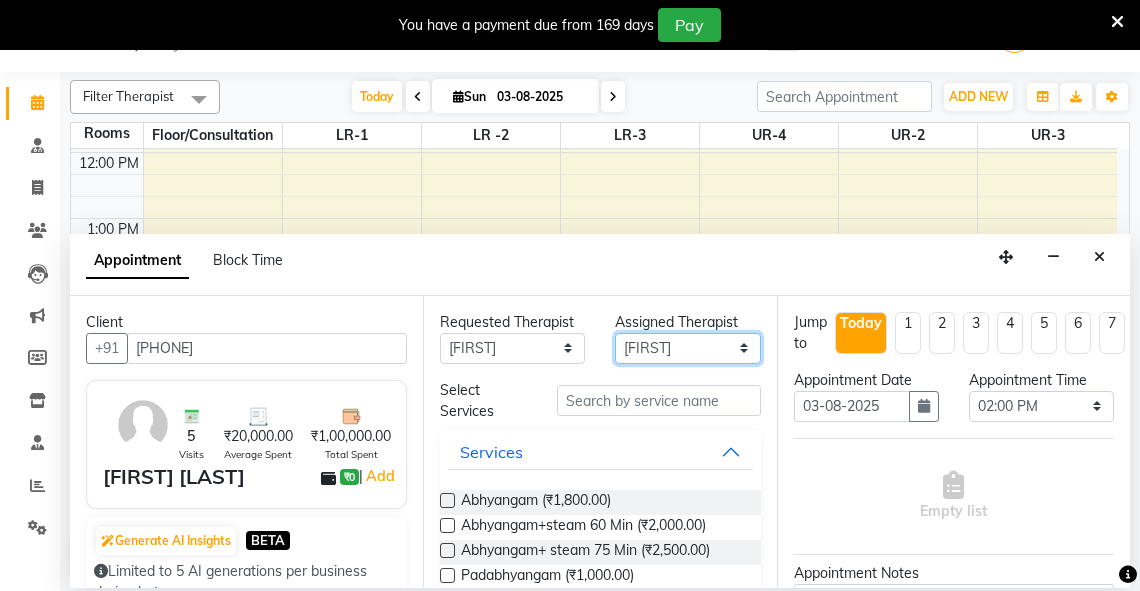 select on "58069" 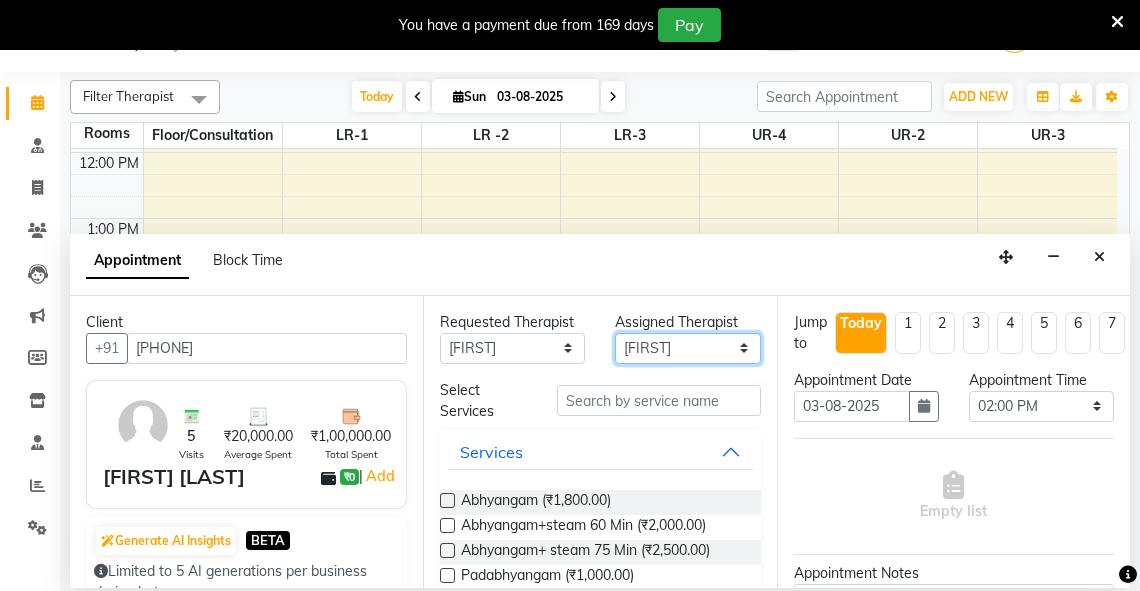click on "Select Adarsh Akshaya V Aleena Thankachan Anakha A K Anaswara N anusha  Dhaneesha Dr JIJI K P elizabeth gopika Guddu Maurya JISHNU maneesha a Manoj K M OTHER BRANCH Sardinia Shyamjith Vineeth Vijayan vishnu priya yadhu" at bounding box center (687, 348) 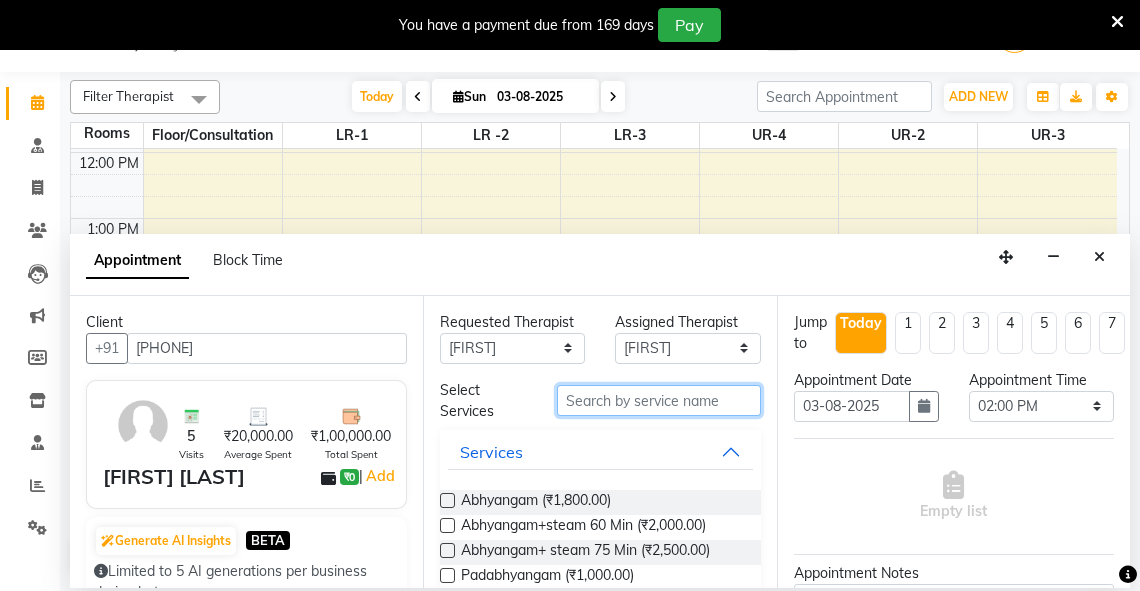 click at bounding box center [659, 400] 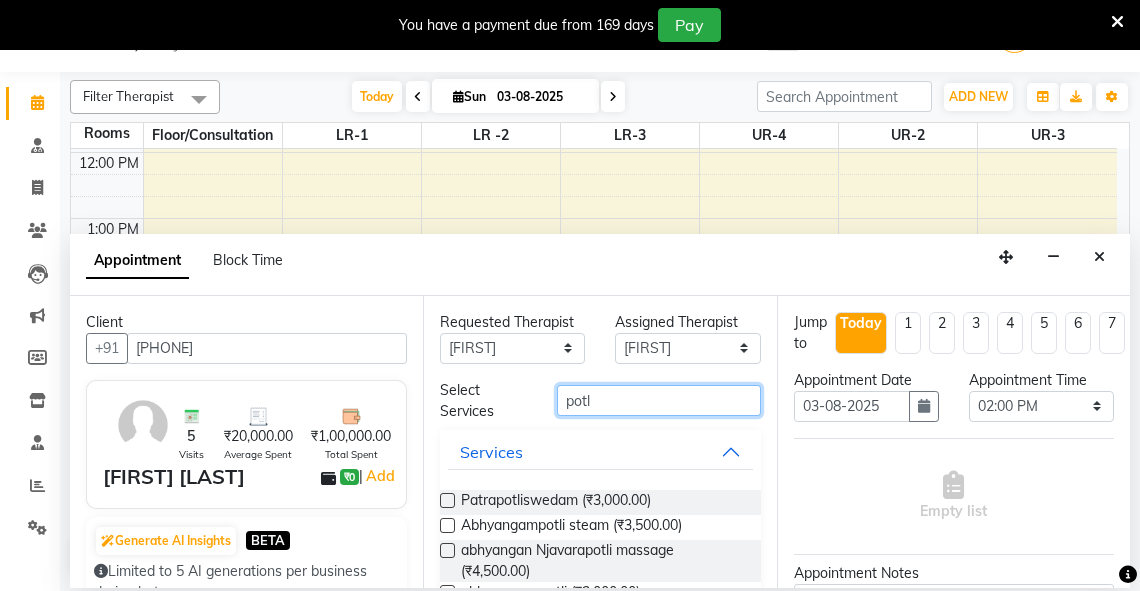 type on "potl" 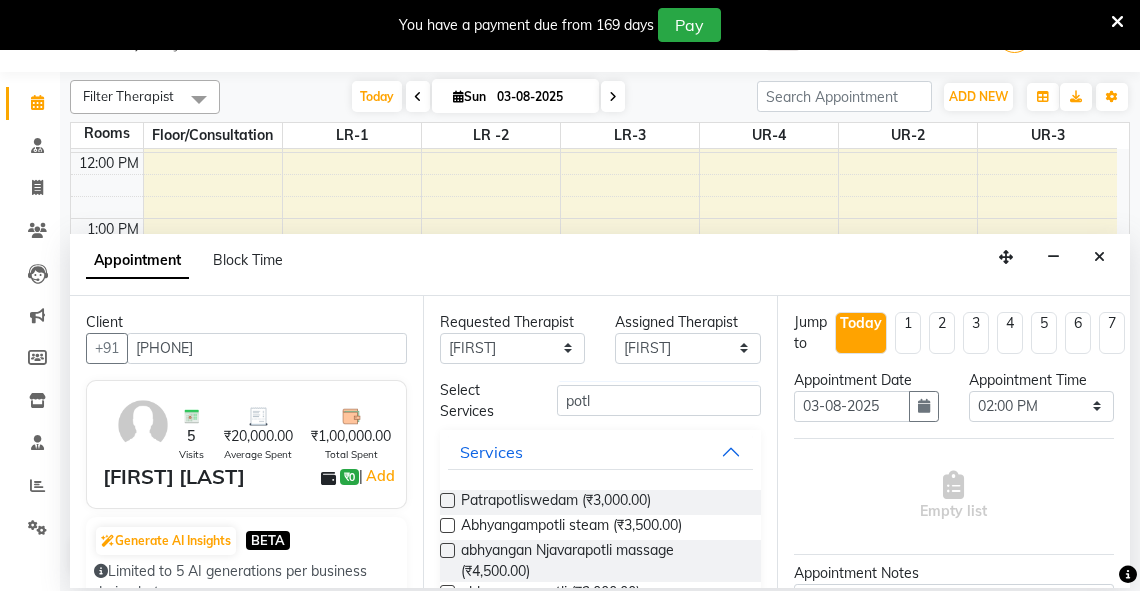 click at bounding box center [447, 525] 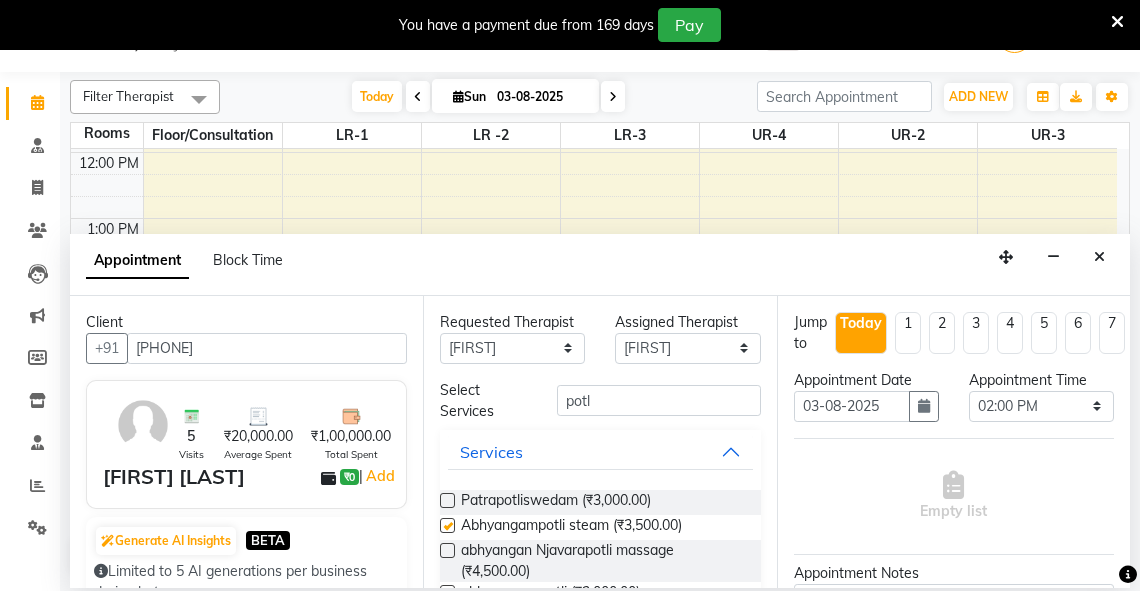 select on "2648" 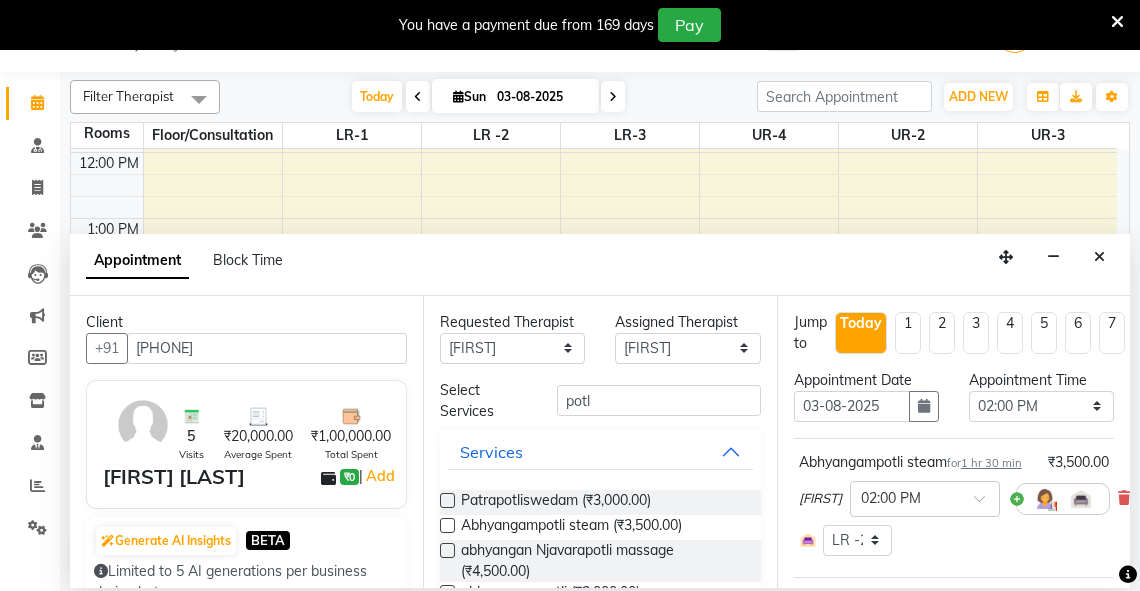 checkbox on "false" 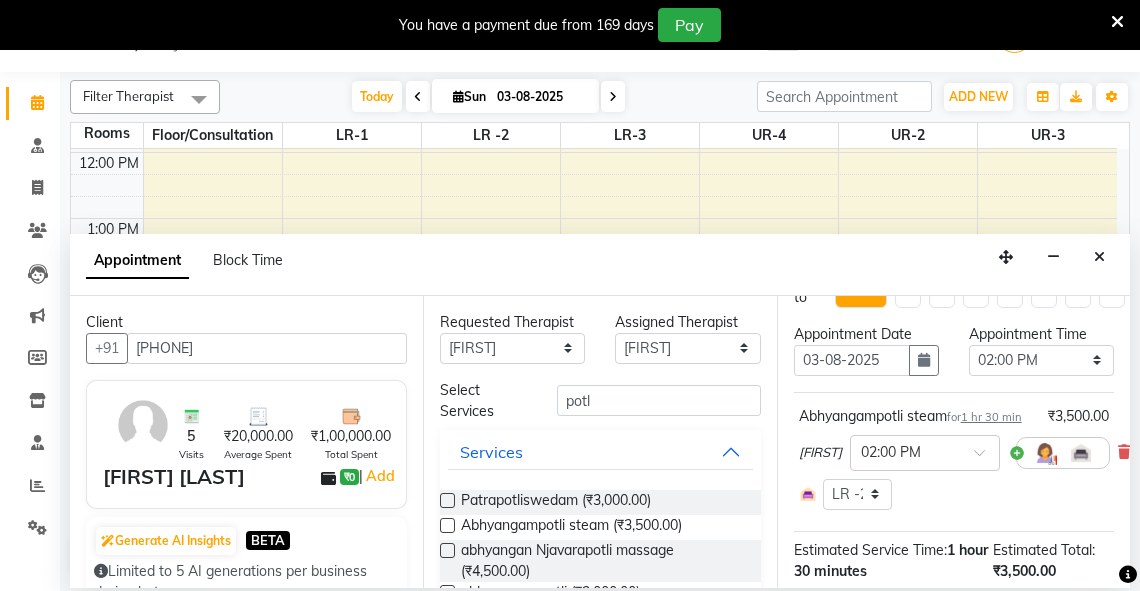scroll, scrollTop: 334, scrollLeft: 0, axis: vertical 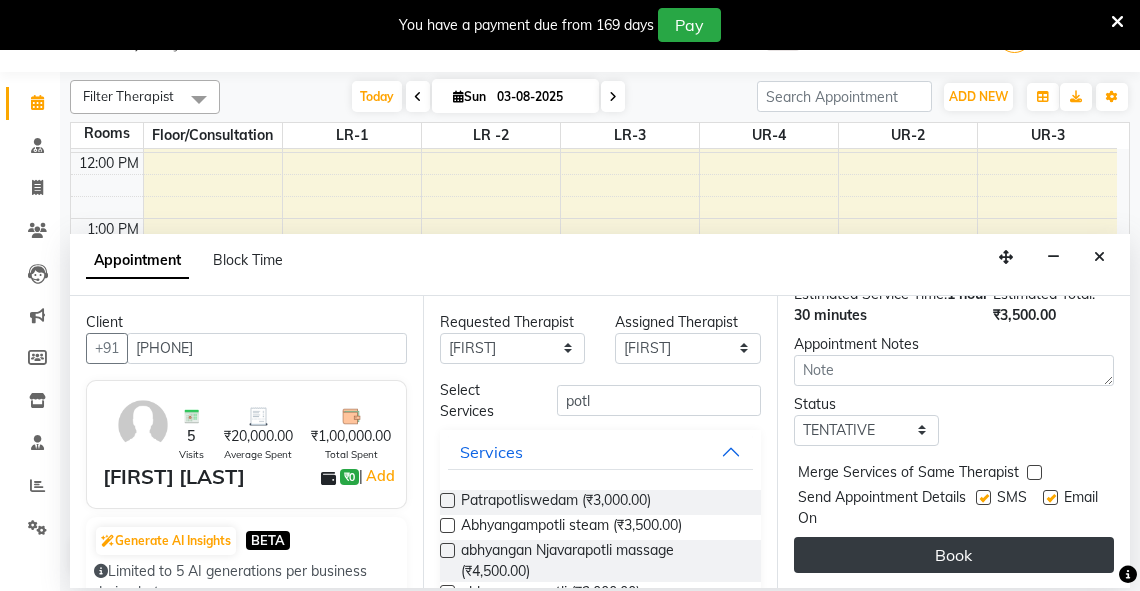 click on "Book" at bounding box center (954, 555) 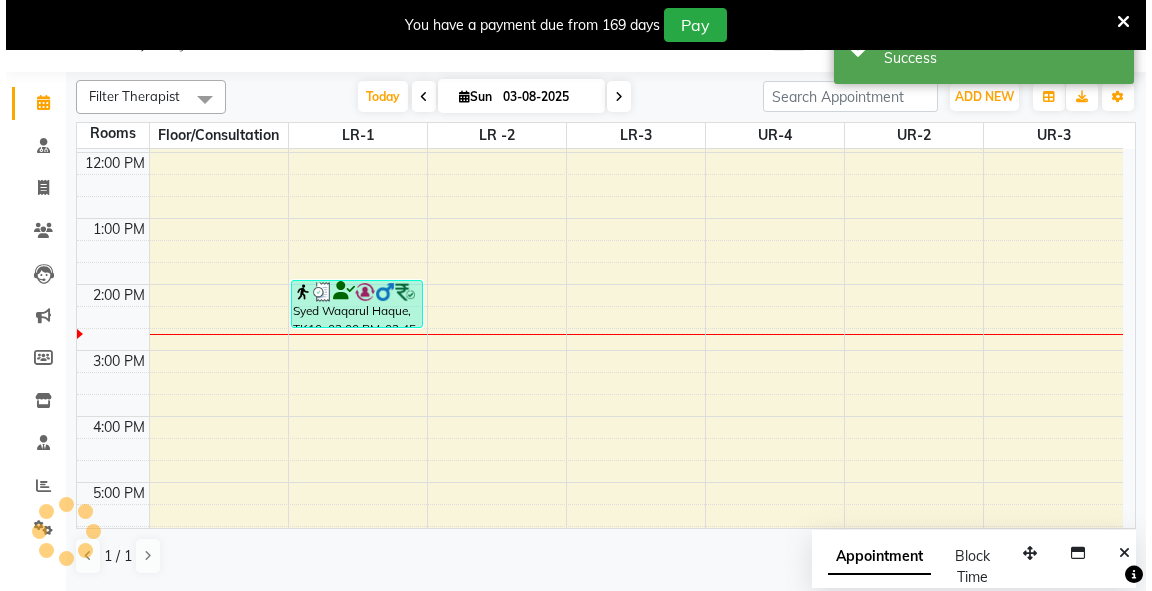 scroll, scrollTop: 0, scrollLeft: 0, axis: both 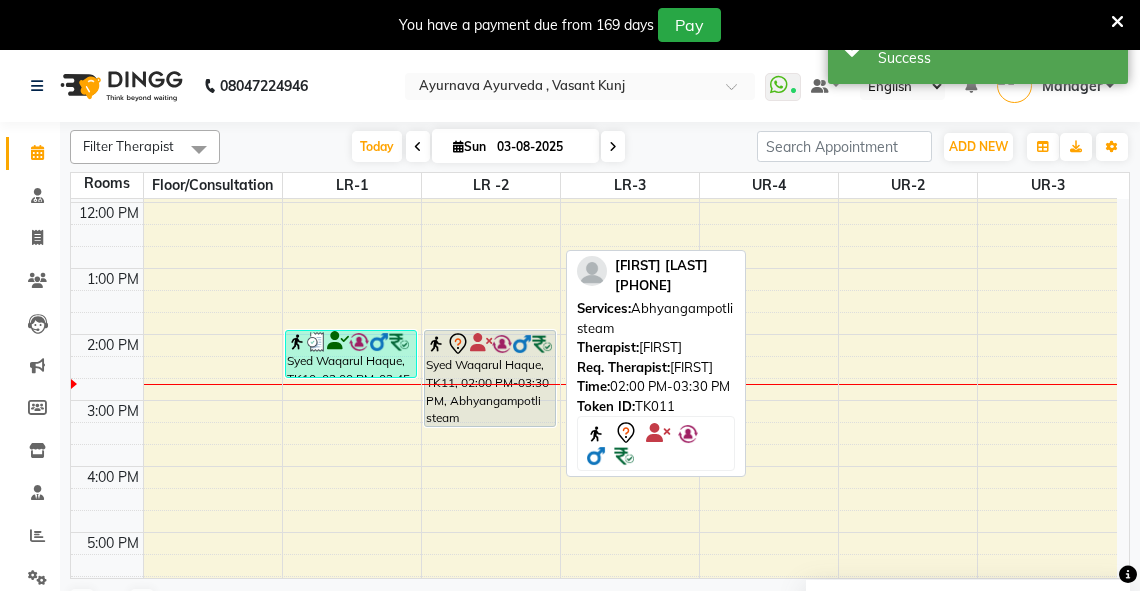 click on "Syed Waqarul Haque, TK11, 02:00 PM-03:30 PM, Abhyangampotli steam" at bounding box center [490, 378] 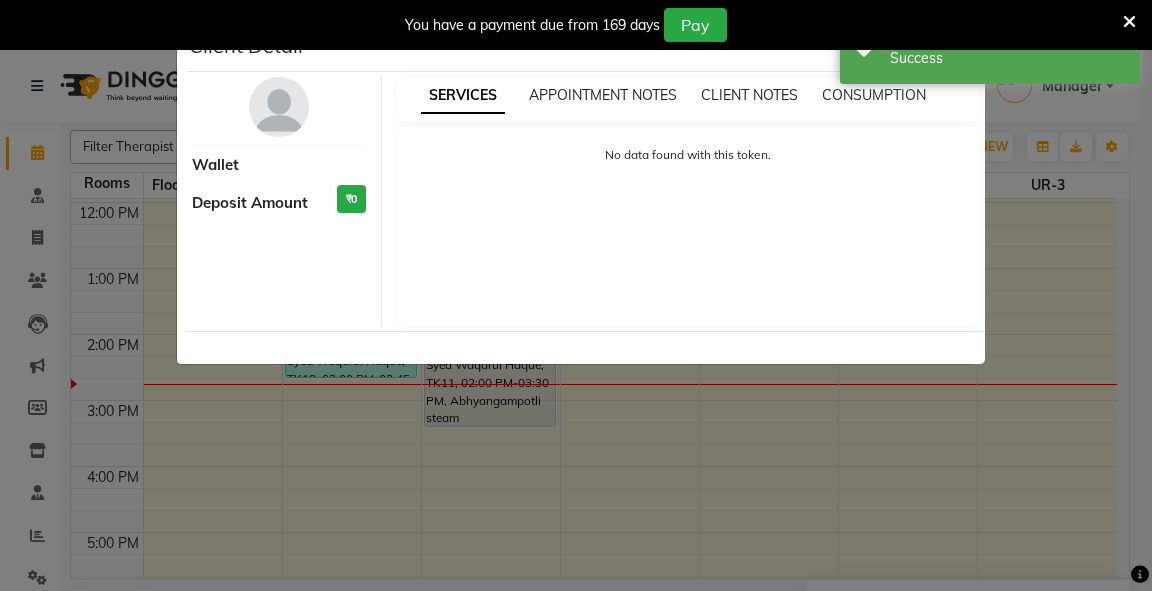 select on "7" 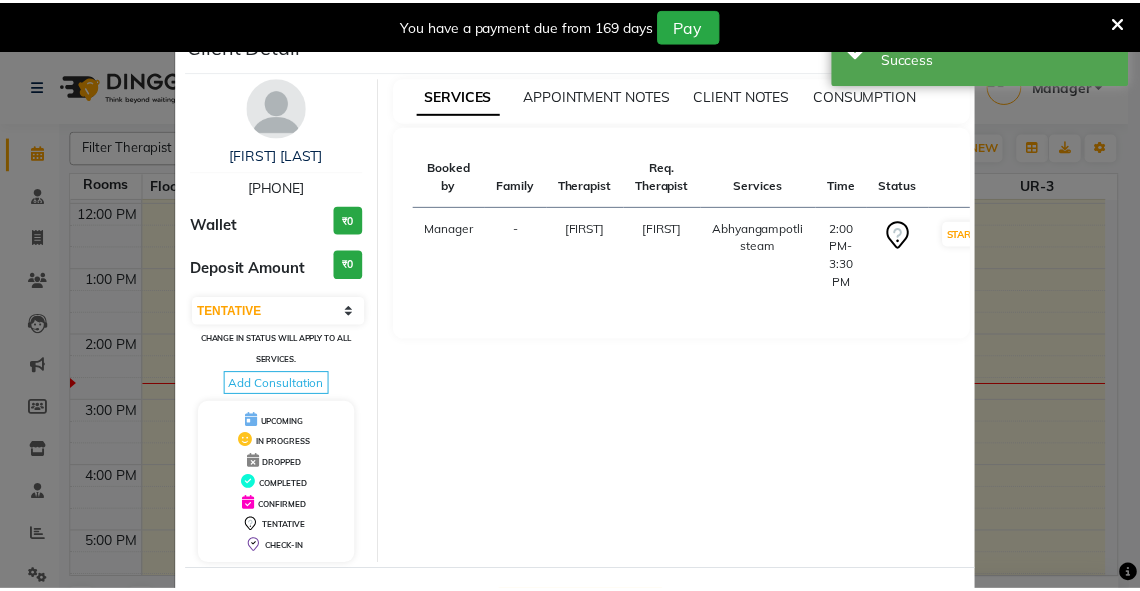 scroll, scrollTop: 78, scrollLeft: 0, axis: vertical 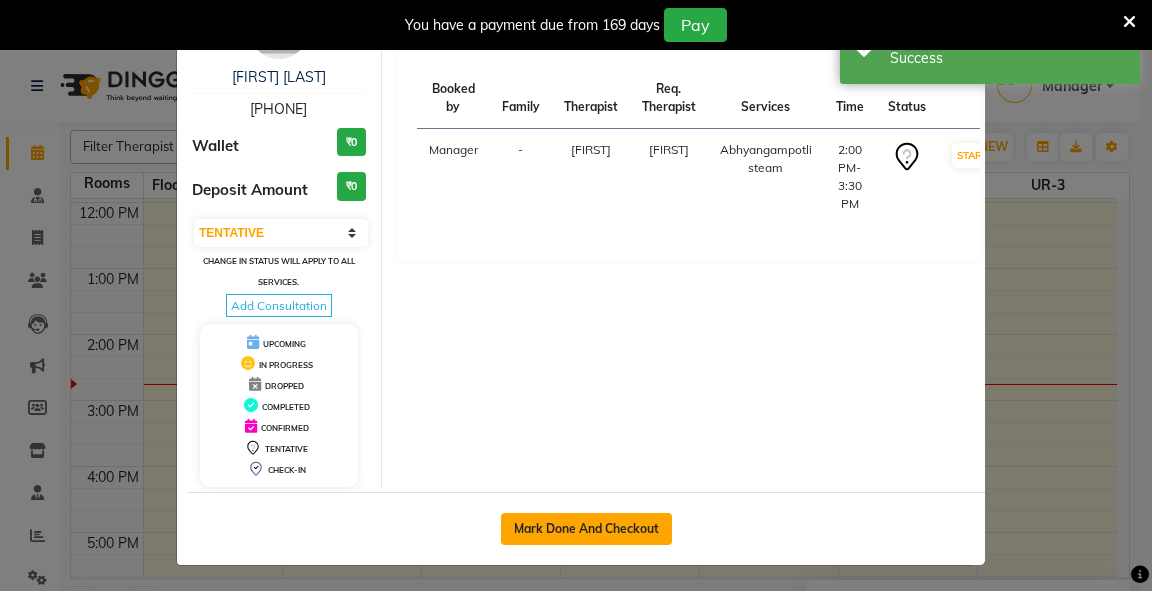 click on "Mark Done And Checkout" 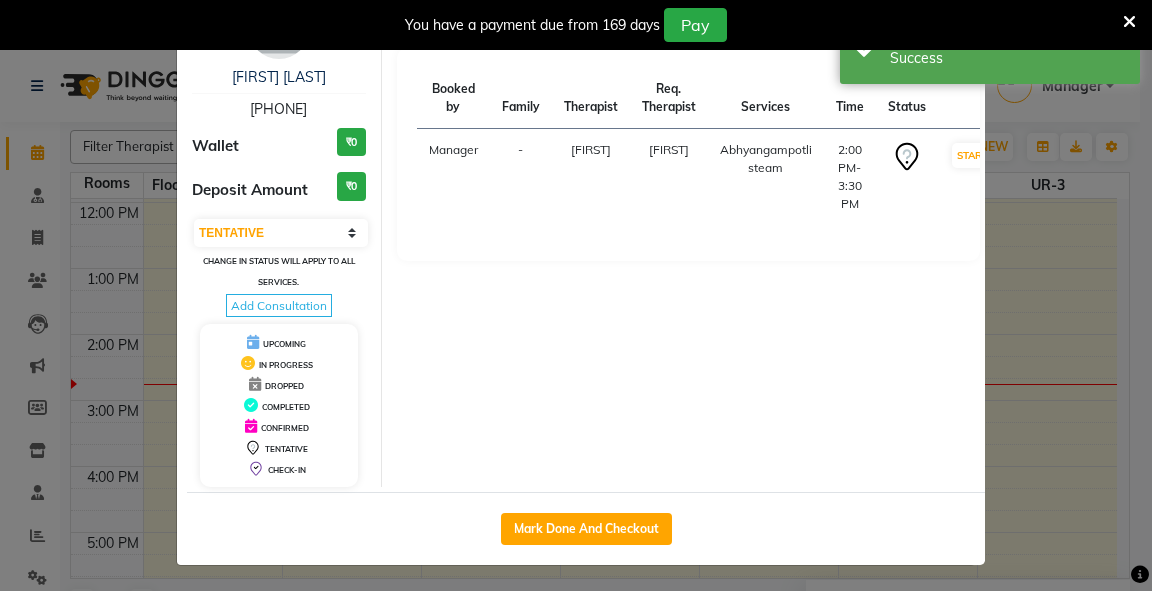 select on "service" 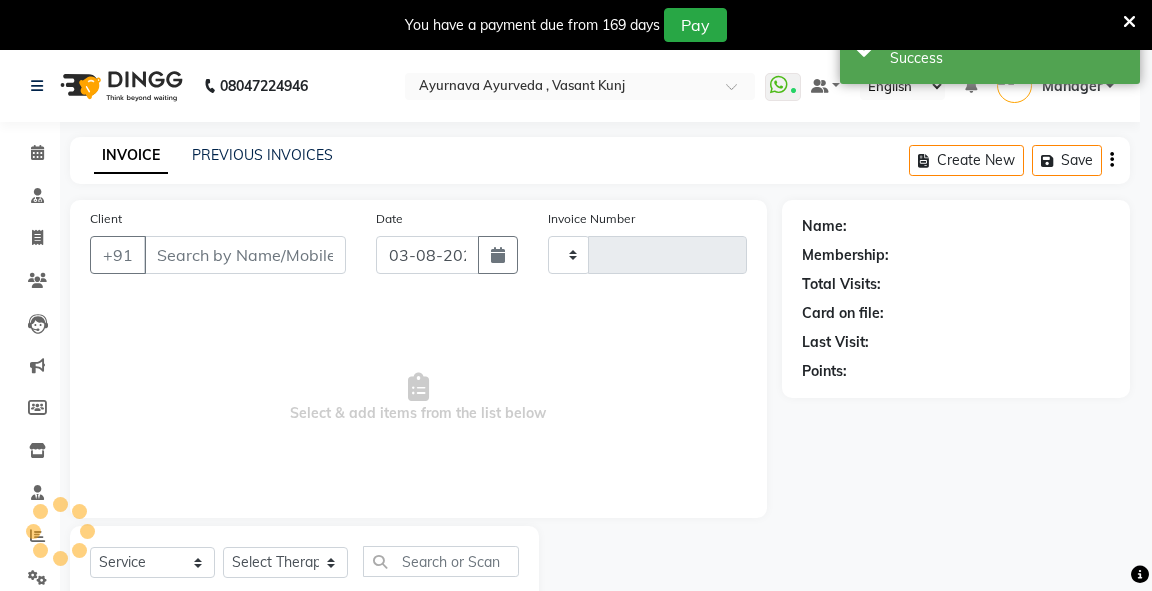 type on "2293" 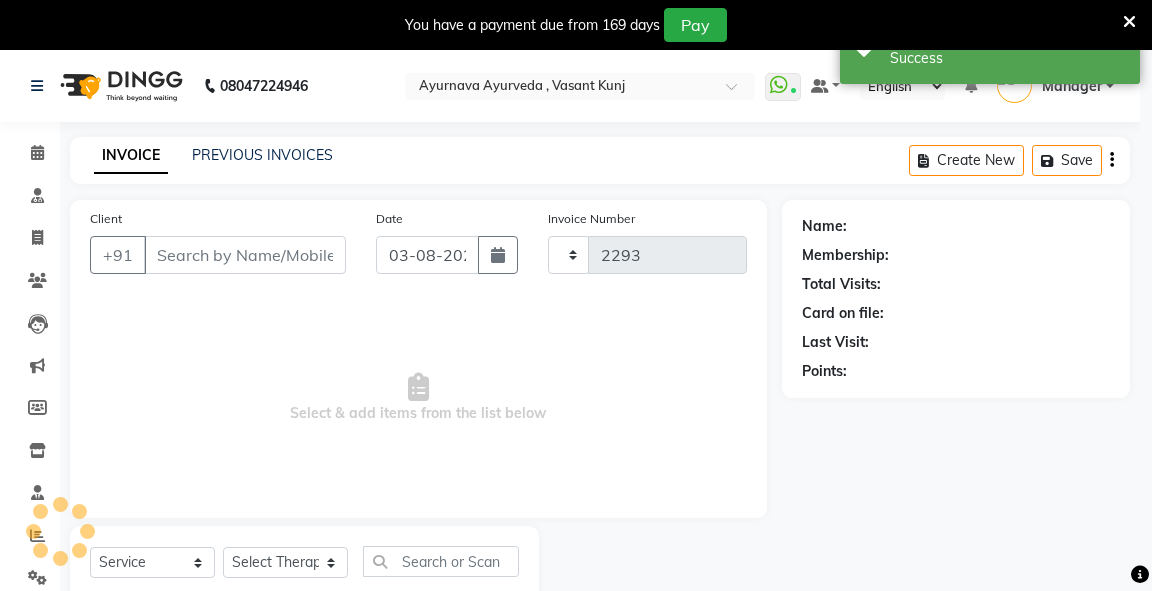 select on "5571" 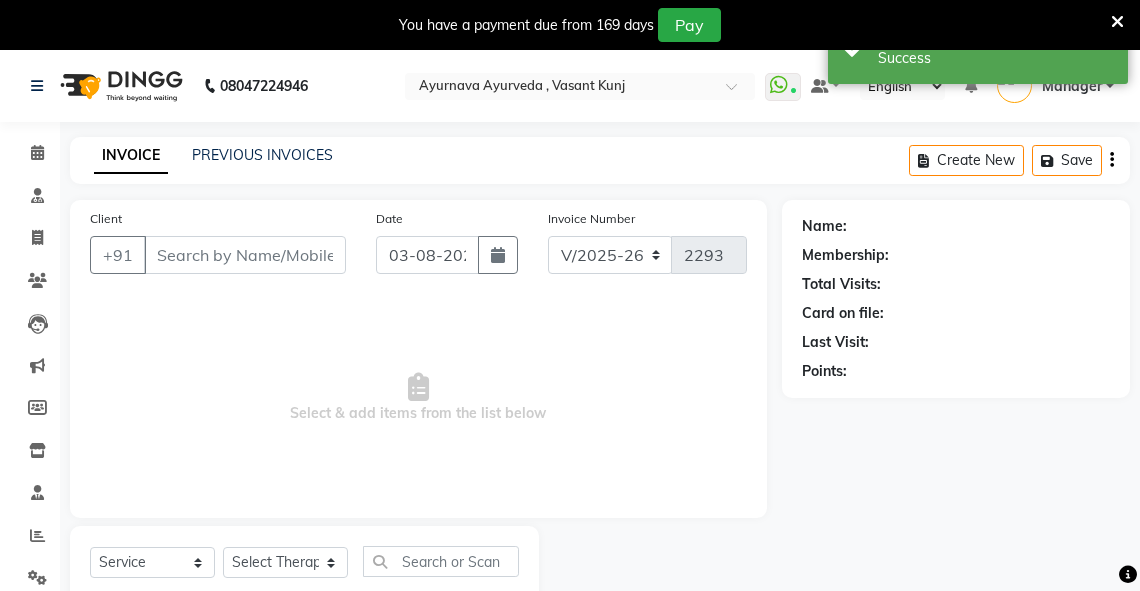type on "[PHONE]" 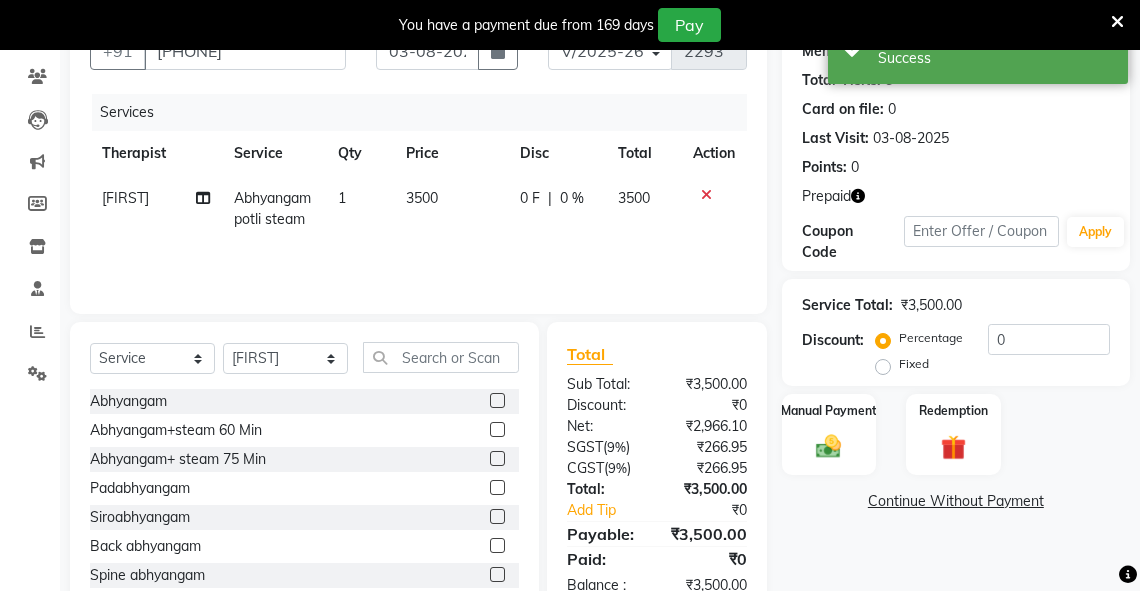 scroll, scrollTop: 260, scrollLeft: 0, axis: vertical 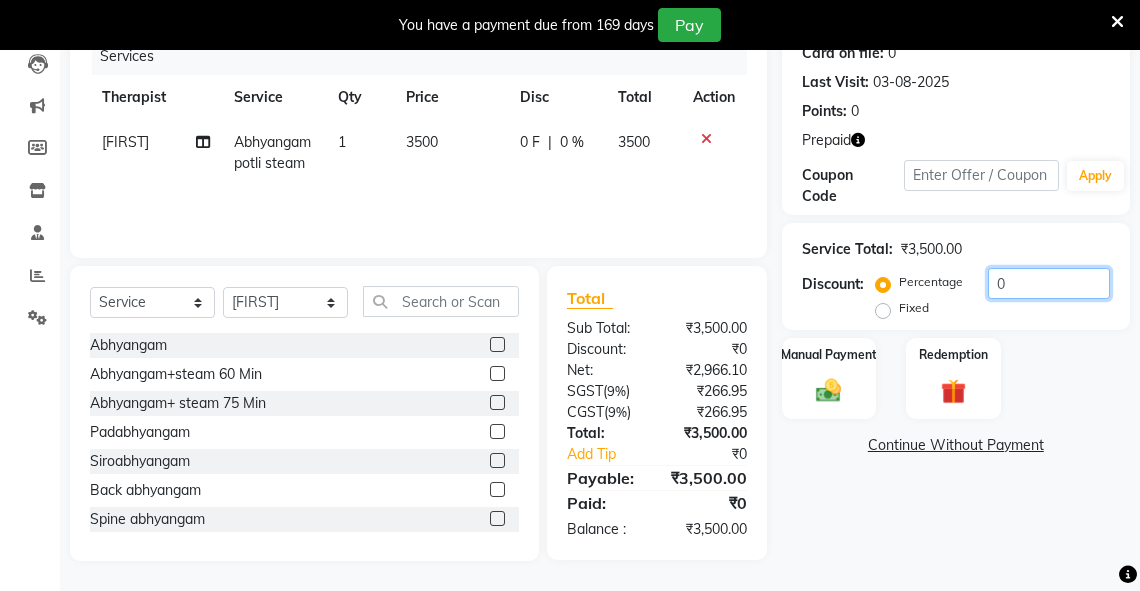 drag, startPoint x: 1012, startPoint y: 284, endPoint x: 964, endPoint y: 280, distance: 48.166378 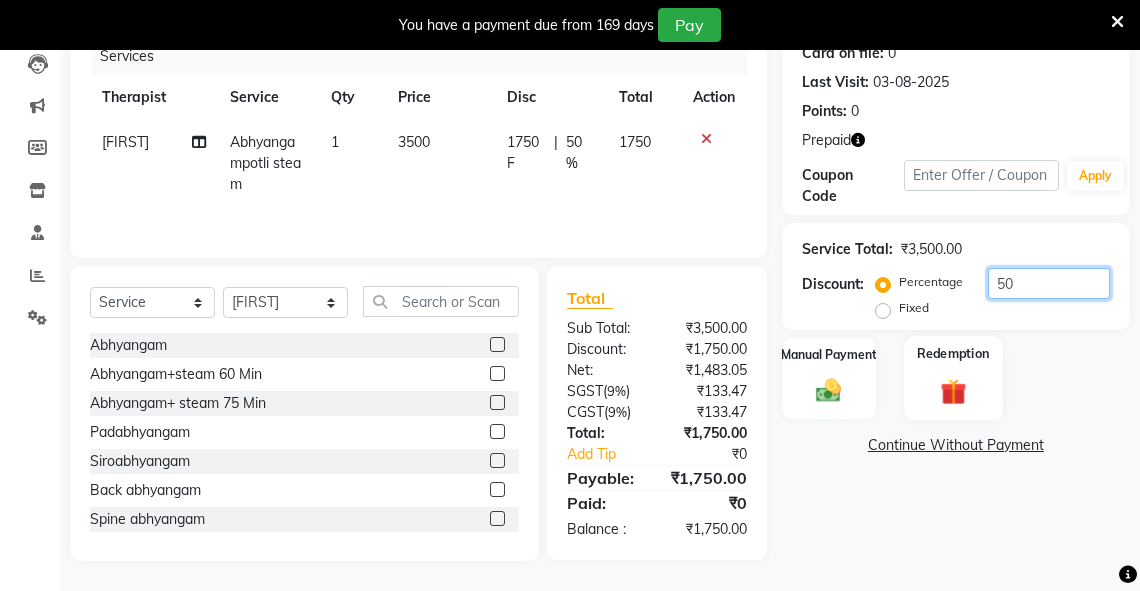 type on "50" 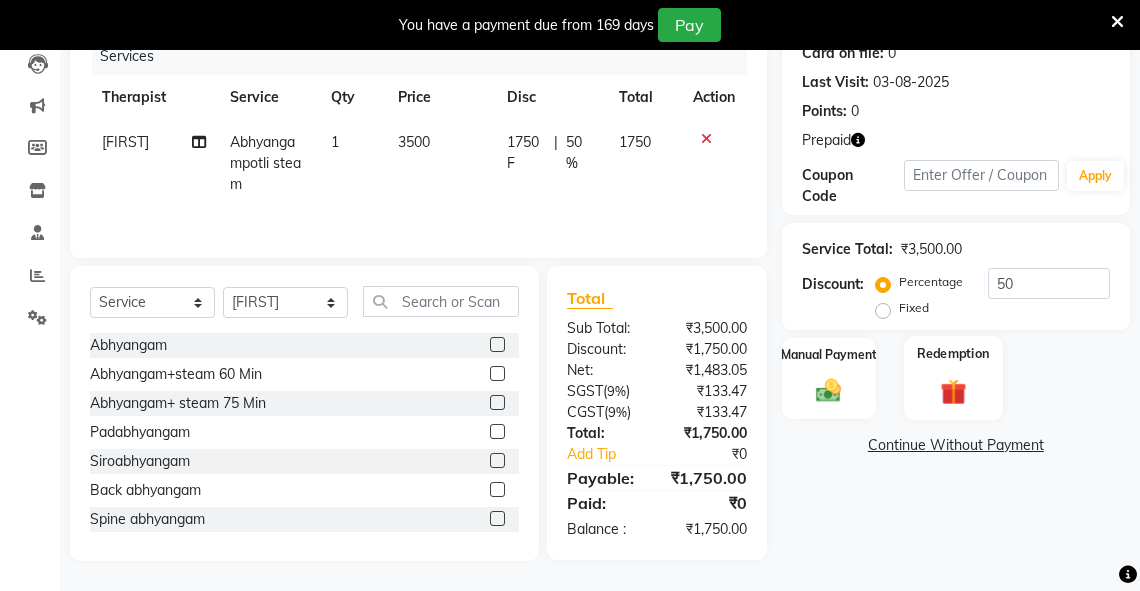 click 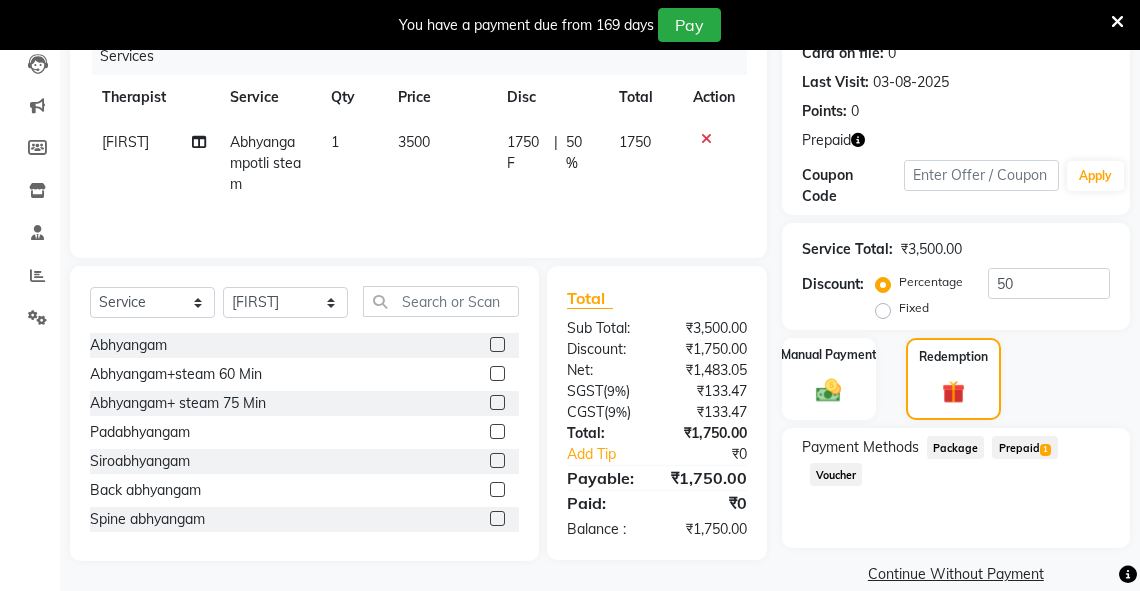 click on "Prepaid  1" 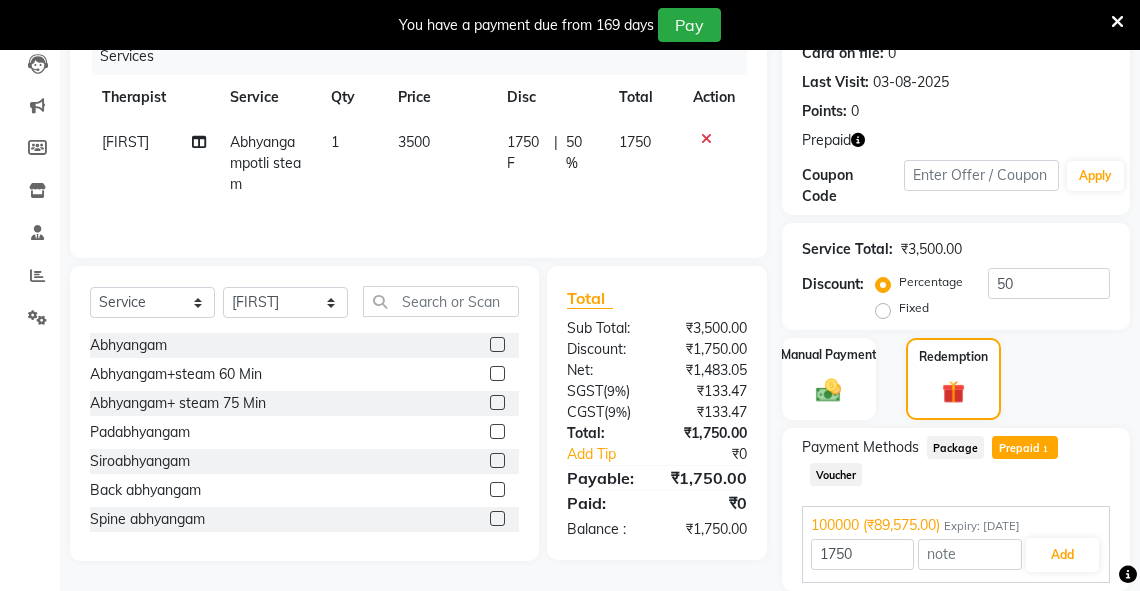 scroll, scrollTop: 331, scrollLeft: 0, axis: vertical 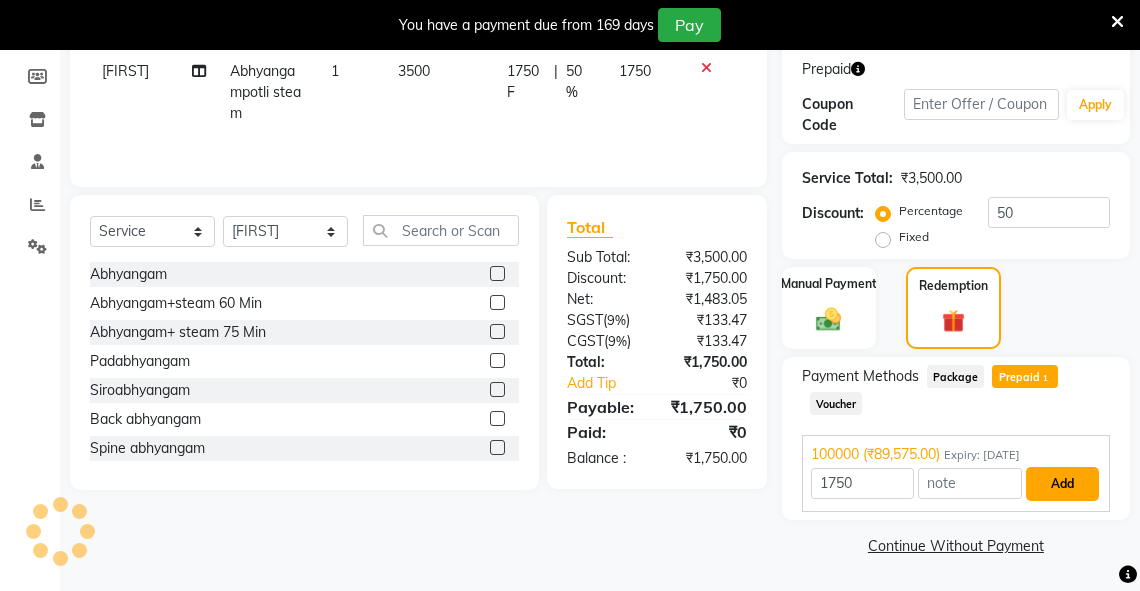 drag, startPoint x: 1070, startPoint y: 477, endPoint x: 1150, endPoint y: 453, distance: 83.52245 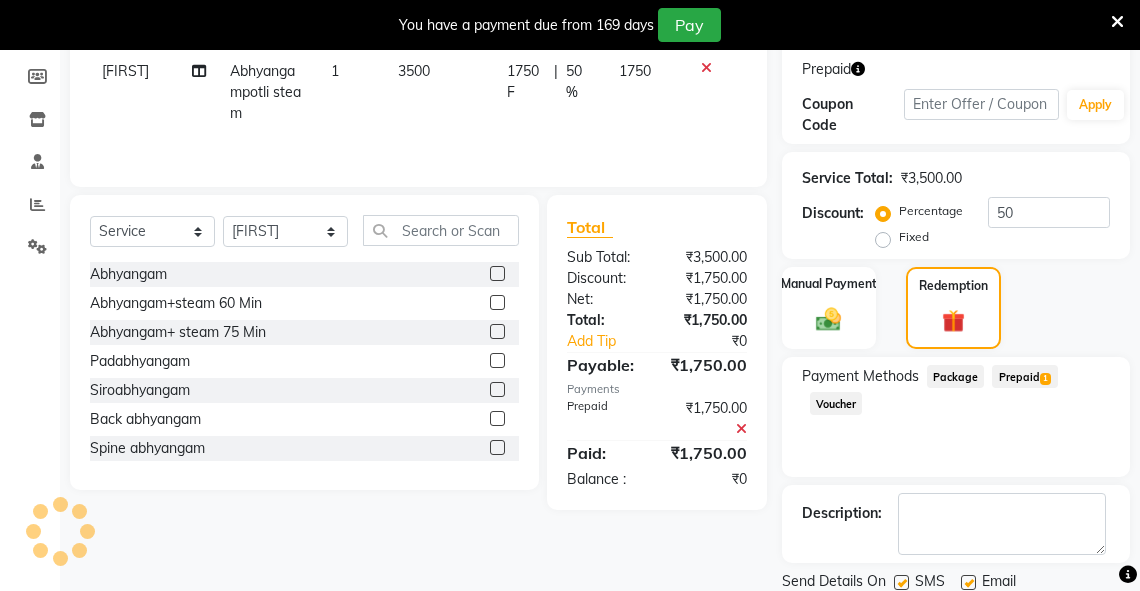 scroll, scrollTop: 399, scrollLeft: 0, axis: vertical 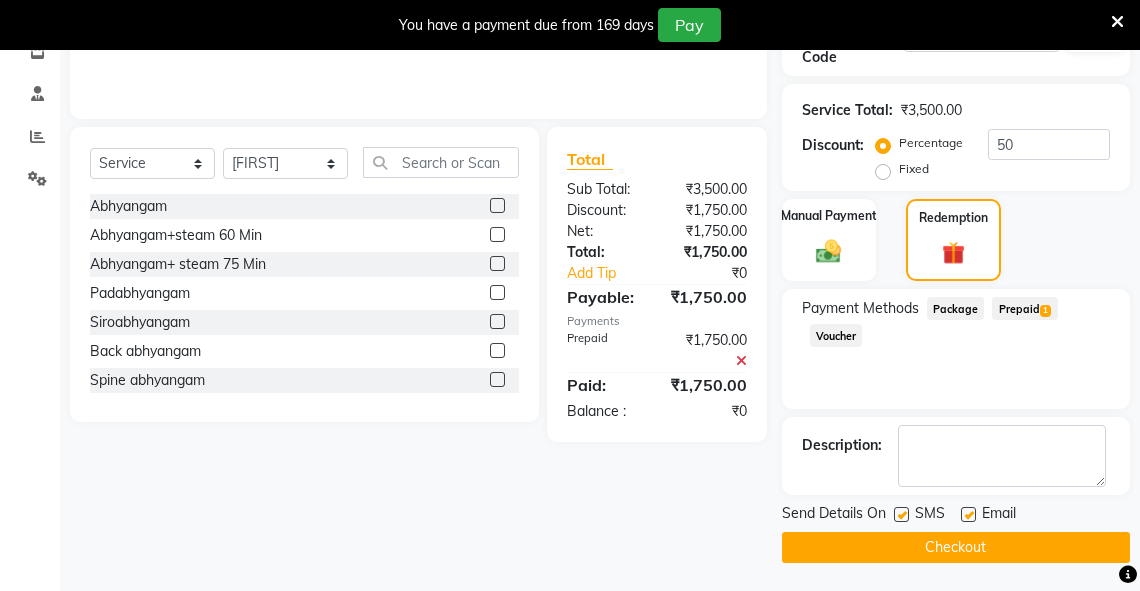 click on "Checkout" 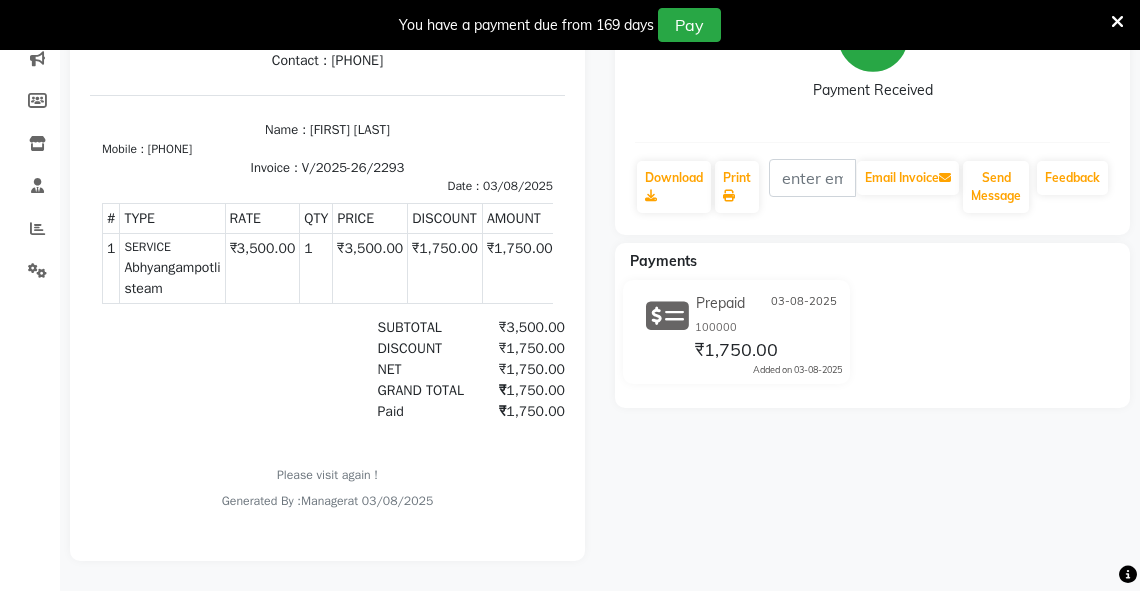 scroll, scrollTop: 0, scrollLeft: 0, axis: both 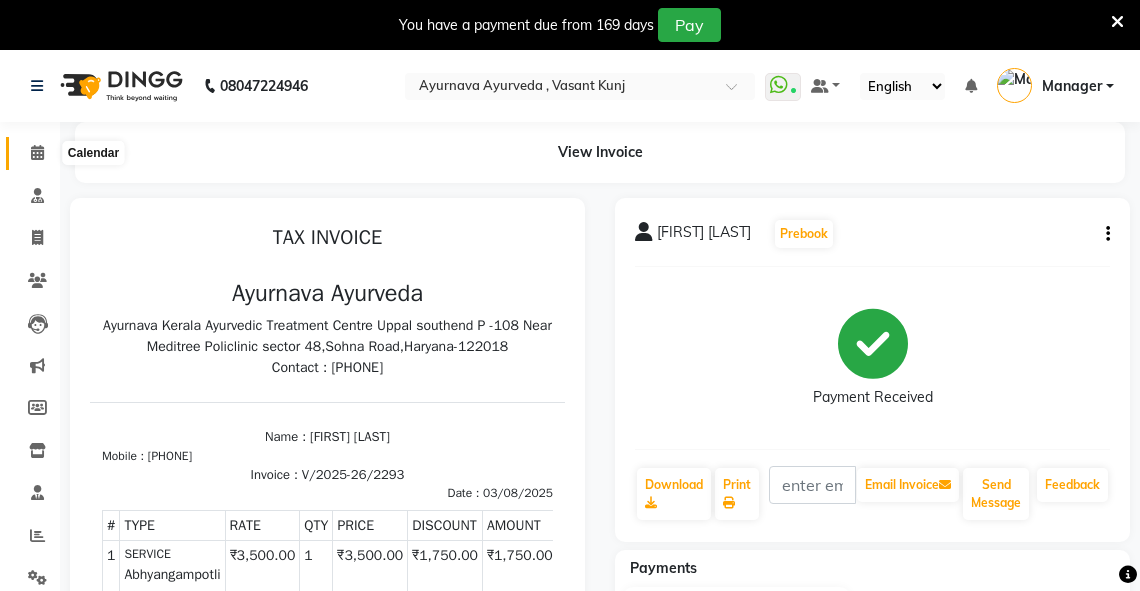 click 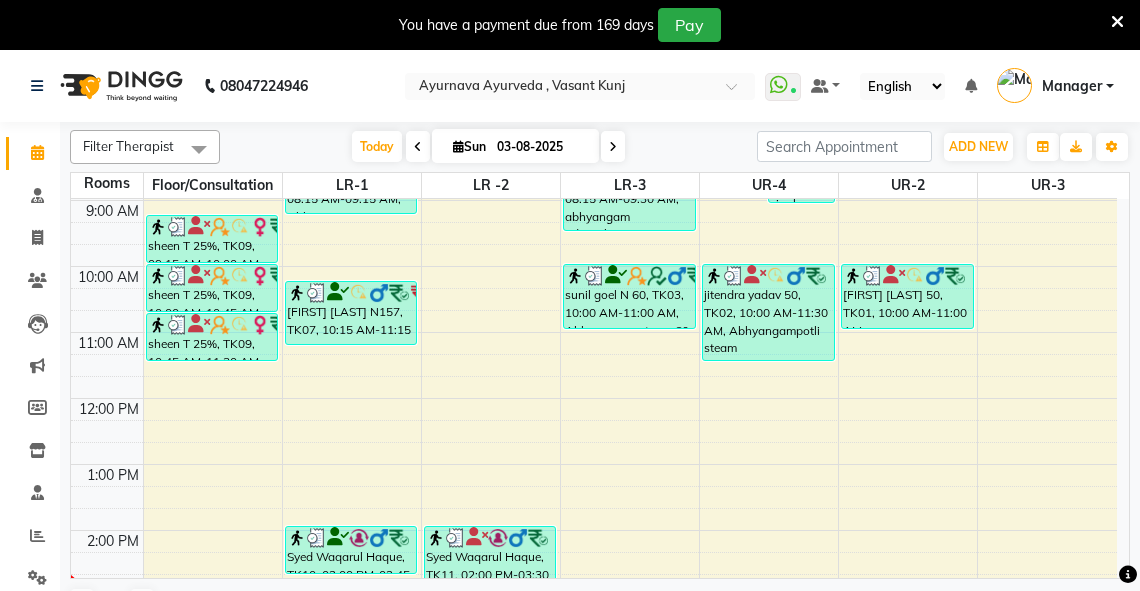 scroll, scrollTop: 320, scrollLeft: 0, axis: vertical 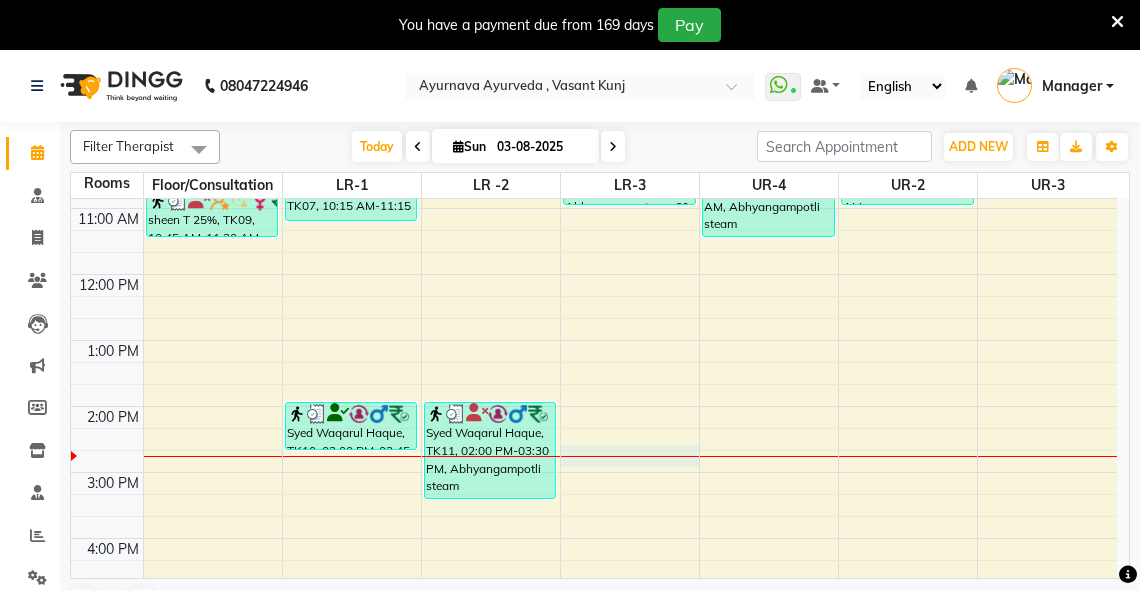 click on "6:00 AM 7:00 AM 8:00 AM 9:00 AM 10:00 AM 11:00 AM 12:00 PM 1:00 PM 2:00 PM 3:00 PM 4:00 PM 5:00 PM 6:00 PM 7:00 PM 8:00 PM     sheen T 25%, TK09, 09:15 AM-10:00 AM,  abhyangam(L)+Potli(L)     sheen T 25%, TK09, 10:00 AM-10:45 AM,  abhyangam(L)+Potli(L)     sheen T 25%, TK09, 10:45 AM-11:30 AM,  abhyangam(L)+Potli(L)     [FIRST] [LAST], TK04, 08:15 AM-09:15 AM, Abhyangam+steam 60 Min     [FIRST] [LAST] N157, TK07, 10:15 AM-11:15 AM, Abhyangam+steam 60 Min     [FIRST] [LAST], TK10, 02:00 PM-02:45 PM, facial     [FIRST] [LAST], TK05, 08:15 AM-09:00 AM, Abhyangam     [FIRST] [LAST], TK11, 02:00 PM-03:30 PM, Abhyangampotli steam     [FIRST] 50 k, TK06, 08:15 AM-09:30 AM, abhyangam udwarthanam STEAM     [FIRST] [LAST]  N 60, TK03, 10:00 AM-11:00 AM, Abhyangam+steam 60 Min     [FIRST] [LAST], TK08, 07:45 AM-08:30 AM, Abhyangam     [FIRST] [LAST], TK08, 08:20 AM-09:05 AM, Abhyangam     [FIRST] [LAST] 50, TK02, 10:00 AM-11:30 AM, Abhyangampotli steam     [FIRST] [LAST] 50, TK01, 10:00 AM-11:00 AM, Abhyangam+steam 60 Min" at bounding box center (594, 373) 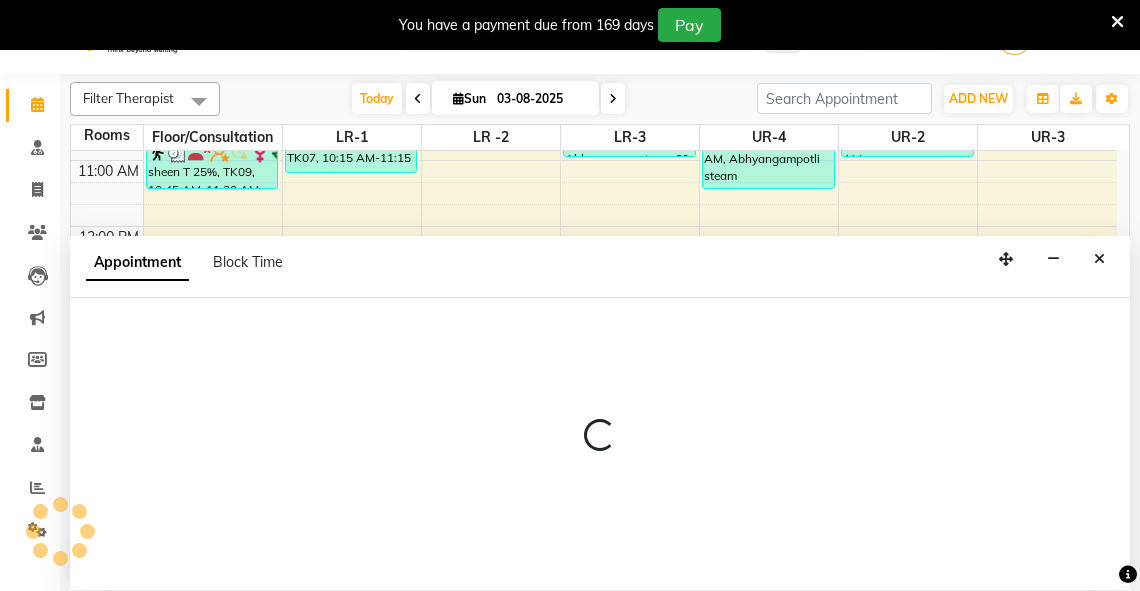 scroll, scrollTop: 50, scrollLeft: 0, axis: vertical 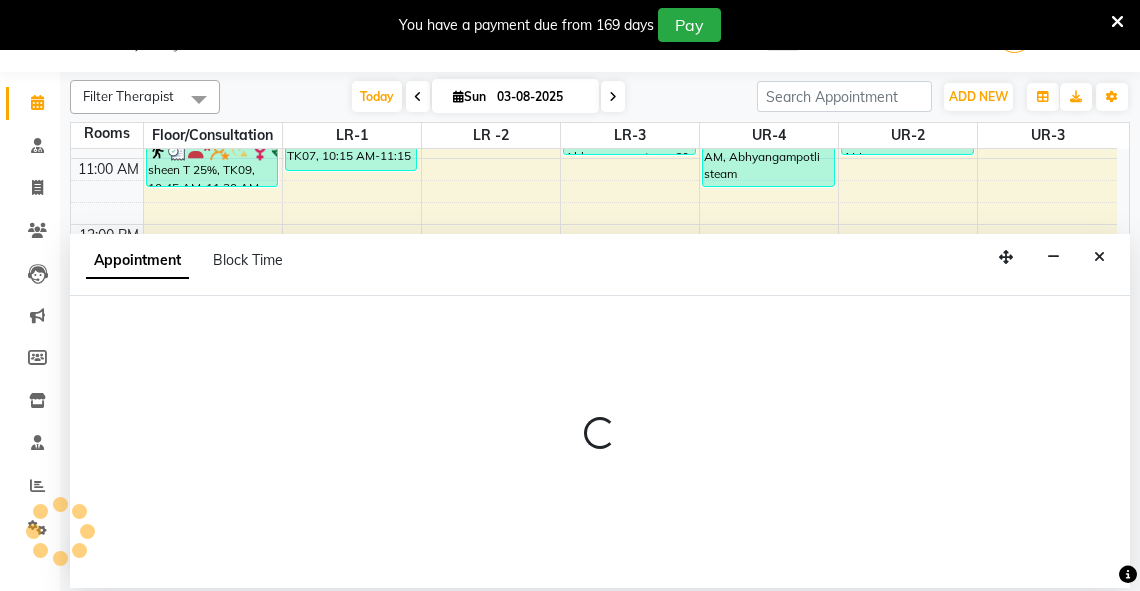 select on "885" 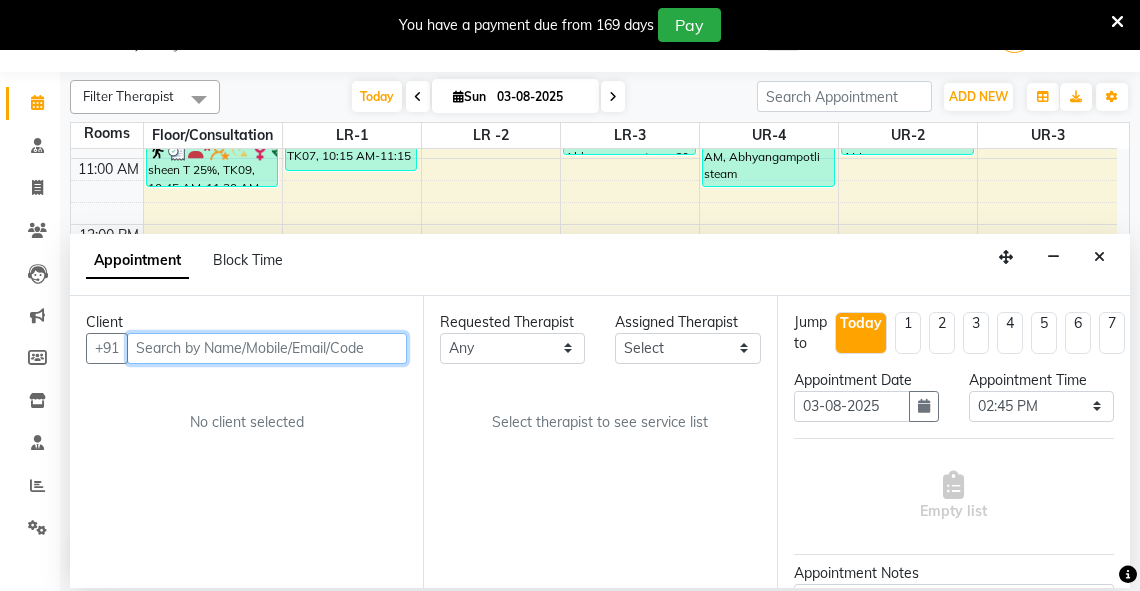 click at bounding box center [267, 348] 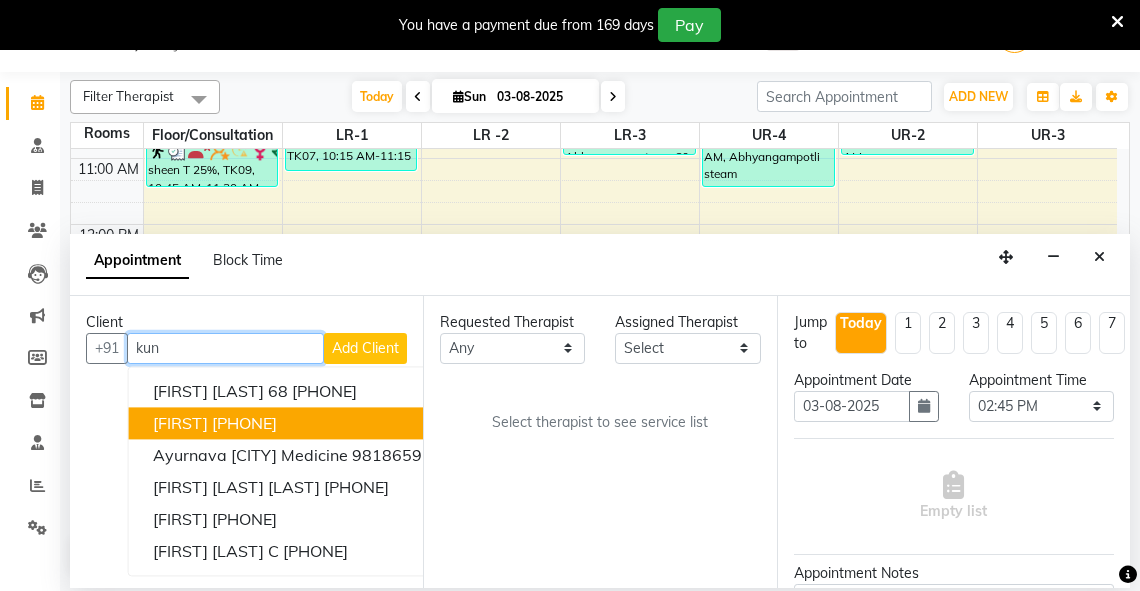 click on "[PHONE]" at bounding box center [244, 423] 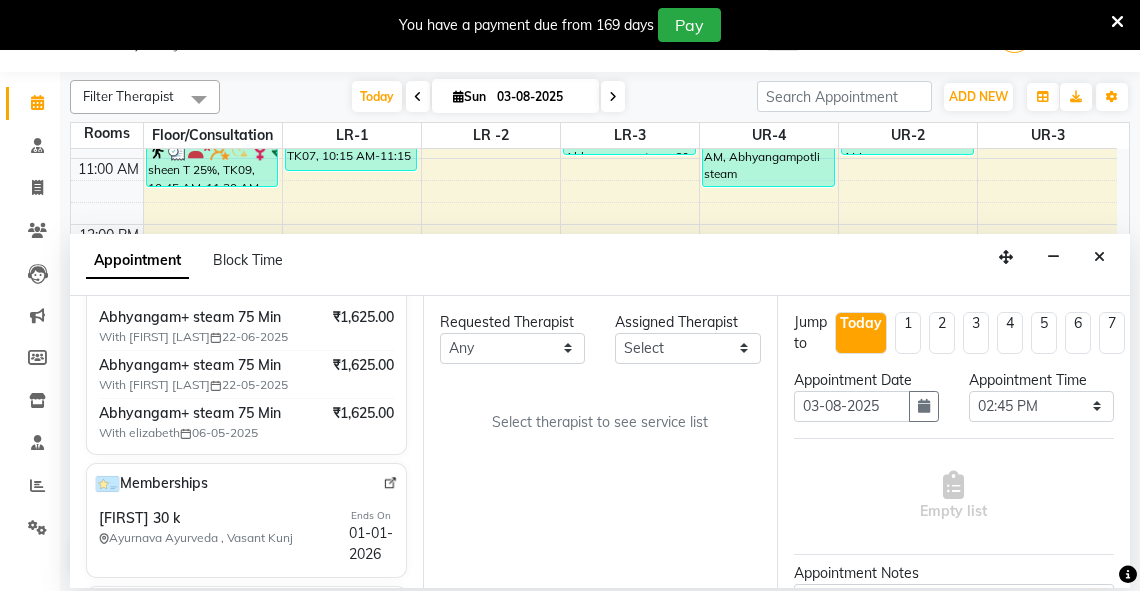 scroll, scrollTop: 0, scrollLeft: 0, axis: both 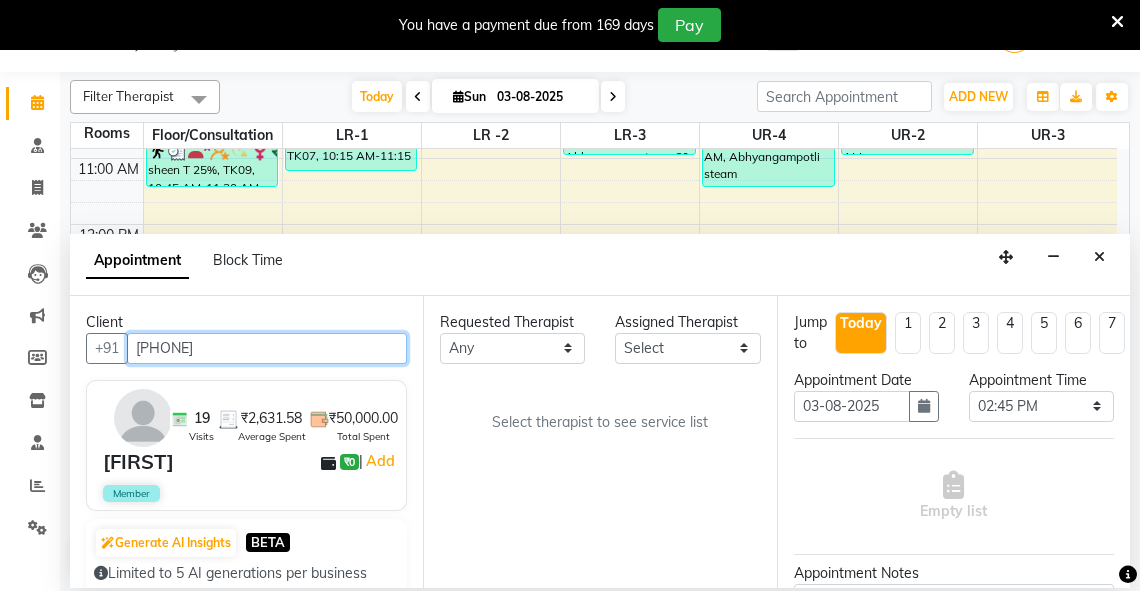 type on "[PHONE]" 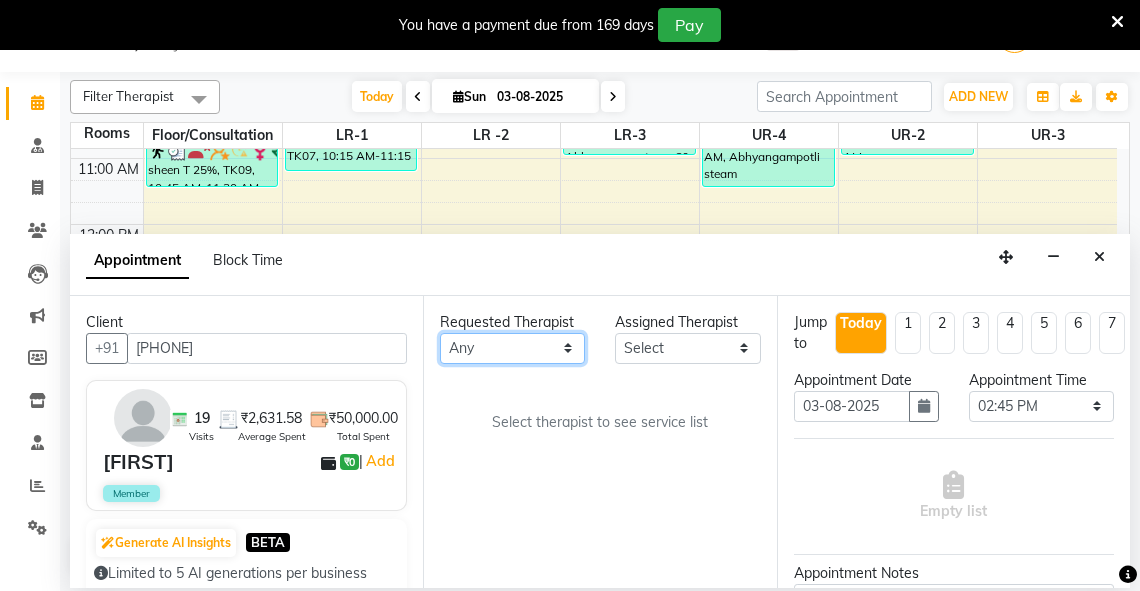 click on "Any Adarsh Akshaya V Aleena Thankachan Anakha A K Anaswara N anusha  Dhaneesha Dr JIJI K P elizabeth gopika Guddu Maurya JISHNU maneesha a Manoj K M OTHER BRANCH Sardinia Shyamjith Vineeth Vijayan vishnu priya yadhu" at bounding box center [512, 348] 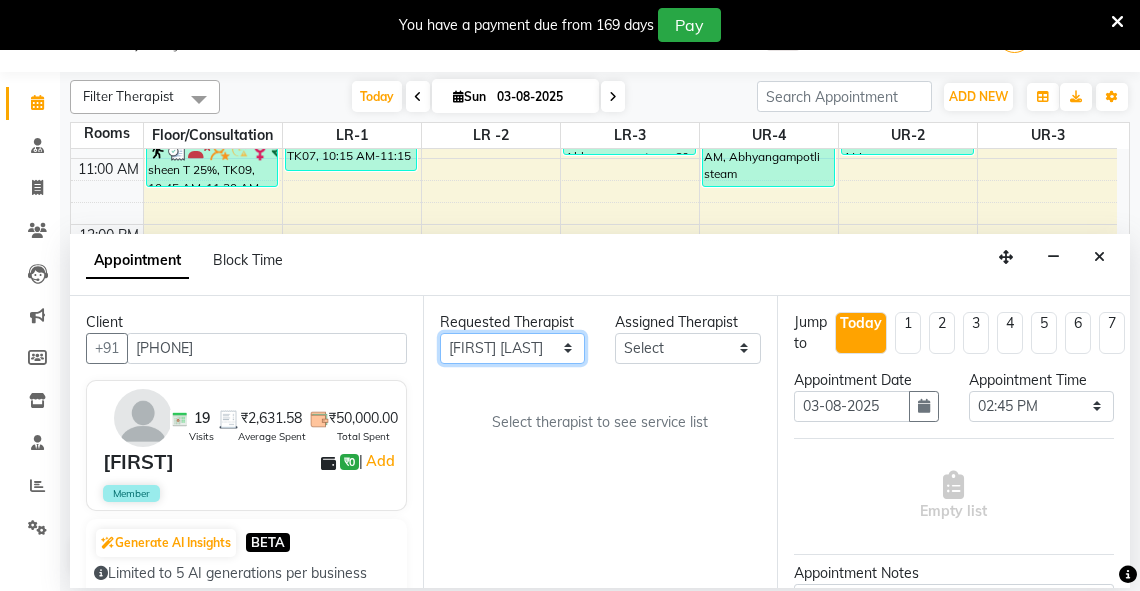 click on "Any Adarsh Akshaya V Aleena Thankachan Anakha A K Anaswara N anusha  Dhaneesha Dr JIJI K P elizabeth gopika Guddu Maurya JISHNU maneesha a Manoj K M OTHER BRANCH Sardinia Shyamjith Vineeth Vijayan vishnu priya yadhu" at bounding box center (512, 348) 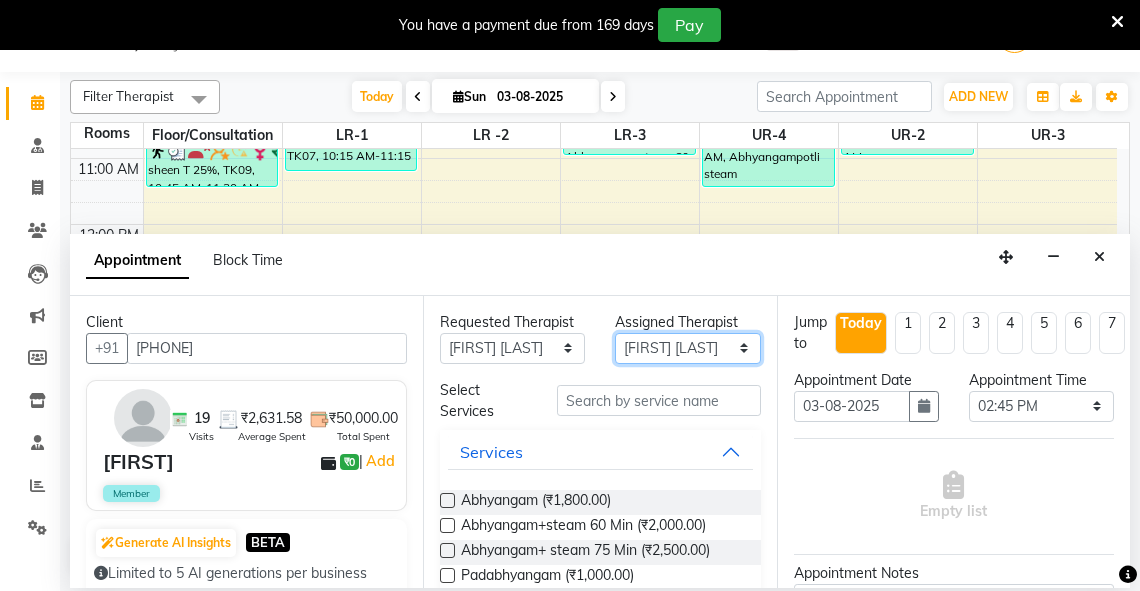 click on "Select Adarsh Akshaya V Aleena Thankachan Anakha A K Anaswara N anusha  Dhaneesha Dr JIJI K P elizabeth gopika Guddu Maurya JISHNU maneesha a Manoj K M OTHER BRANCH Sardinia Shyamjith Vineeth Vijayan vishnu priya yadhu" at bounding box center (687, 348) 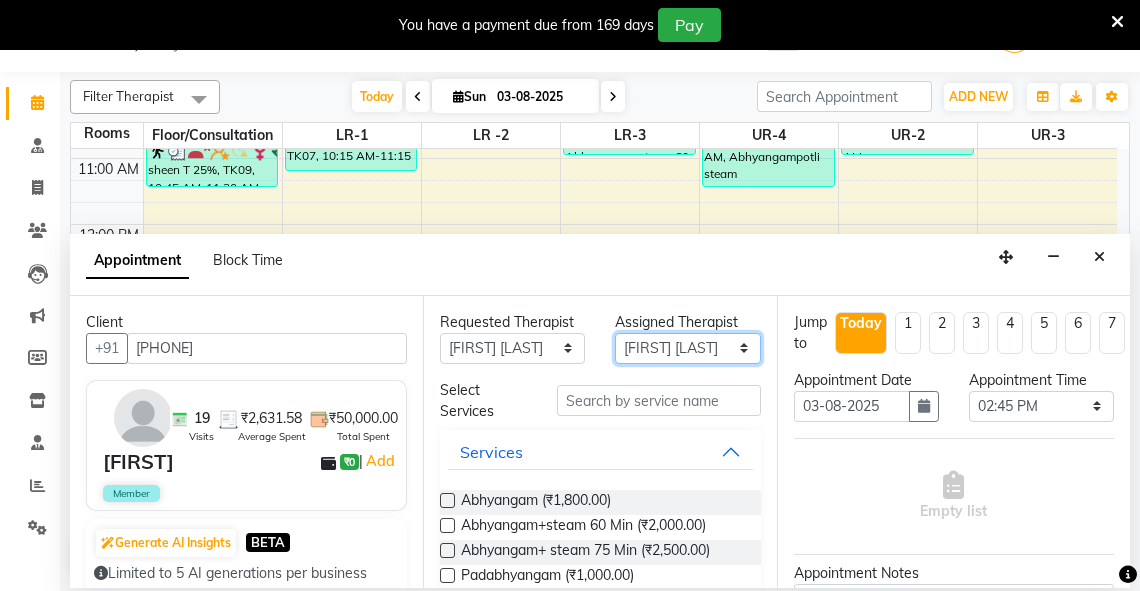 select on "71499" 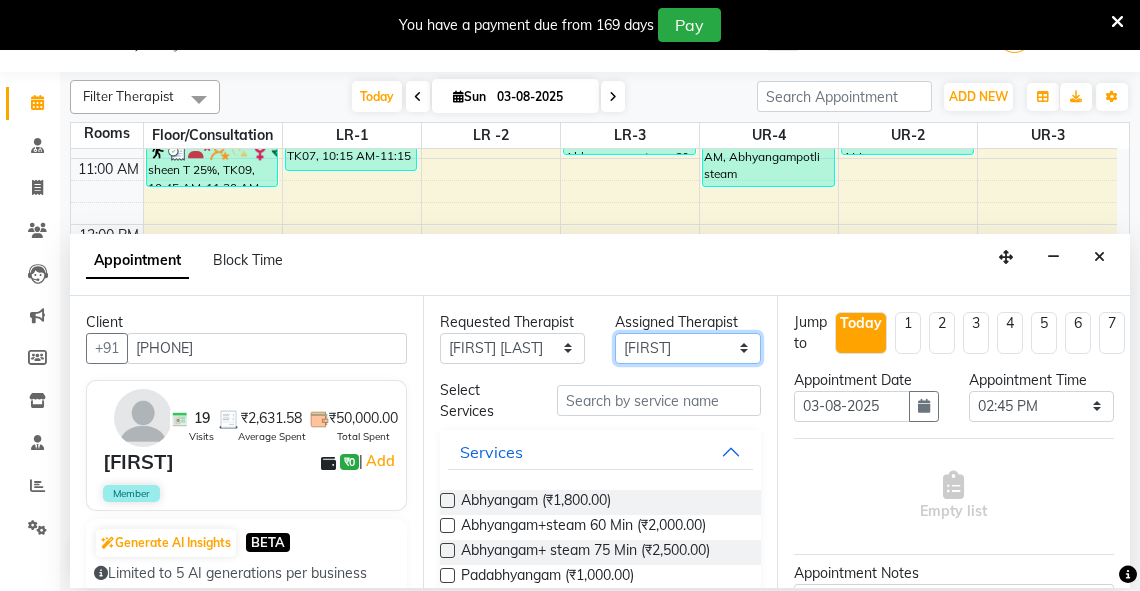 click on "Select Adarsh Akshaya V Aleena Thankachan Anakha A K Anaswara N anusha  Dhaneesha Dr JIJI K P elizabeth gopika Guddu Maurya JISHNU maneesha a Manoj K M OTHER BRANCH Sardinia Shyamjith Vineeth Vijayan vishnu priya yadhu" at bounding box center [687, 348] 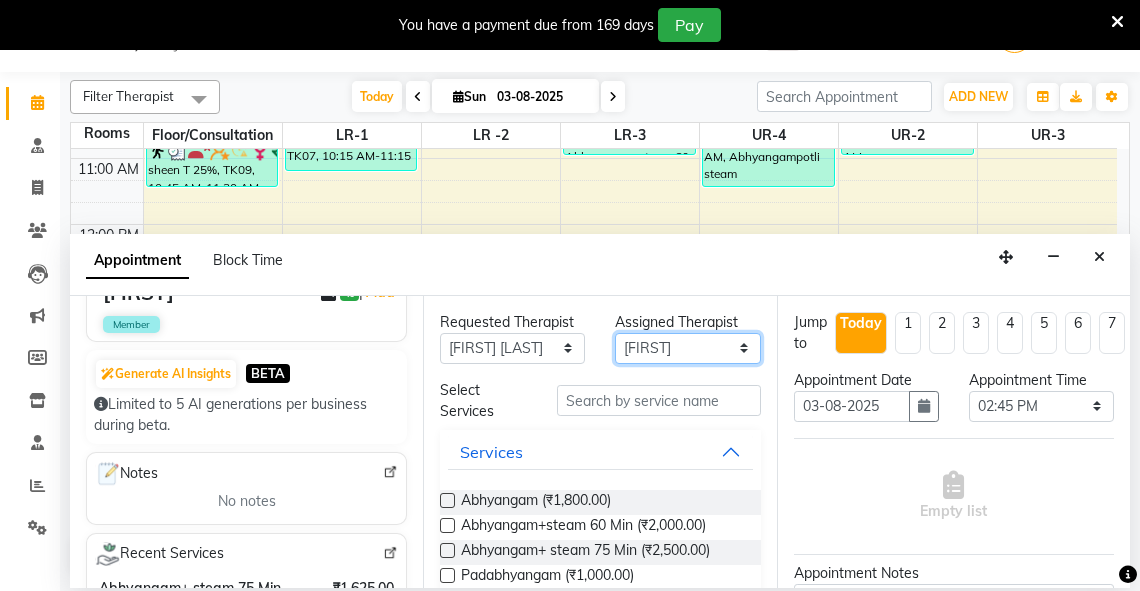 scroll, scrollTop: 172, scrollLeft: 0, axis: vertical 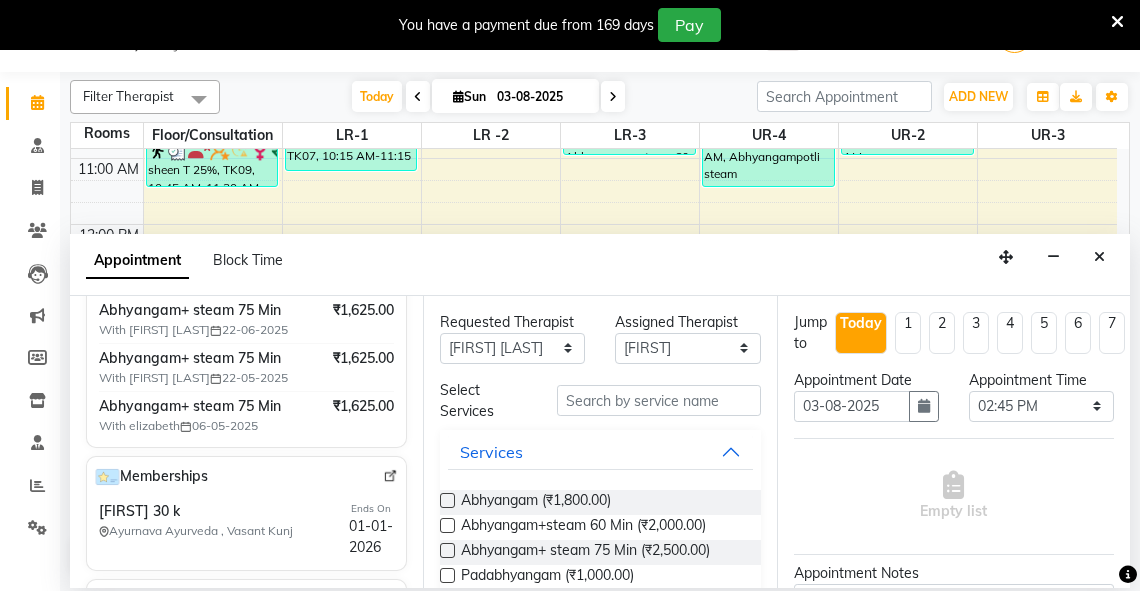 click at bounding box center [447, 550] 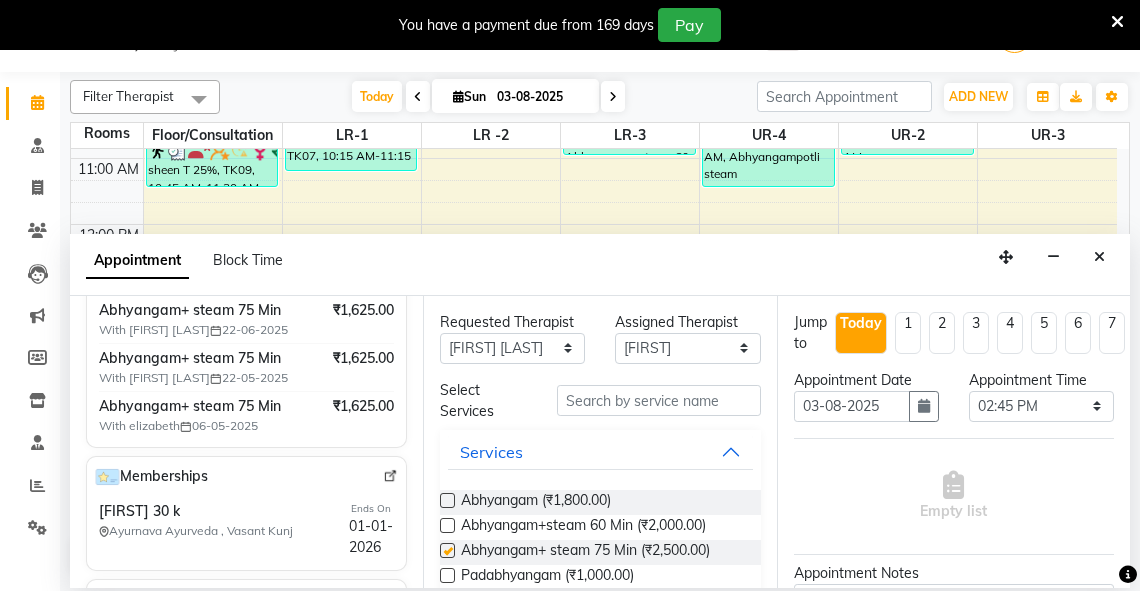 select on "2649" 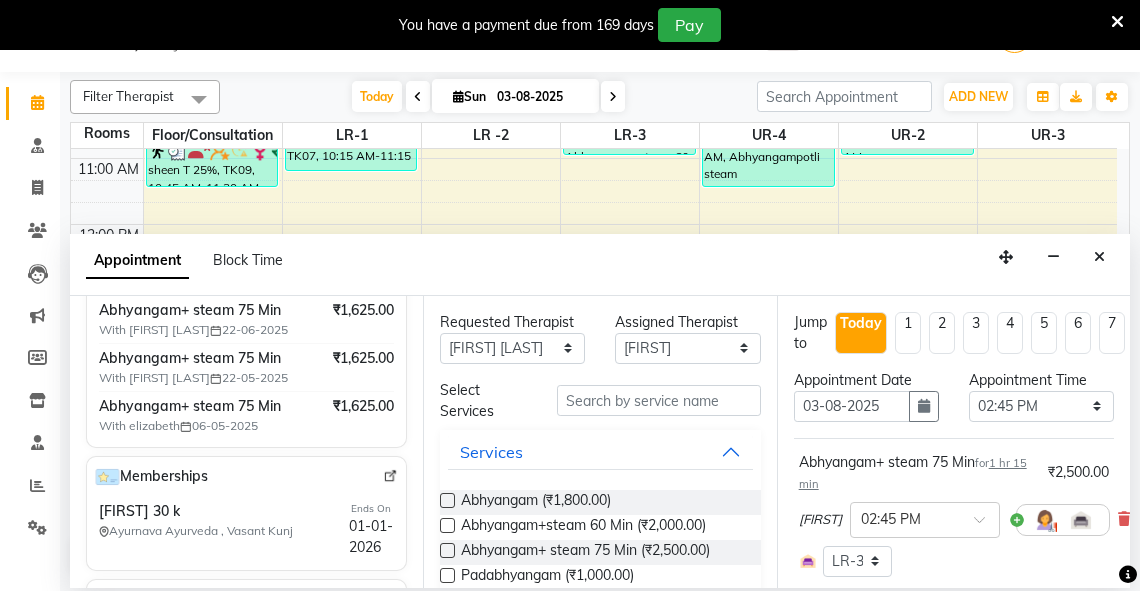 checkbox on "false" 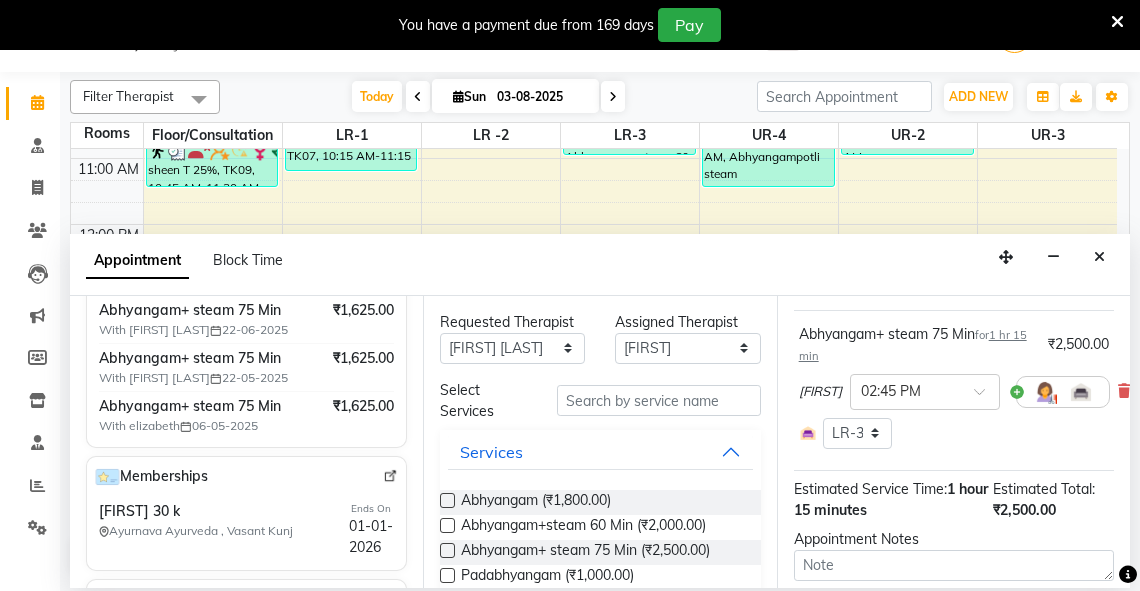 scroll, scrollTop: 334, scrollLeft: 0, axis: vertical 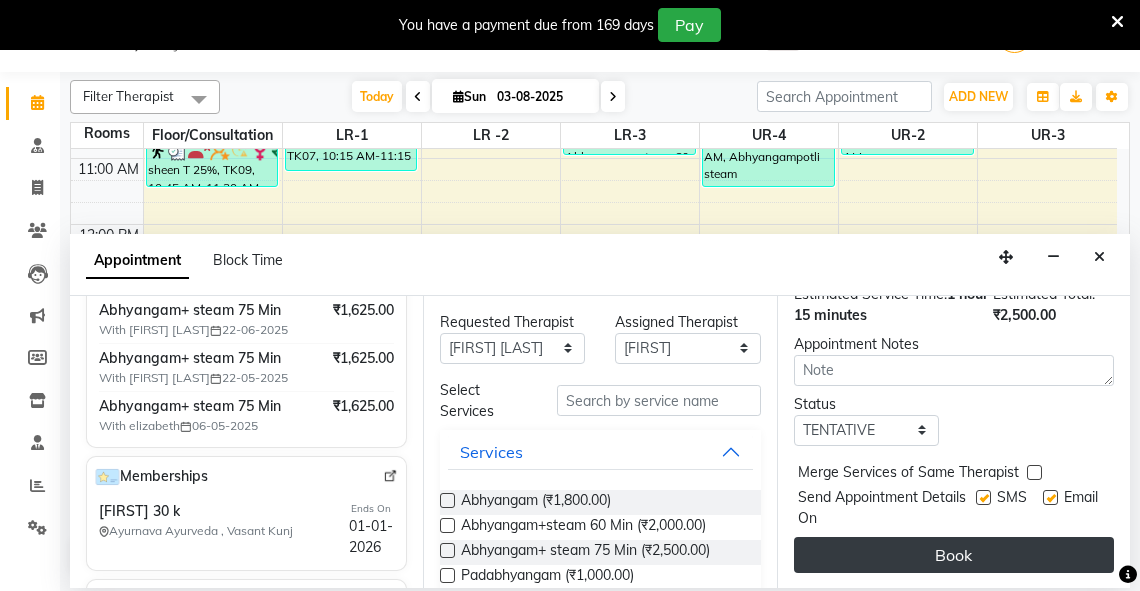 click on "Book" at bounding box center (954, 555) 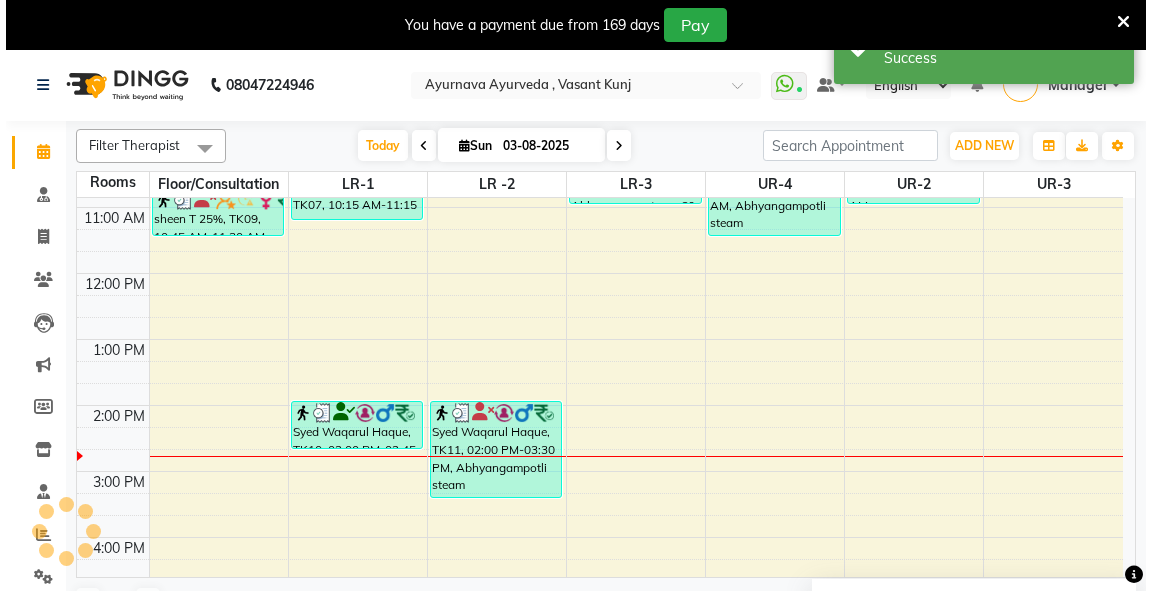 scroll, scrollTop: 0, scrollLeft: 0, axis: both 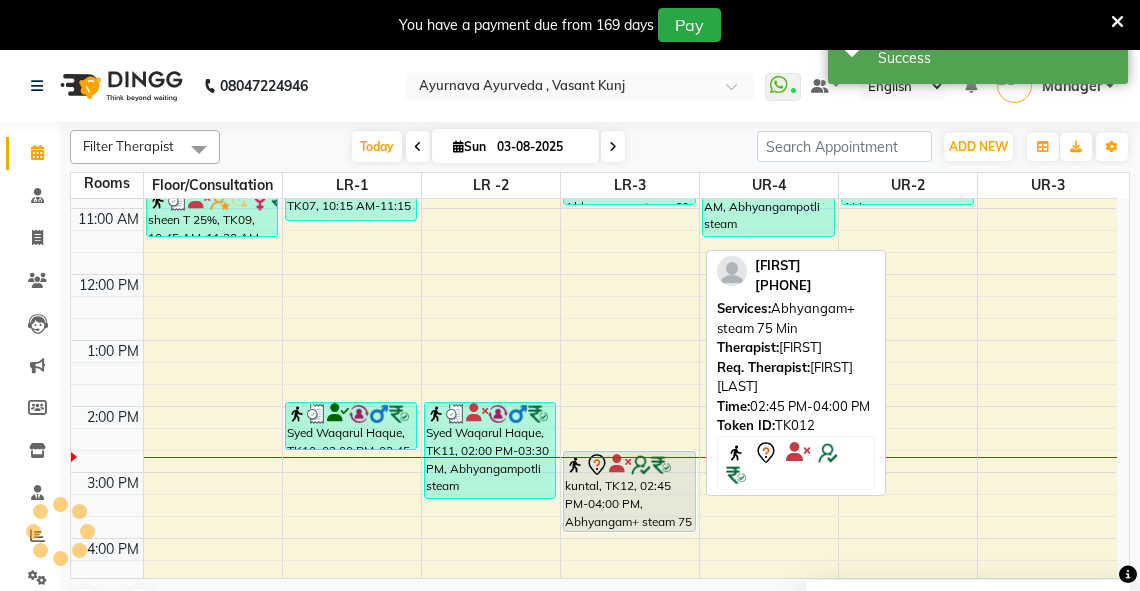 click at bounding box center (575, 465) 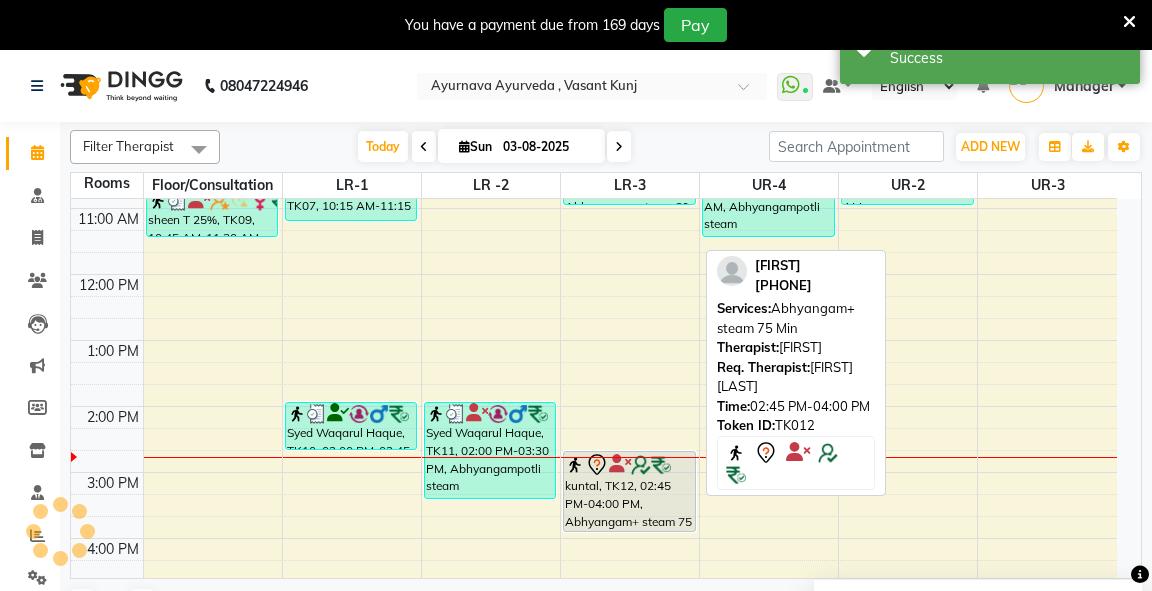 select on "7" 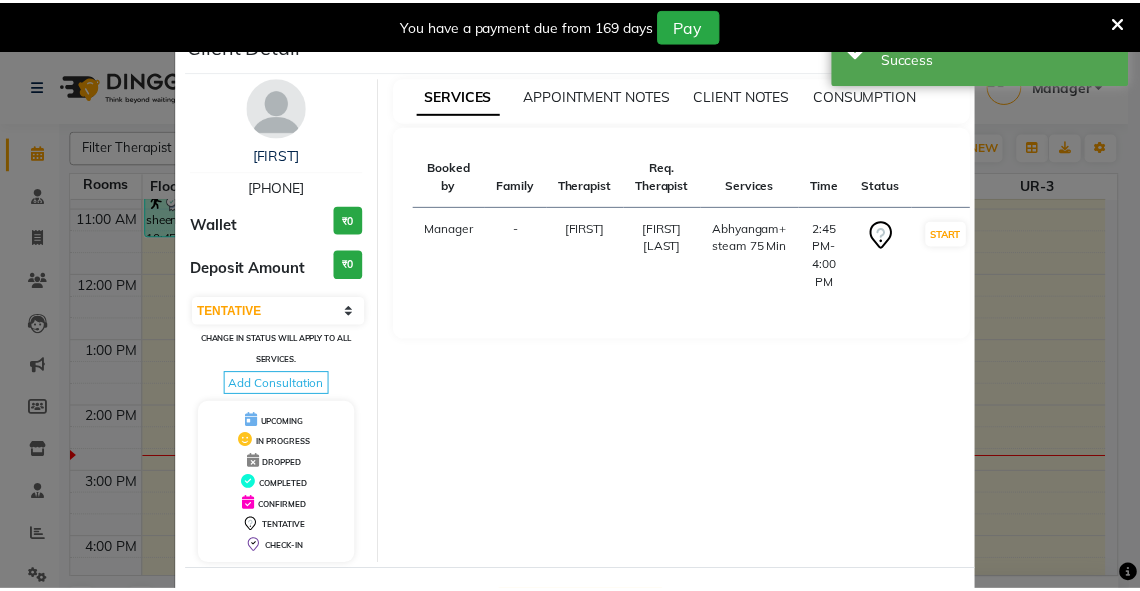 scroll, scrollTop: 78, scrollLeft: 0, axis: vertical 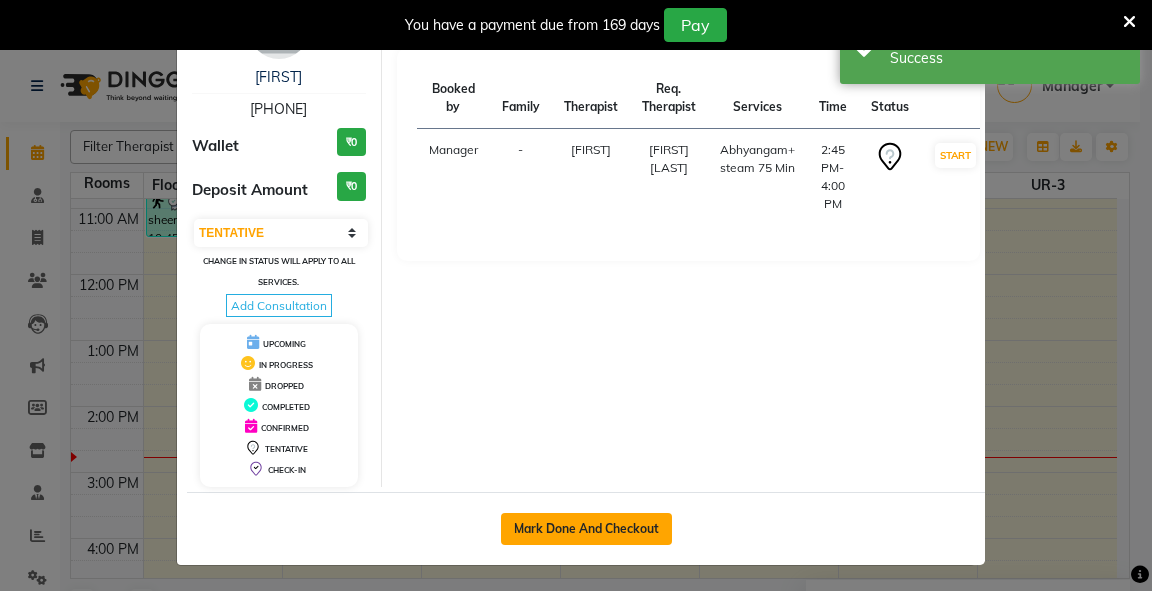 click on "Mark Done And Checkout" 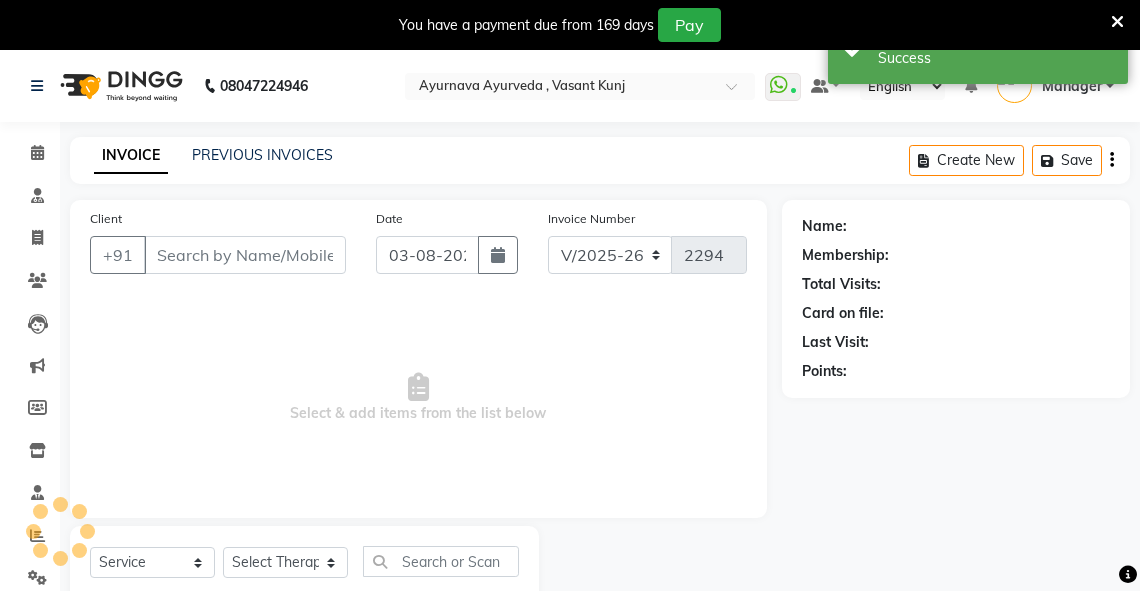 type on "[PHONE]" 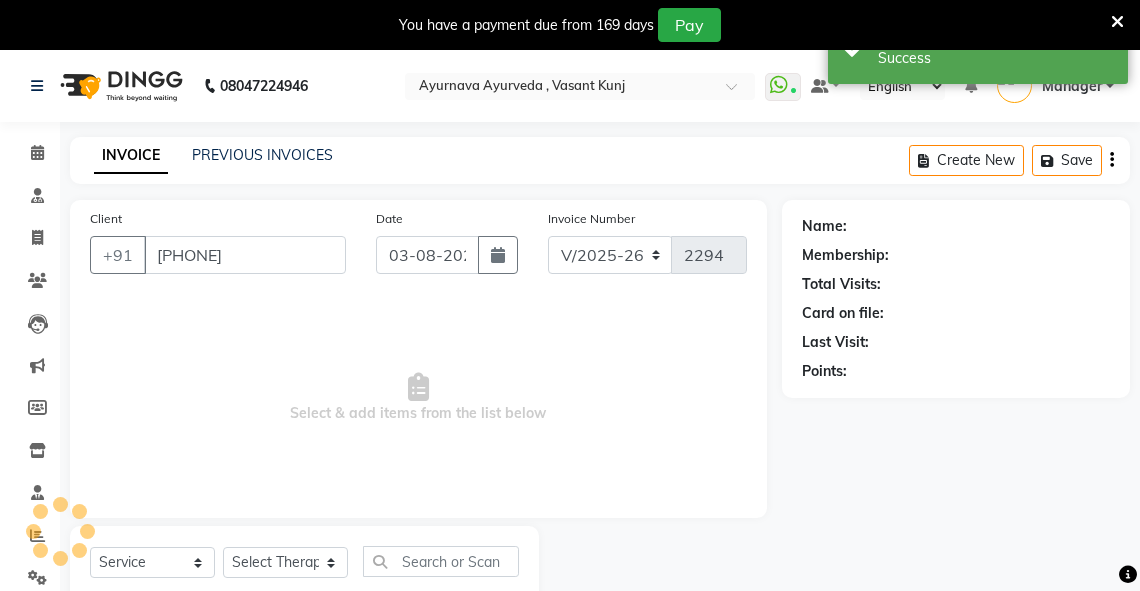 select on "71499" 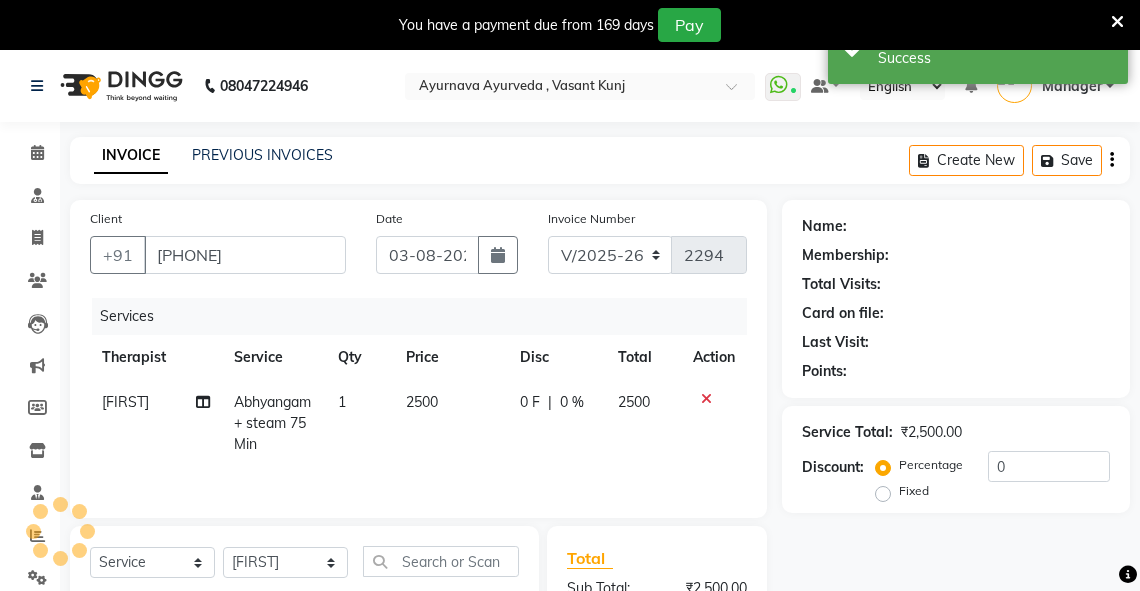 select on "1: Object" 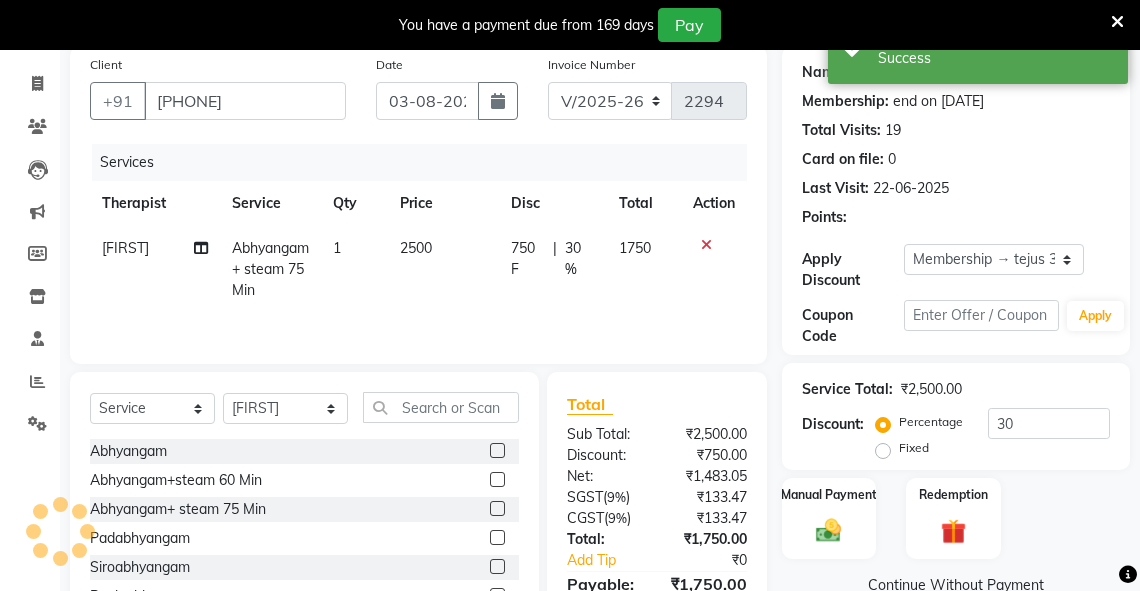 scroll, scrollTop: 207, scrollLeft: 0, axis: vertical 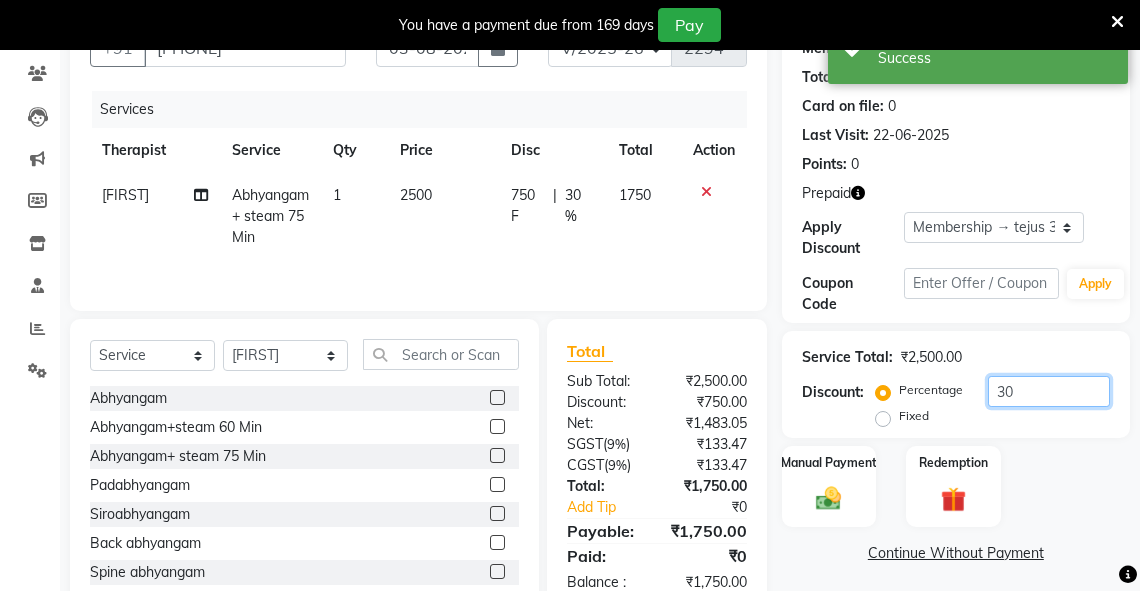 click on "30" 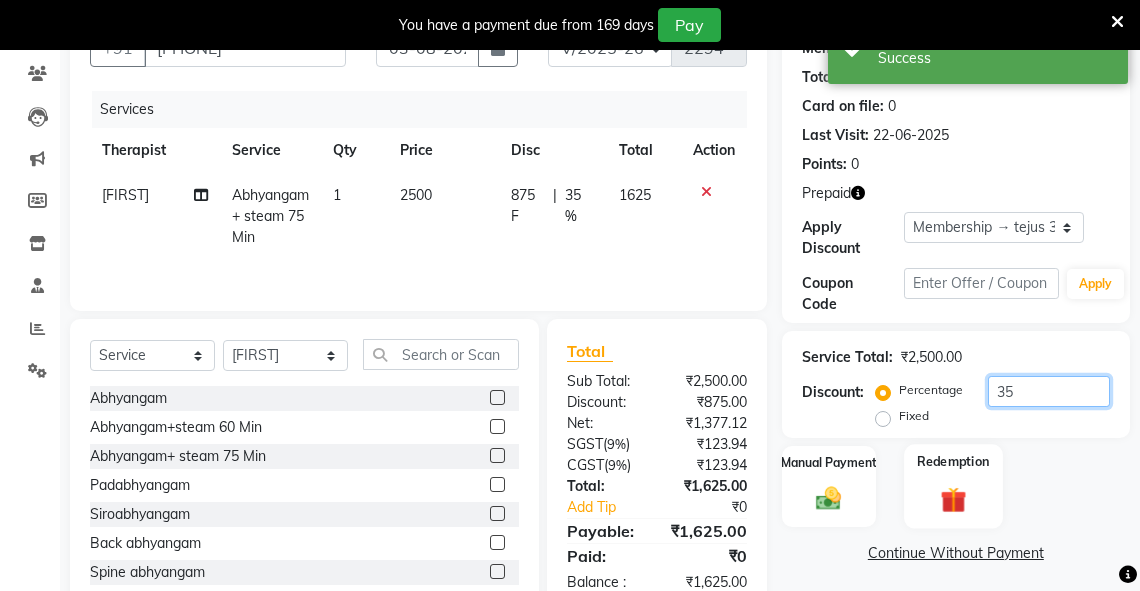 type on "35" 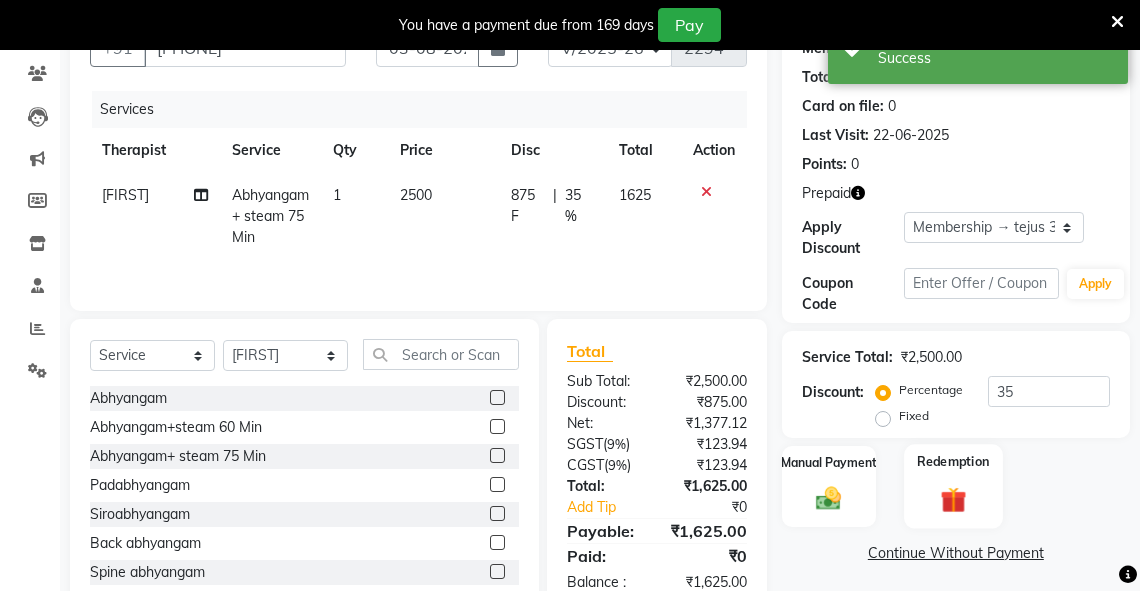 click on "Redemption" 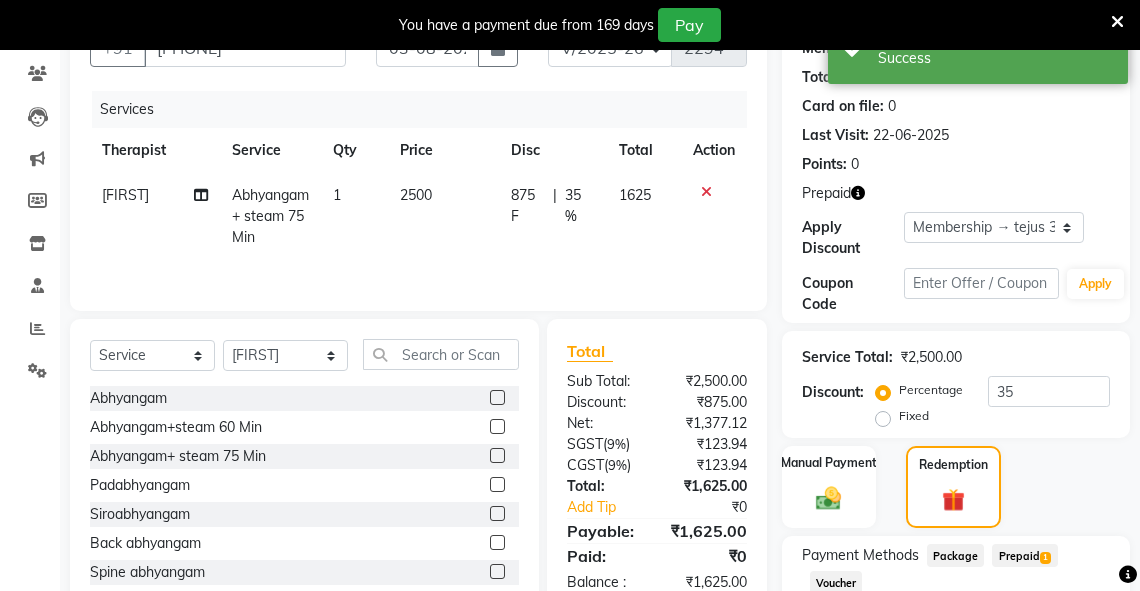 scroll, scrollTop: 342, scrollLeft: 0, axis: vertical 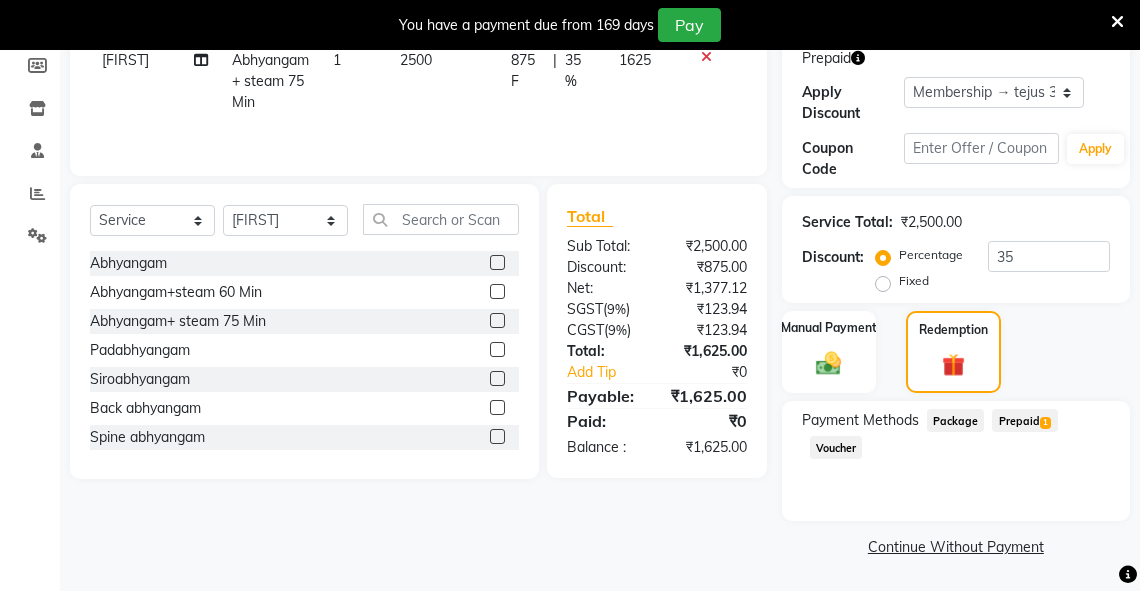 click on "Prepaid  1" 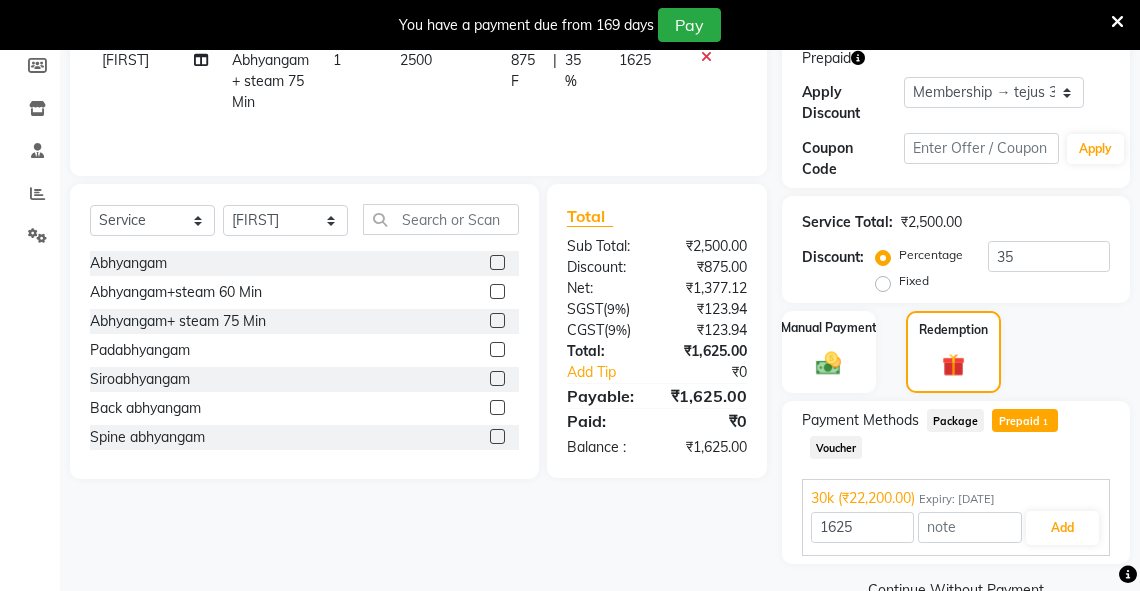 scroll, scrollTop: 386, scrollLeft: 0, axis: vertical 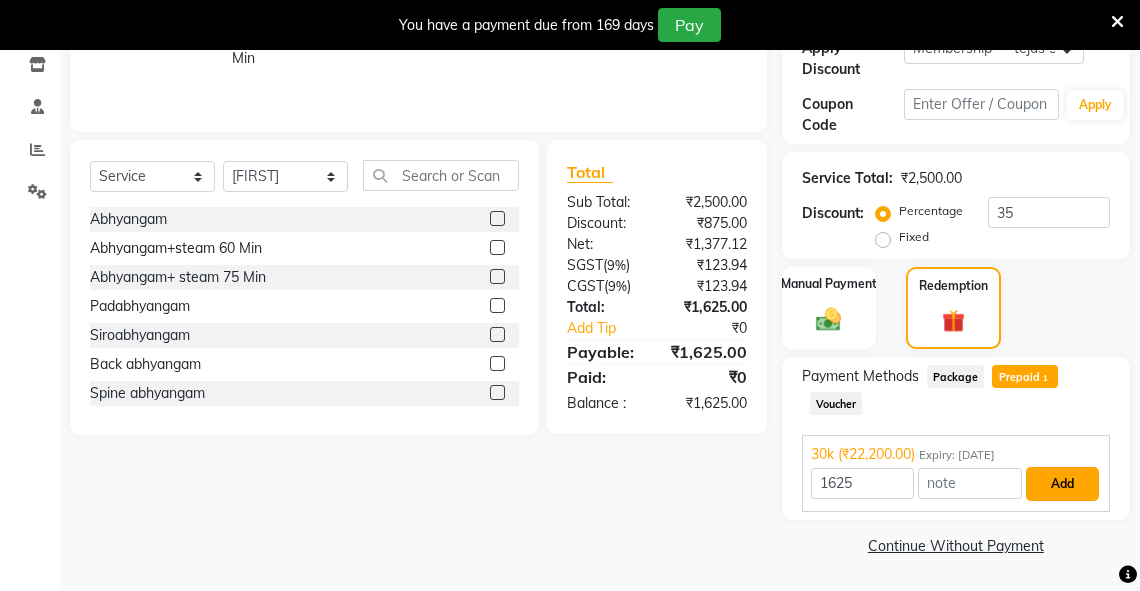 click on "Add" at bounding box center [1062, 484] 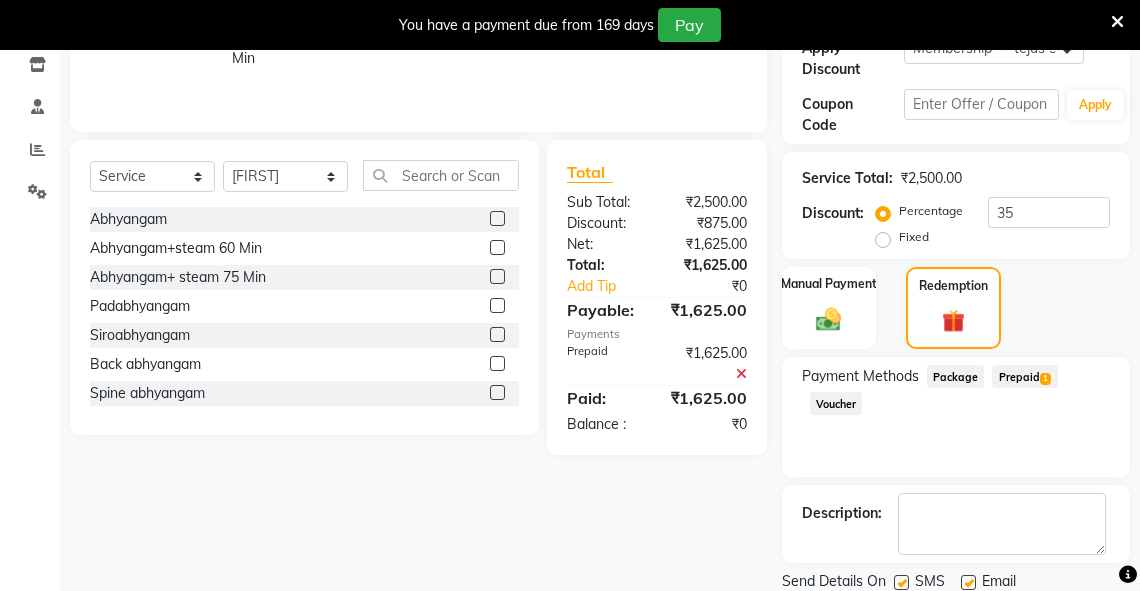 scroll, scrollTop: 454, scrollLeft: 0, axis: vertical 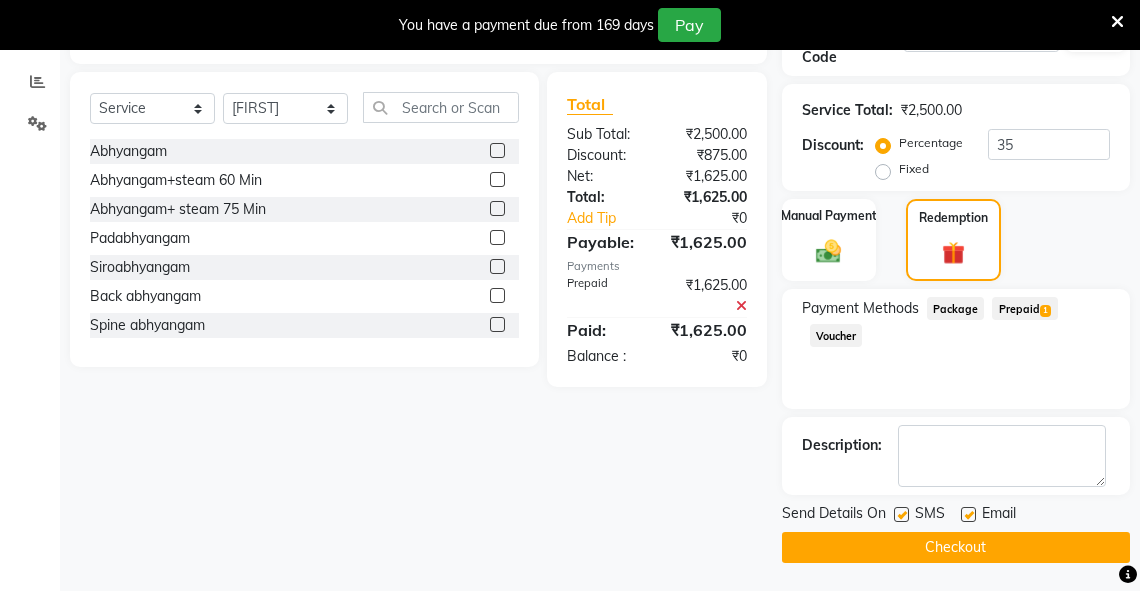 click on "Checkout" 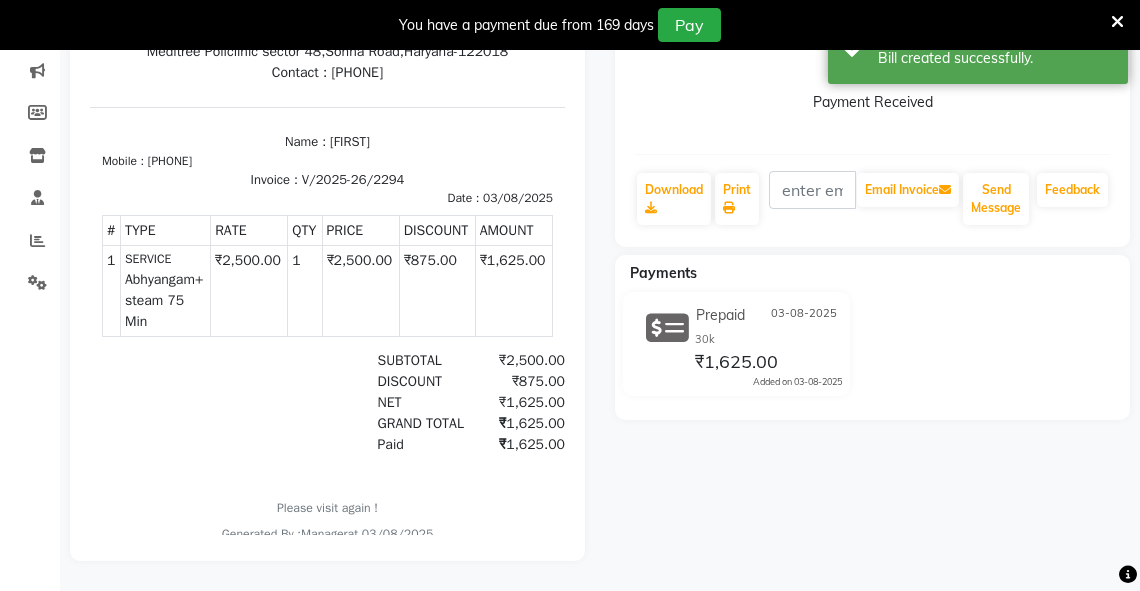 scroll, scrollTop: 0, scrollLeft: 0, axis: both 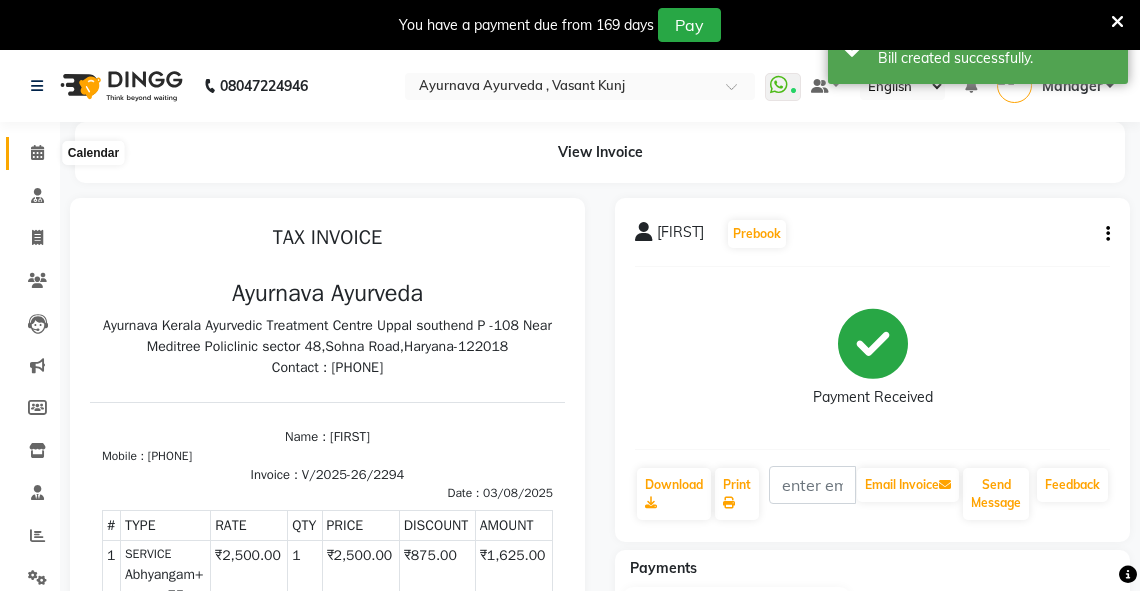 click 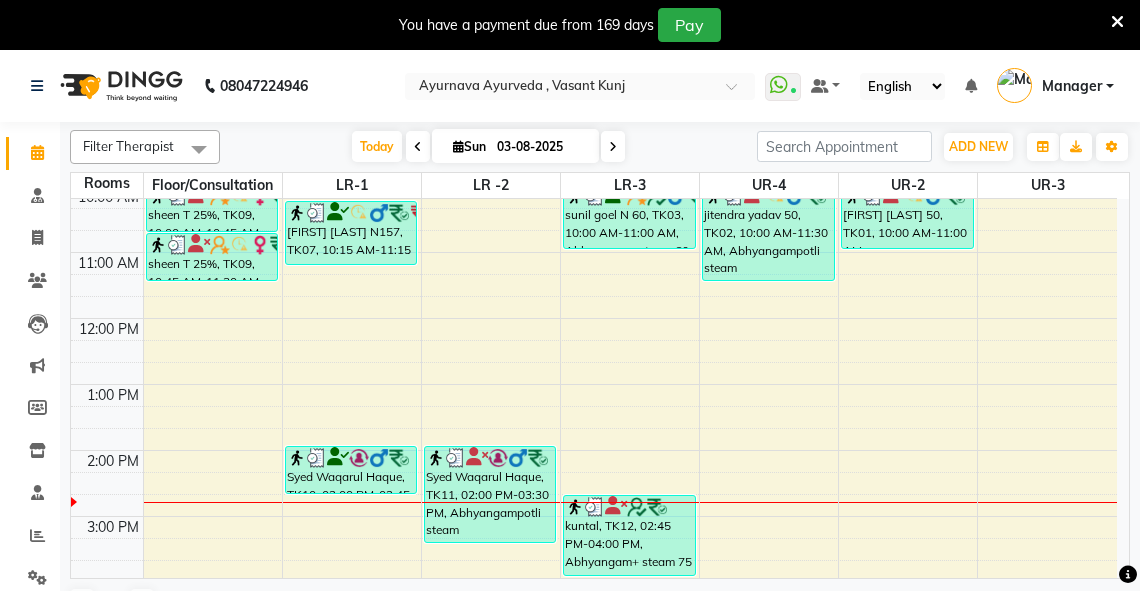 scroll, scrollTop: 368, scrollLeft: 0, axis: vertical 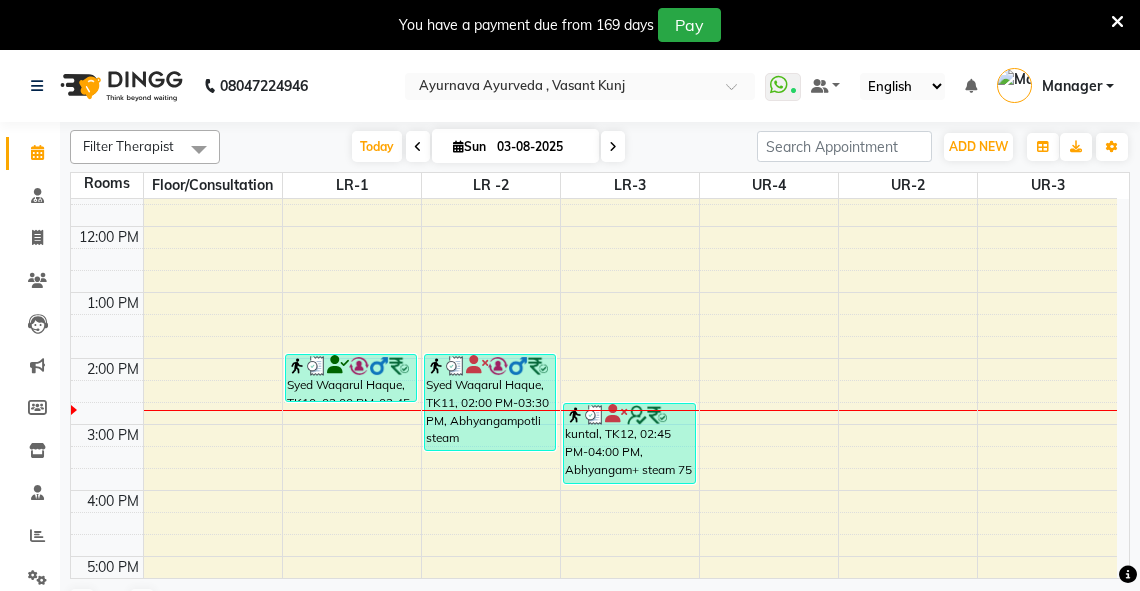 click on "6:00 AM 7:00 AM 8:00 AM 9:00 AM 10:00 AM 11:00 AM 12:00 PM 1:00 PM 2:00 PM 3:00 PM 4:00 PM 5:00 PM 6:00 PM 7:00 PM 8:00 PM     sheen T 25%, TK09, 09:15 AM-10:00 AM,  abhyangam(L)+Potli(L)     sheen T 25%, TK09, 10:00 AM-10:45 AM,  abhyangam(L)+Potli(L)     sheen T 25%, TK09, 10:45 AM-11:30 AM,  abhyangam(L)+Potli(L)     [FIRST] [LAST], TK04, 08:15 AM-09:15 AM, Abhyangam+steam 60 Min     [FIRST] [LAST] N157, TK07, 10:15 AM-11:15 AM, Abhyangam+steam 60 Min     [FIRST] [LAST], TK10, 02:00 PM-02:45 PM, facial     [FIRST] [LAST], TK05, 08:15 AM-09:00 AM, Abhyangam     [FIRST] [LAST], TK11, 02:00 PM-03:30 PM, Abhyangampotli steam     [FIRST] 50 k, TK06, 08:15 AM-09:30 AM, abhyangam udwarthanam STEAM     [FIRST] [LAST]  N 60, TK03, 10:00 AM-11:00 AM, Abhyangam+steam 60 Min     [FIRST], TK12, 02:45 PM-04:00 PM, Abhyangam+ steam 75 Min     [FIRST] [LAST], TK08, 07:45 AM-08:30 AM, Abhyangam     [FIRST] [LAST], TK08, 08:20 AM-09:05 AM, Abhyangam     [FIRST] [LAST] 50, TK02, 10:00 AM-11:30 AM, Abhyangampotli steam" at bounding box center (594, 325) 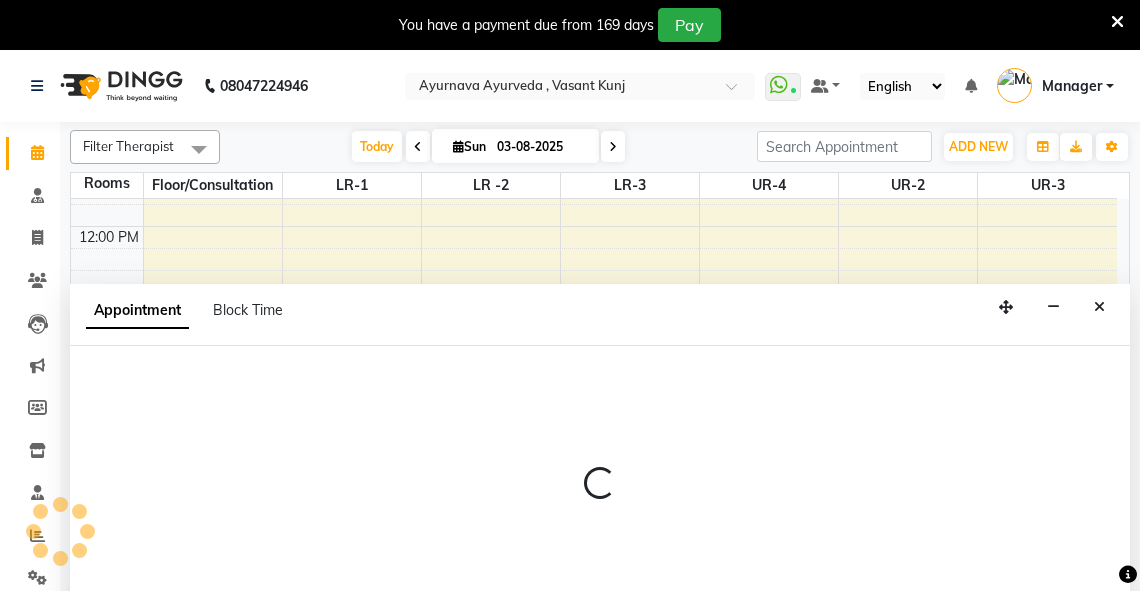 select on "885" 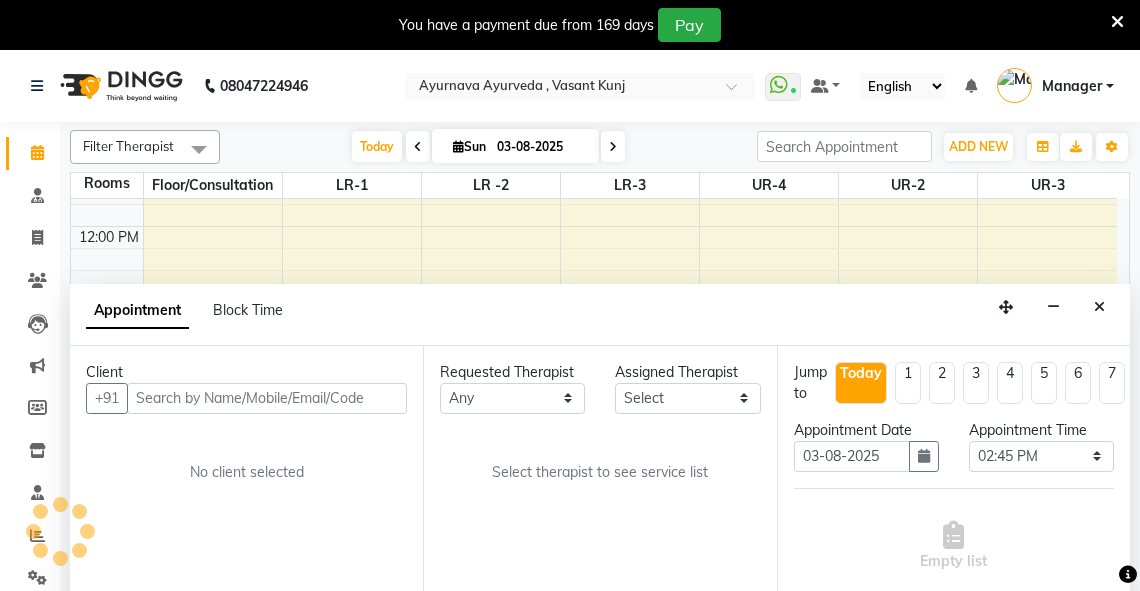 scroll, scrollTop: 50, scrollLeft: 0, axis: vertical 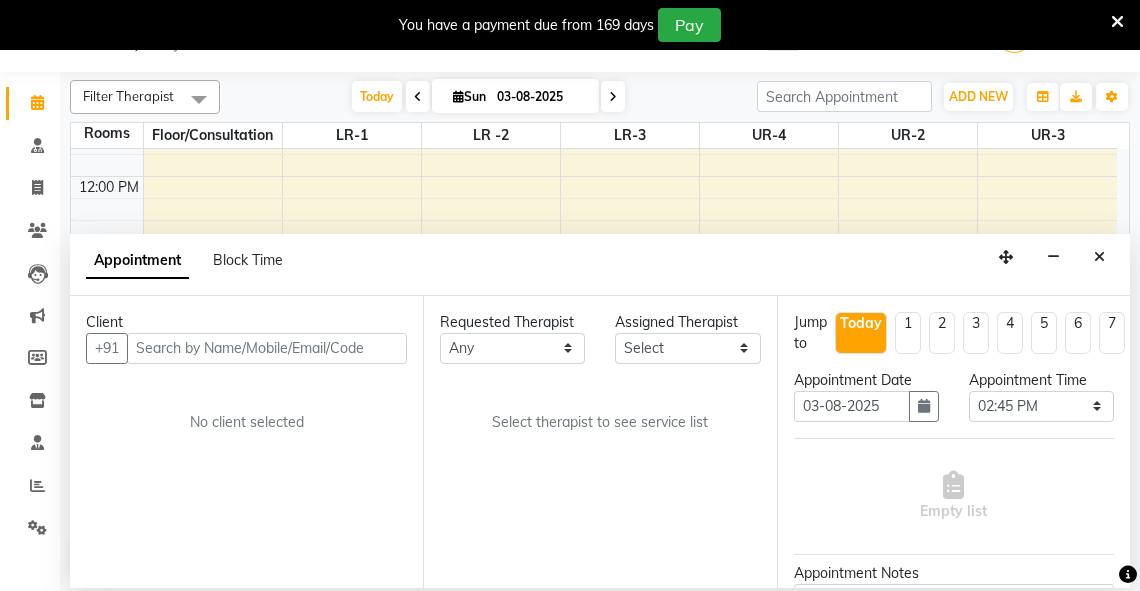 click at bounding box center [267, 348] 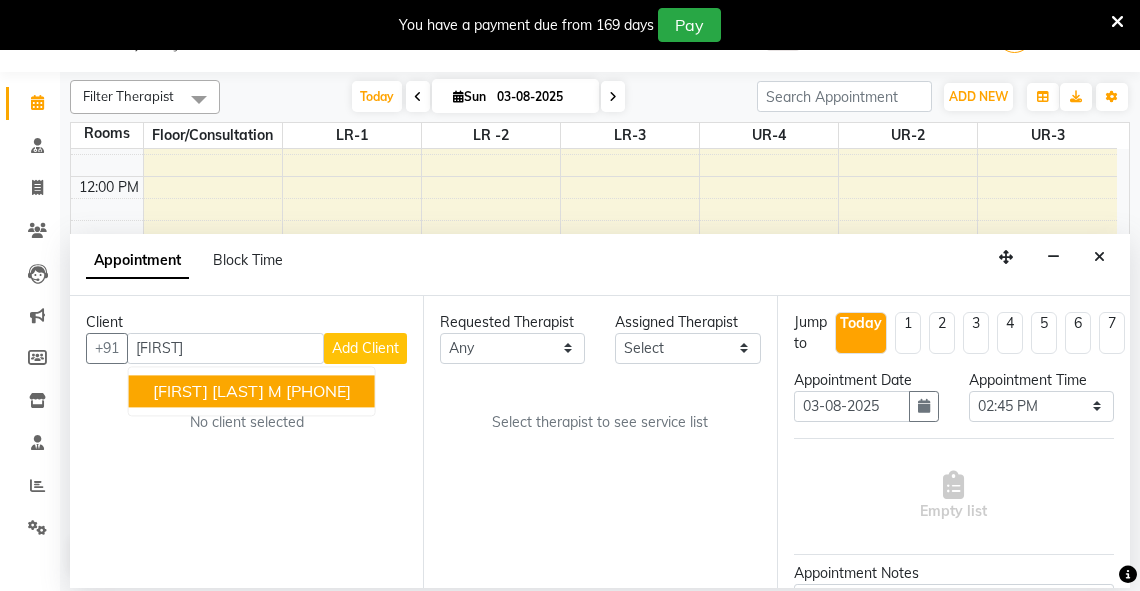 click on "[FIRST] [LAST] M" at bounding box center [217, 391] 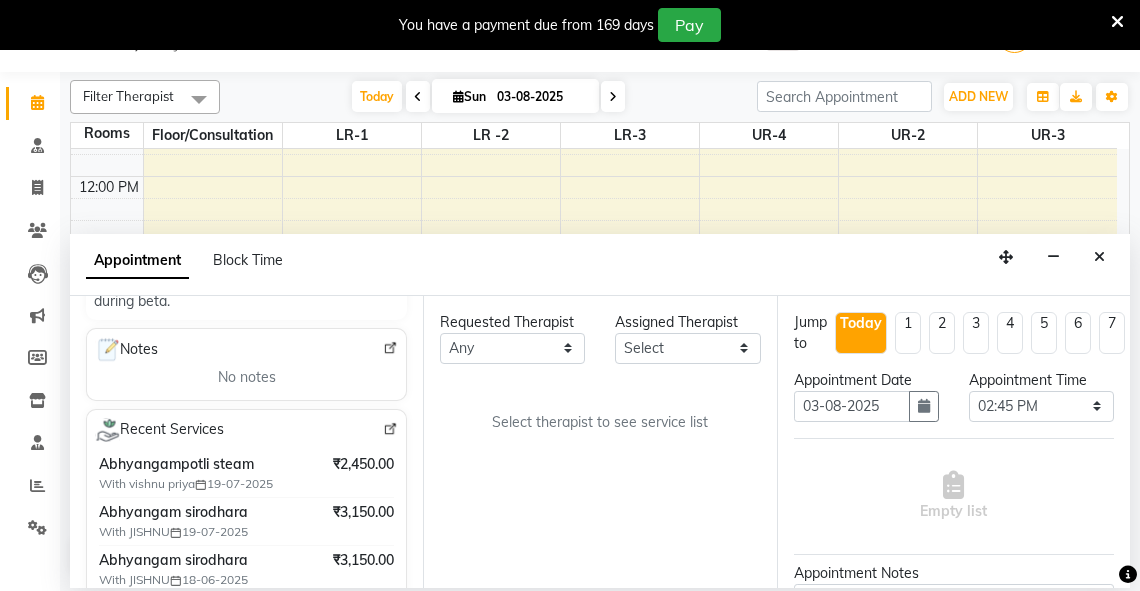scroll, scrollTop: 386, scrollLeft: 0, axis: vertical 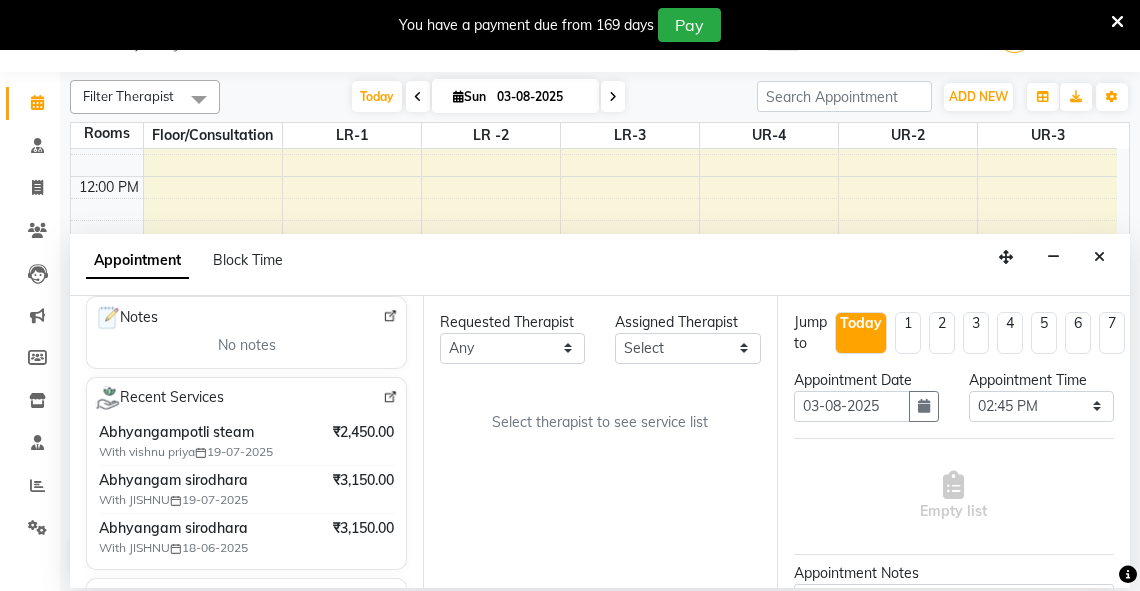 type on "[PHONE]" 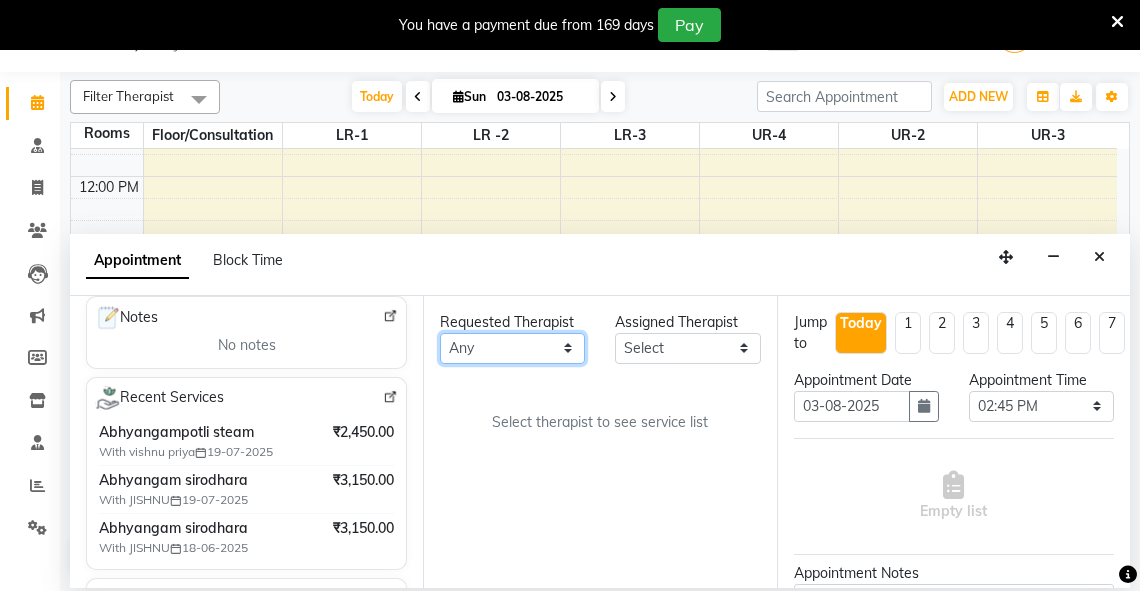 click on "Any Adarsh Akshaya V Aleena Thankachan Anakha A K Anaswara N anusha  Dhaneesha Dr JIJI K P elizabeth gopika Guddu Maurya JISHNU maneesha a Manoj K M OTHER BRANCH Sardinia Shyamjith Vineeth Vijayan vishnu priya yadhu" at bounding box center (512, 348) 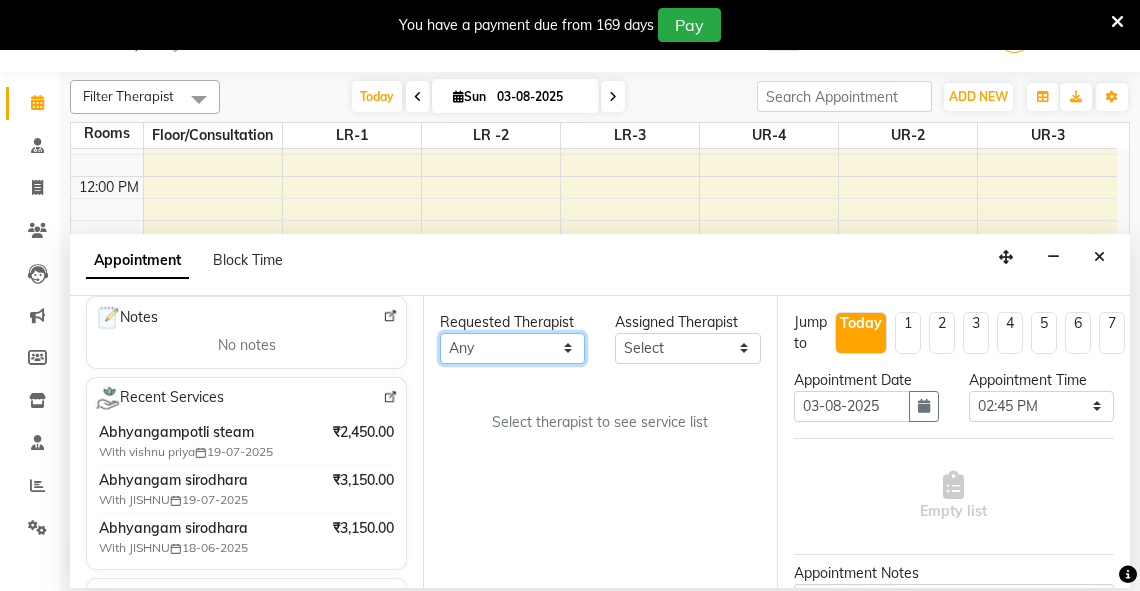 select on "79269" 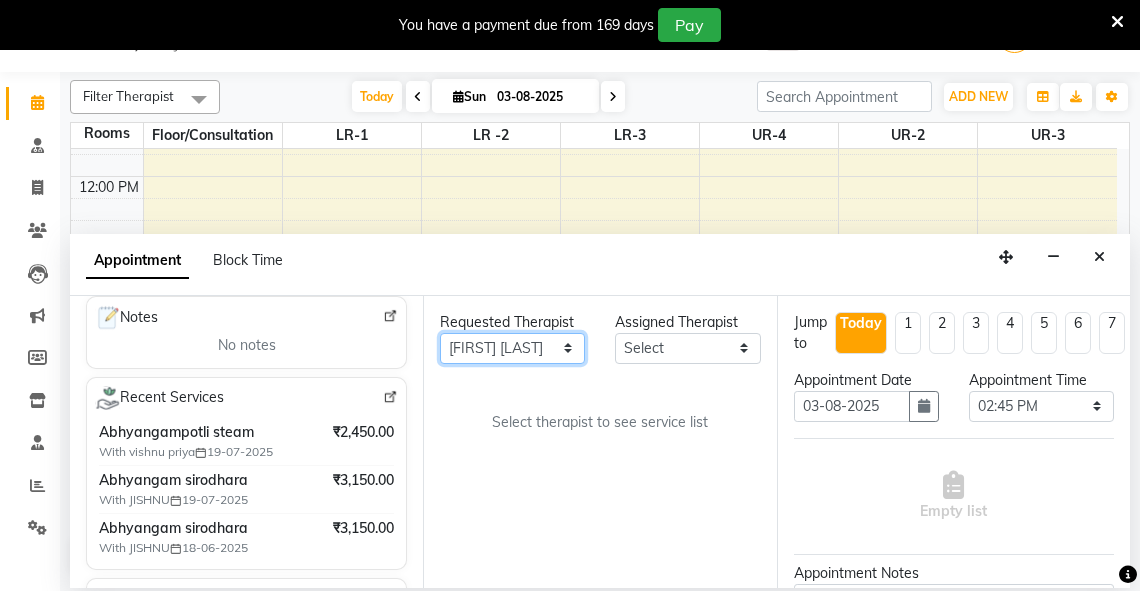 click on "Any Adarsh Akshaya V Aleena Thankachan Anakha A K Anaswara N anusha  Dhaneesha Dr JIJI K P elizabeth gopika Guddu Maurya JISHNU maneesha a Manoj K M OTHER BRANCH Sardinia Shyamjith Vineeth Vijayan vishnu priya yadhu" at bounding box center (512, 348) 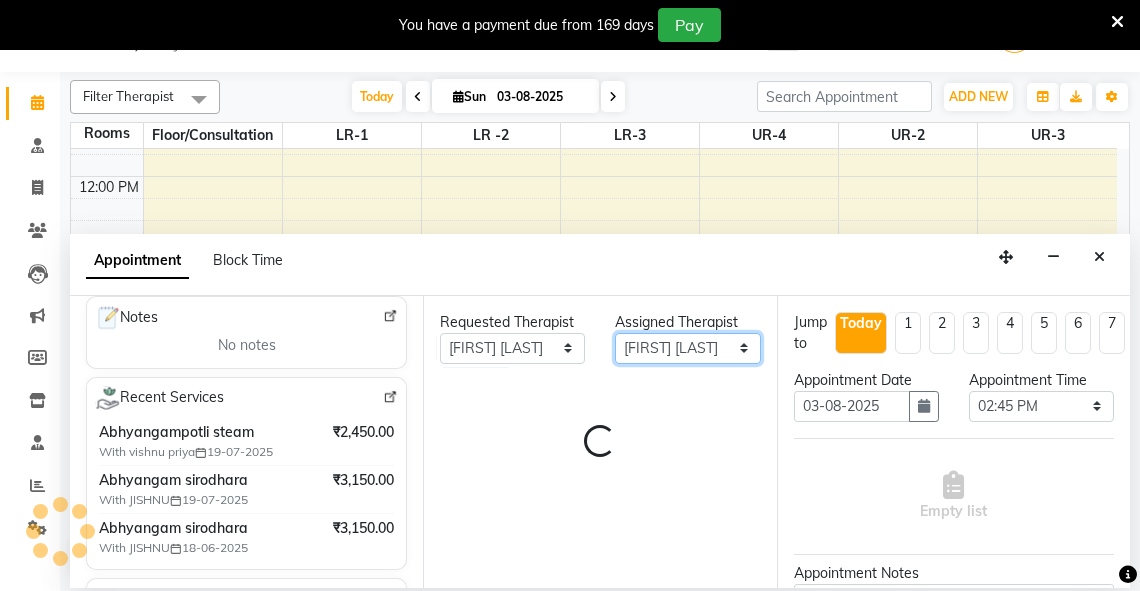 click on "Select Adarsh Akshaya V Aleena Thankachan Anakha A K Anaswara N anusha  Dhaneesha Dr JIJI K P elizabeth gopika Guddu Maurya JISHNU maneesha a Manoj K M OTHER BRANCH Sardinia Shyamjith Vineeth Vijayan vishnu priya yadhu" at bounding box center [687, 348] 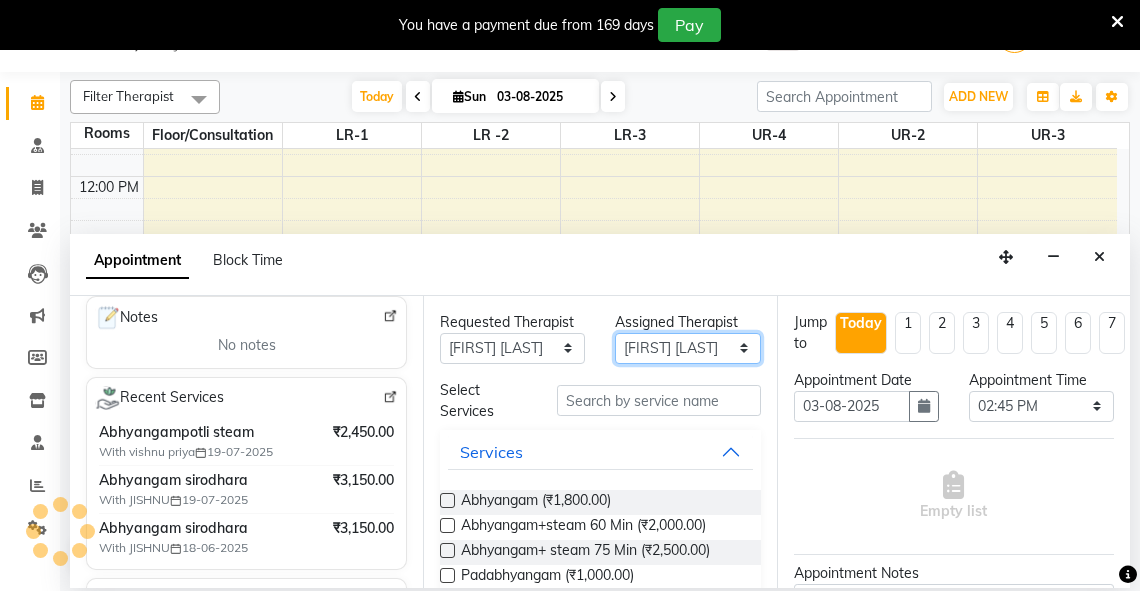 select on "41713" 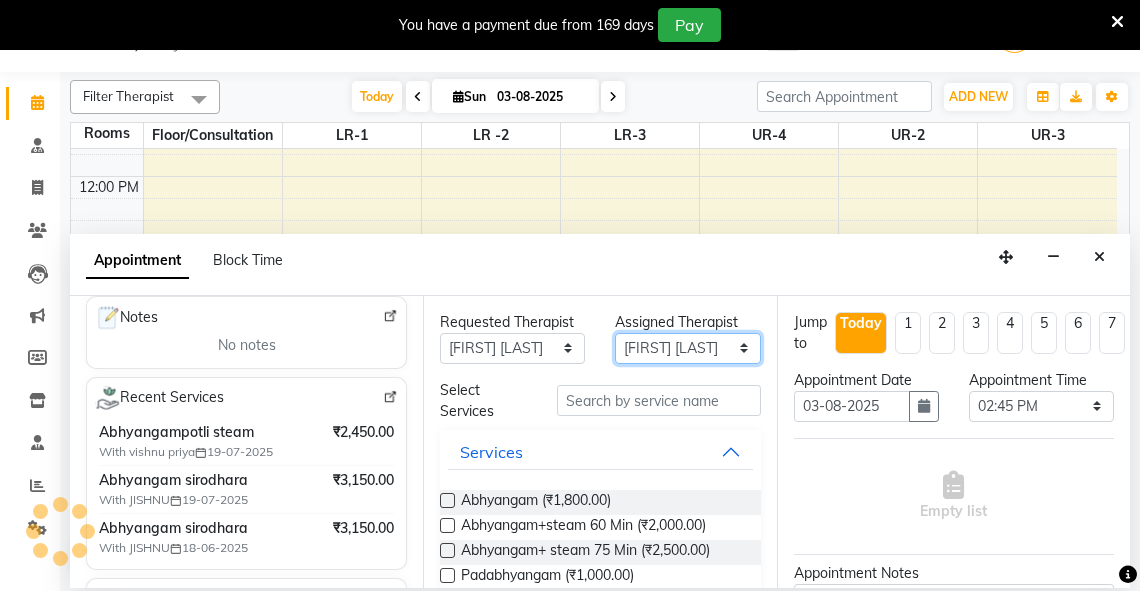 click on "Select Adarsh Akshaya V Aleena Thankachan Anakha A K Anaswara N anusha  Dhaneesha Dr JIJI K P elizabeth gopika Guddu Maurya JISHNU maneesha a Manoj K M OTHER BRANCH Sardinia Shyamjith Vineeth Vijayan vishnu priya yadhu" at bounding box center (687, 348) 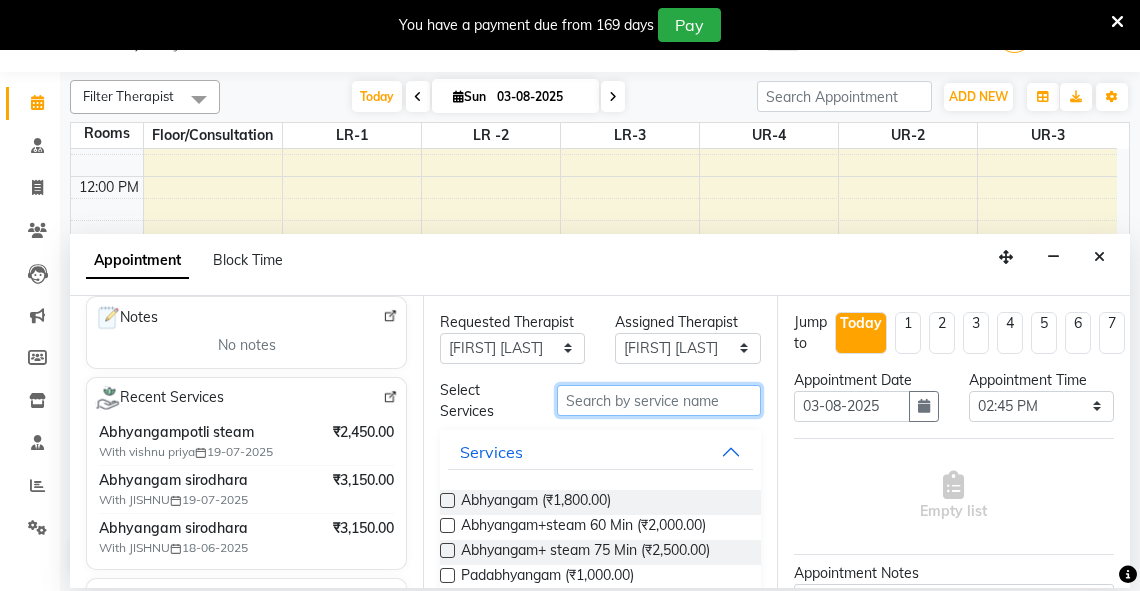 click at bounding box center [659, 400] 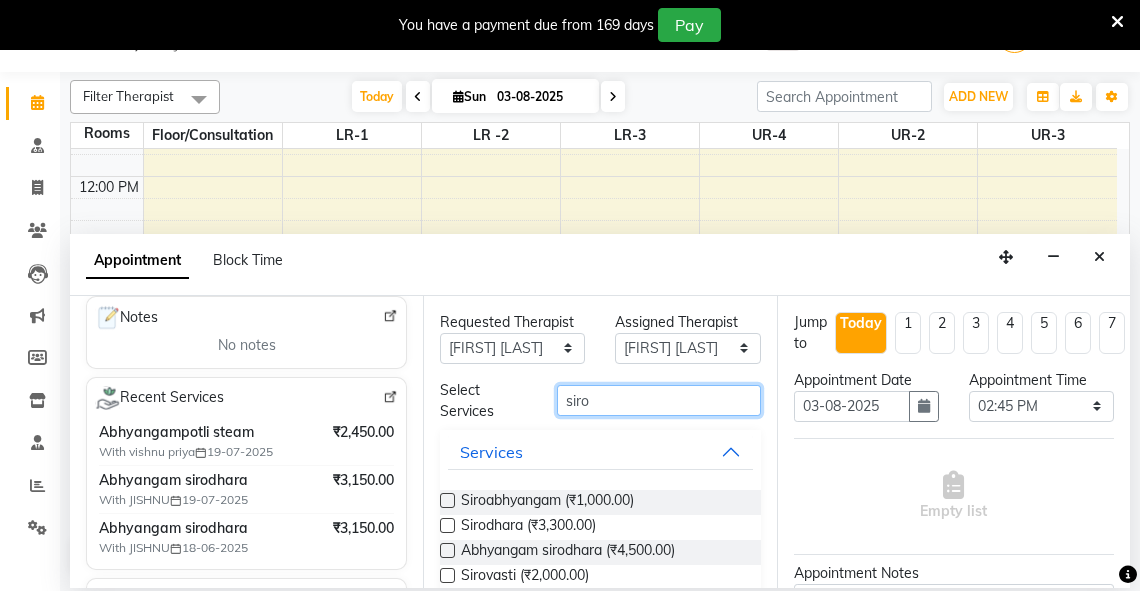 type on "siro" 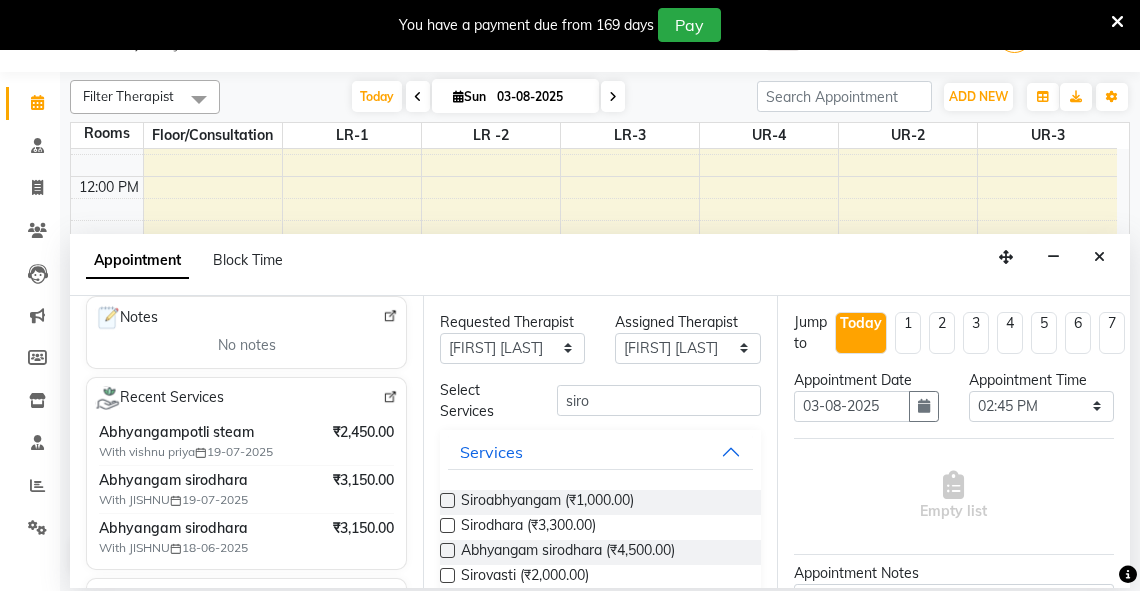 click at bounding box center [447, 550] 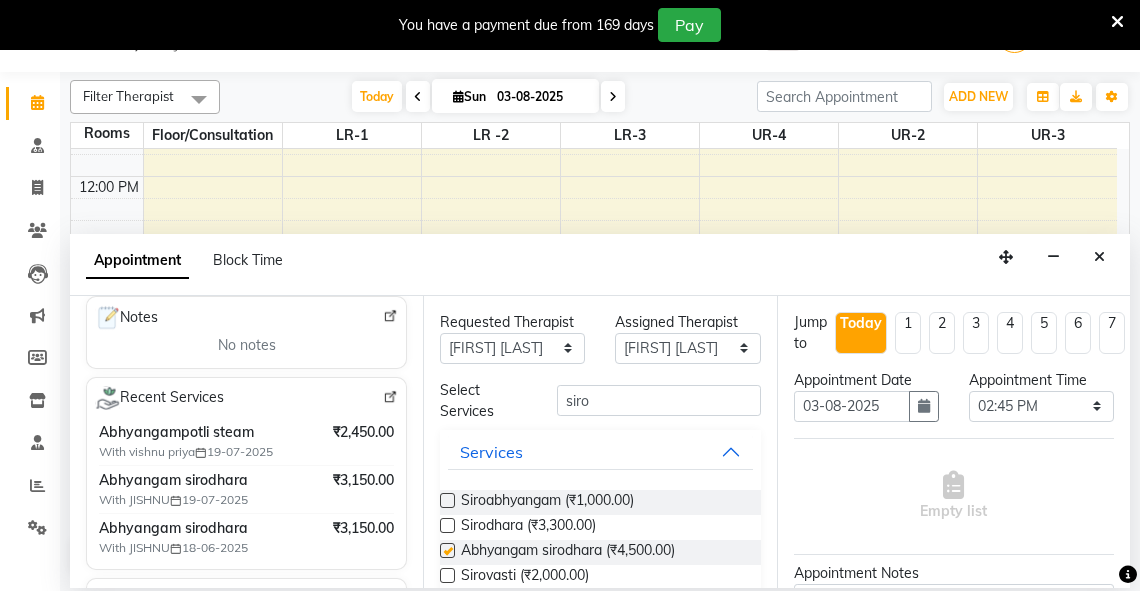 select on "2650" 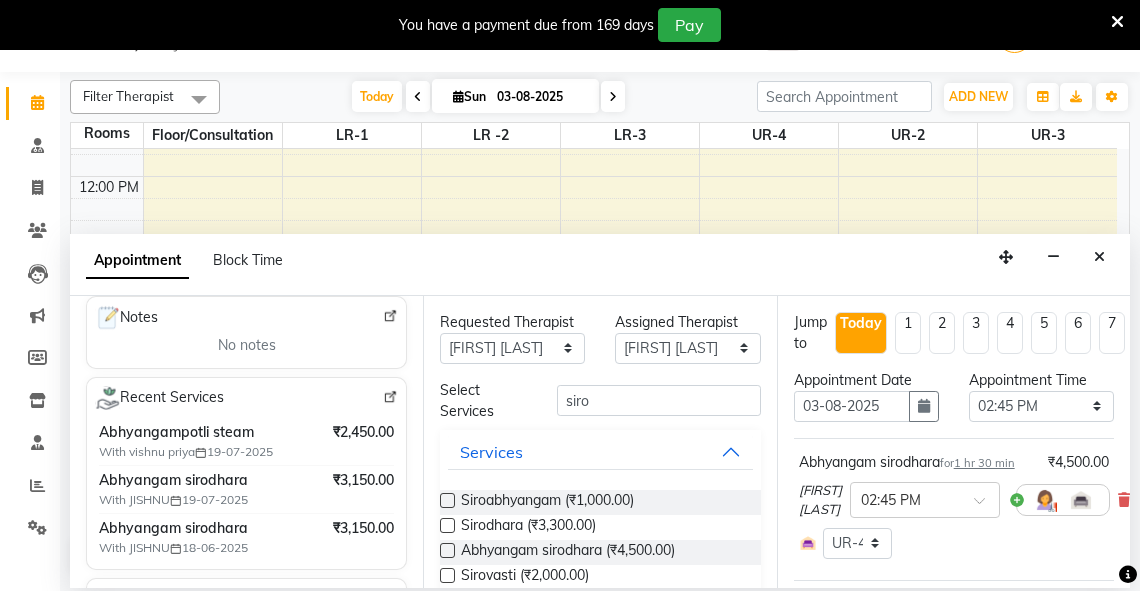 checkbox on "false" 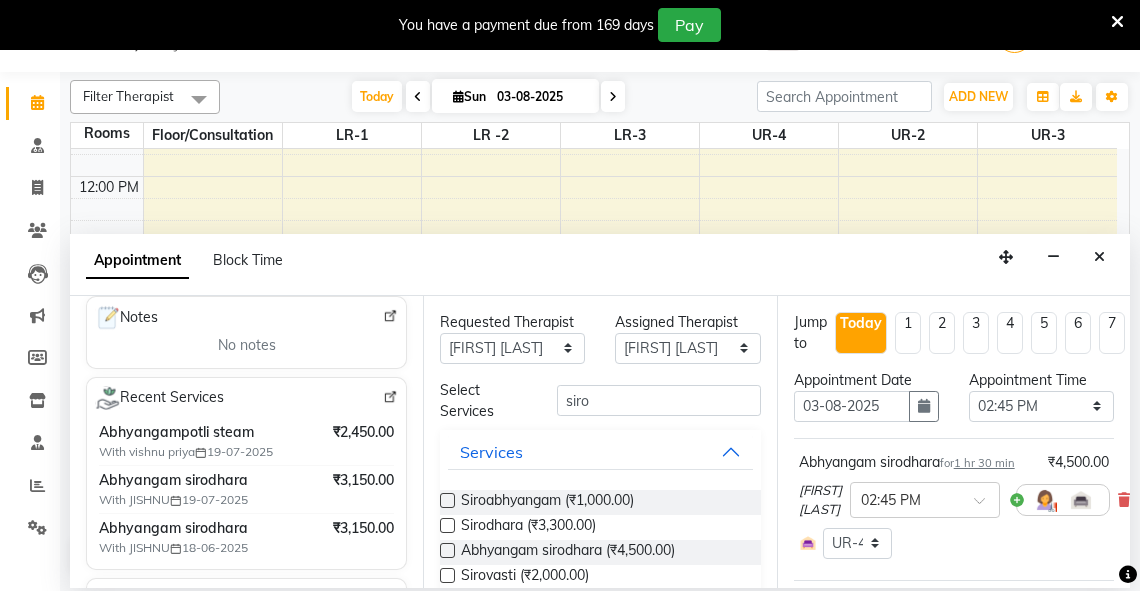 scroll, scrollTop: 316, scrollLeft: 0, axis: vertical 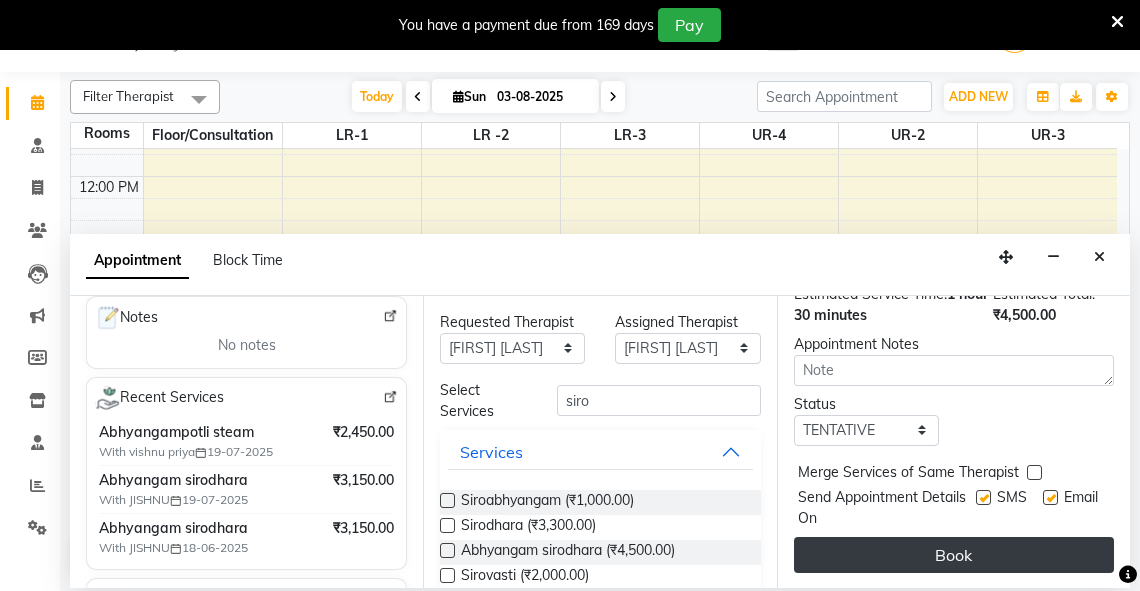 click on "Book" at bounding box center [954, 555] 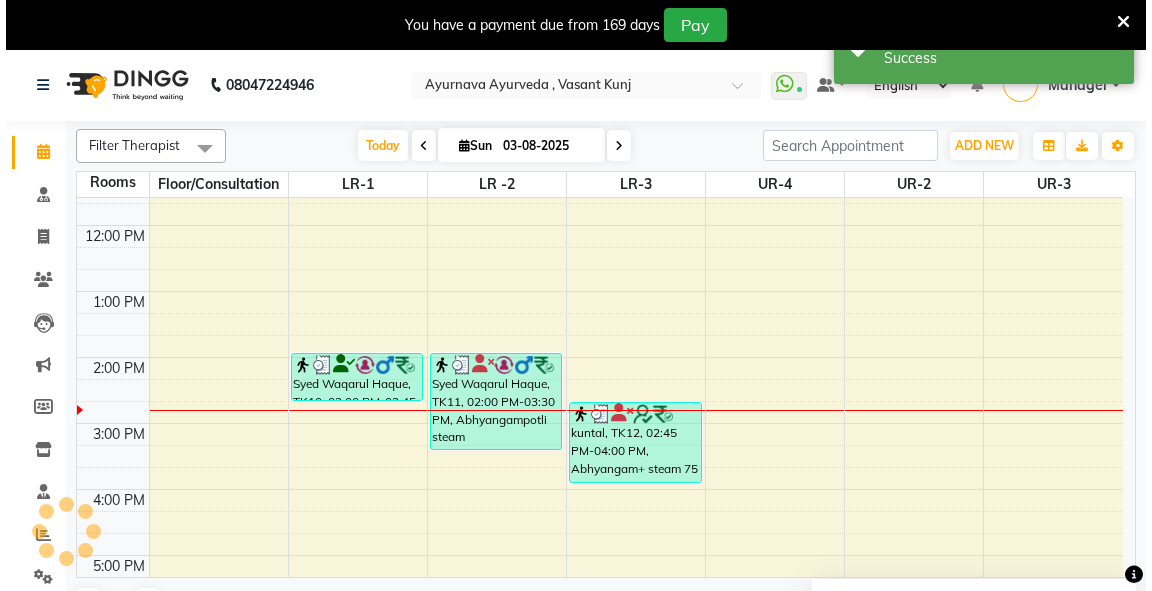 scroll, scrollTop: 0, scrollLeft: 0, axis: both 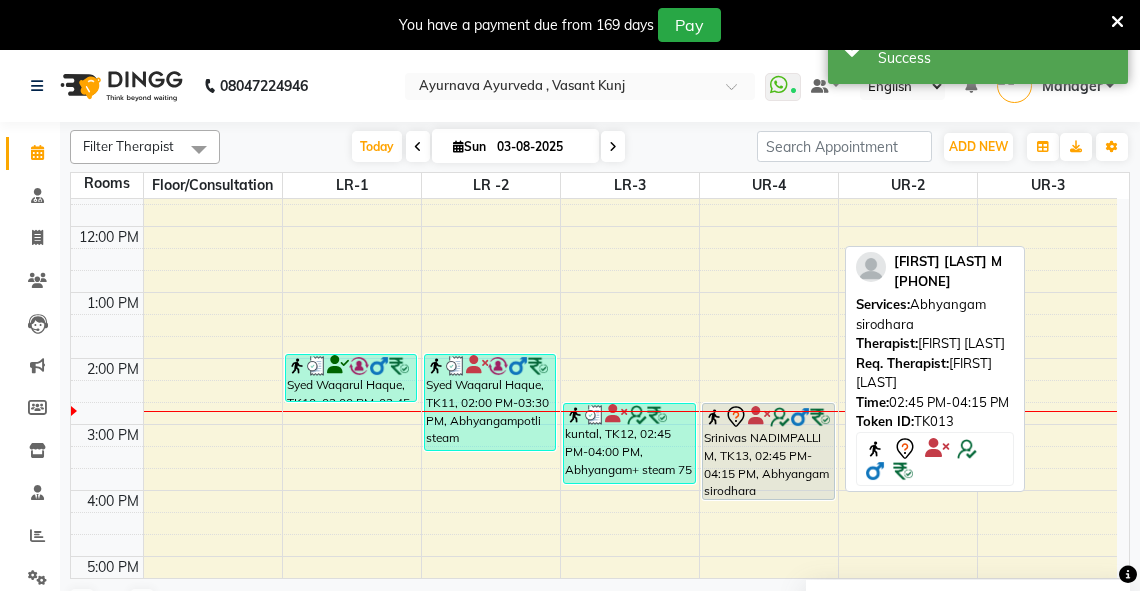 click on "Srinivas NADIMPALLI M, TK13, 02:45 PM-04:15 PM, Abhyangam sirodhara" at bounding box center (768, 451) 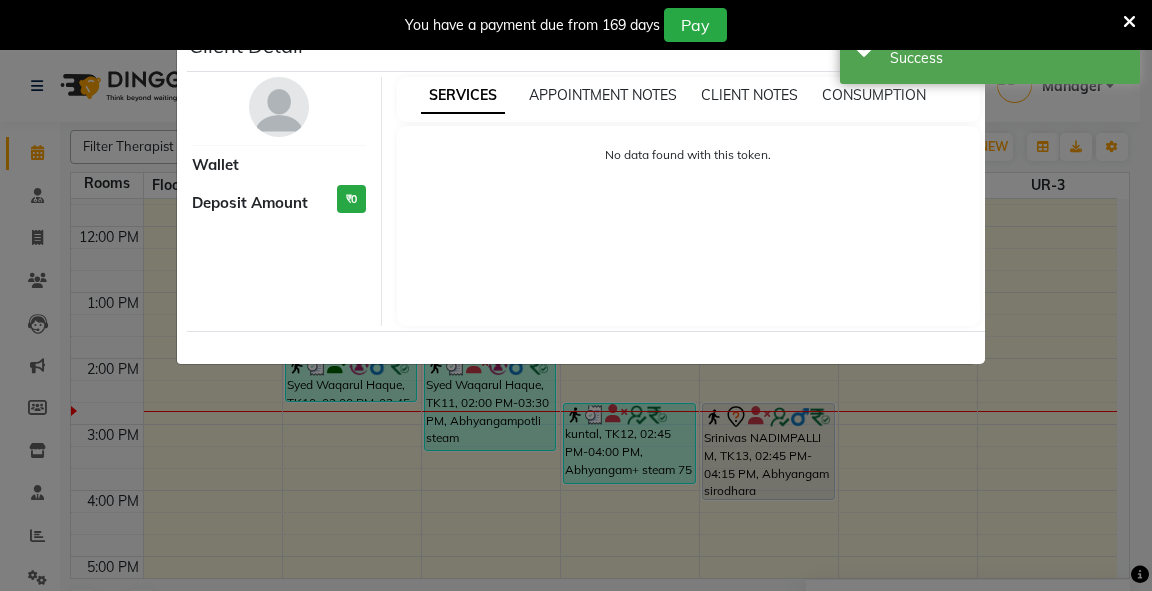 select on "7" 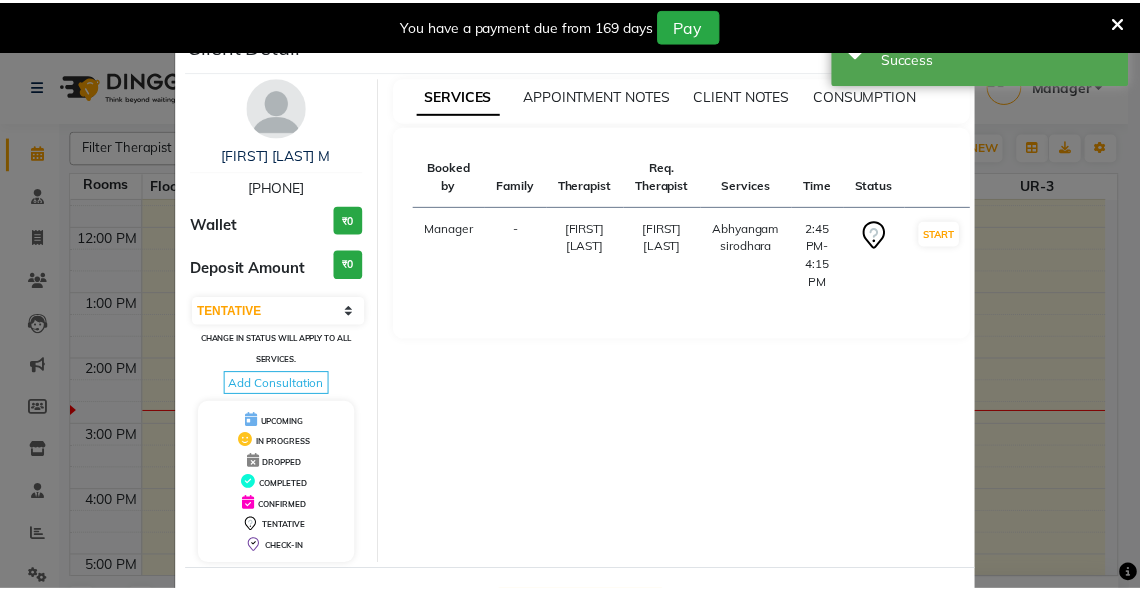 scroll, scrollTop: 78, scrollLeft: 0, axis: vertical 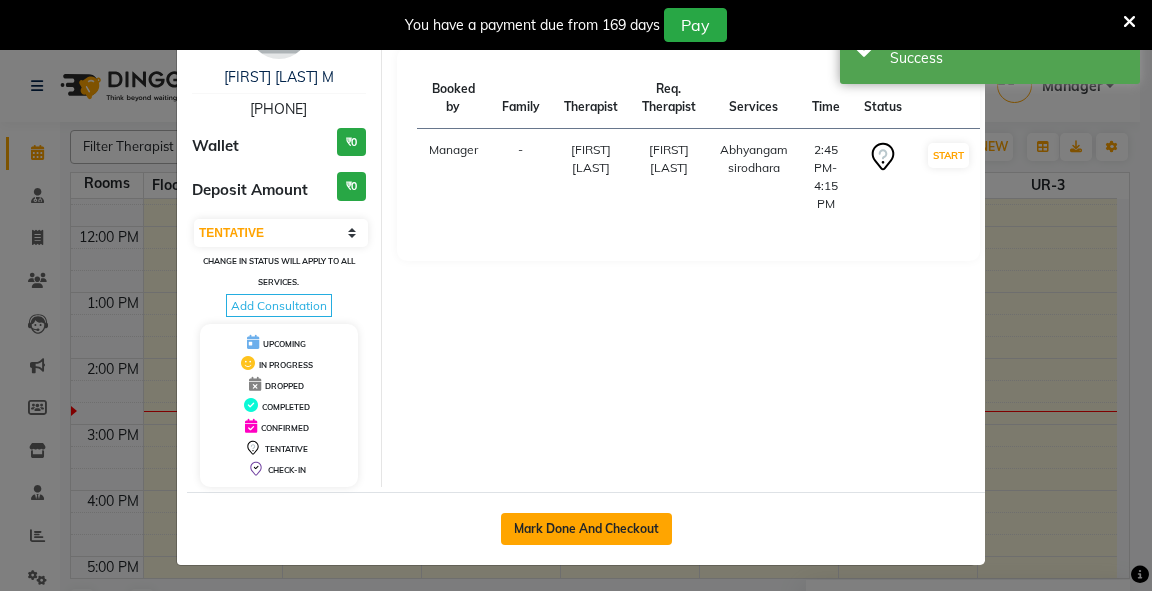 click on "Mark Done And Checkout" 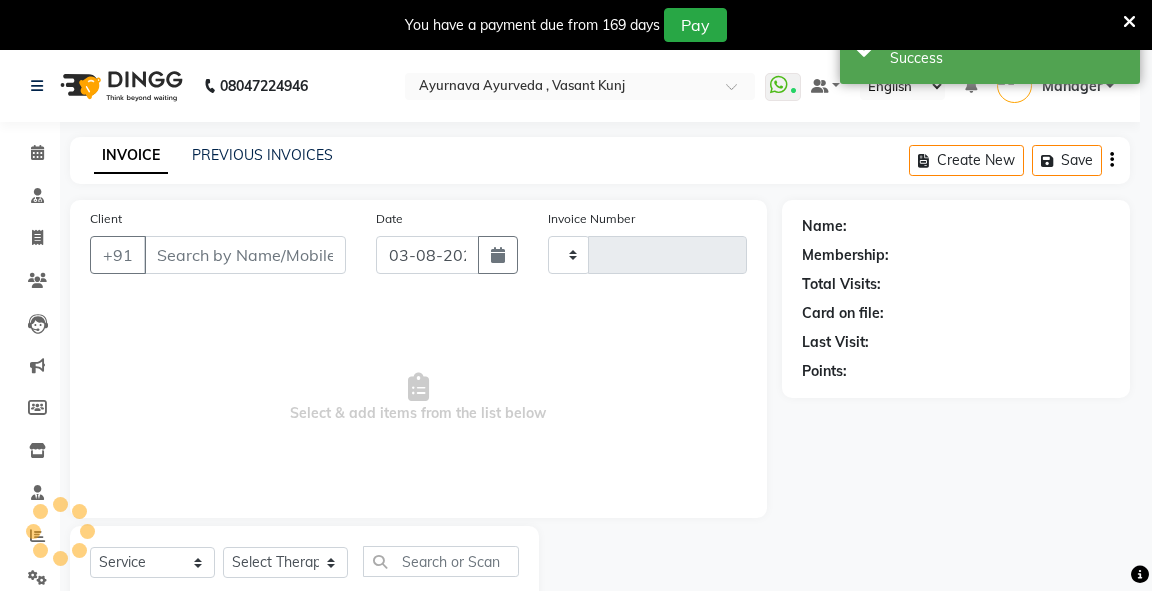 type on "2295" 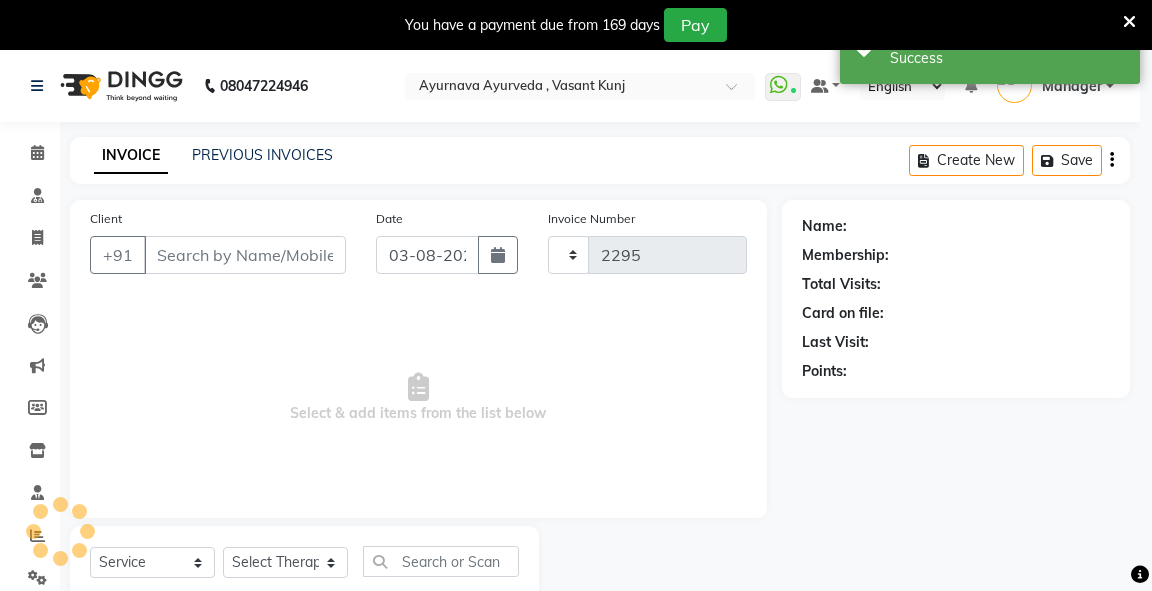select on "5571" 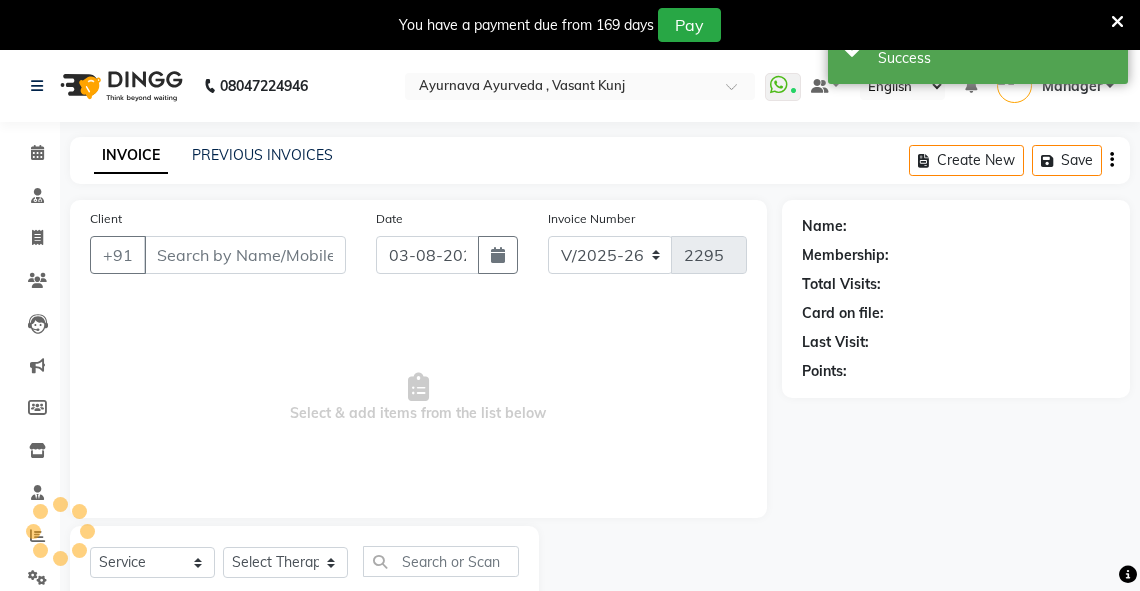 type on "[PHONE]" 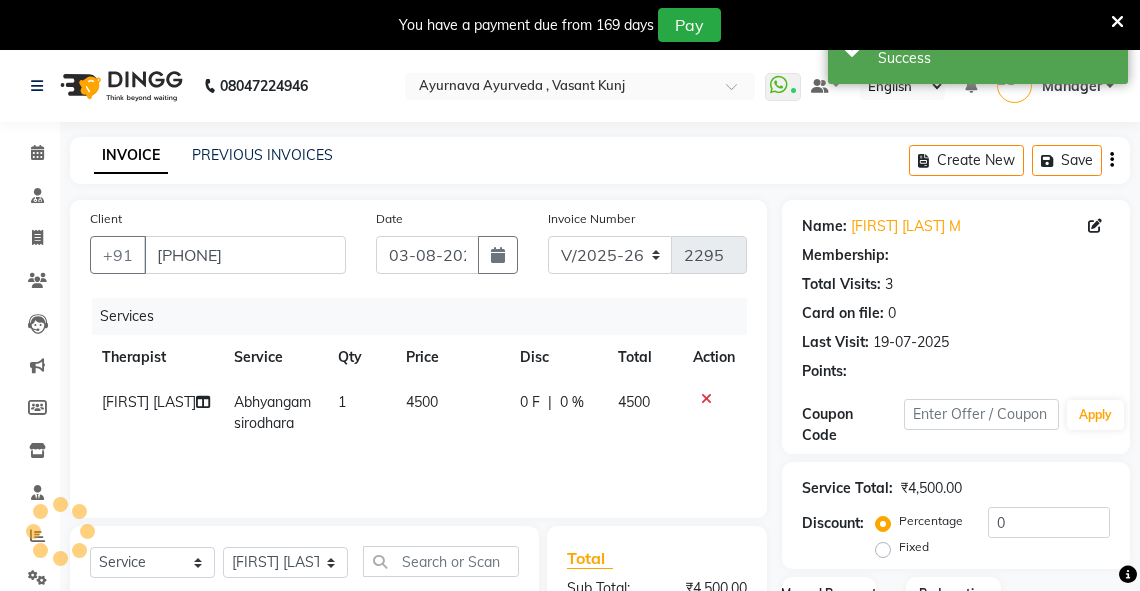 select on "1: Object" 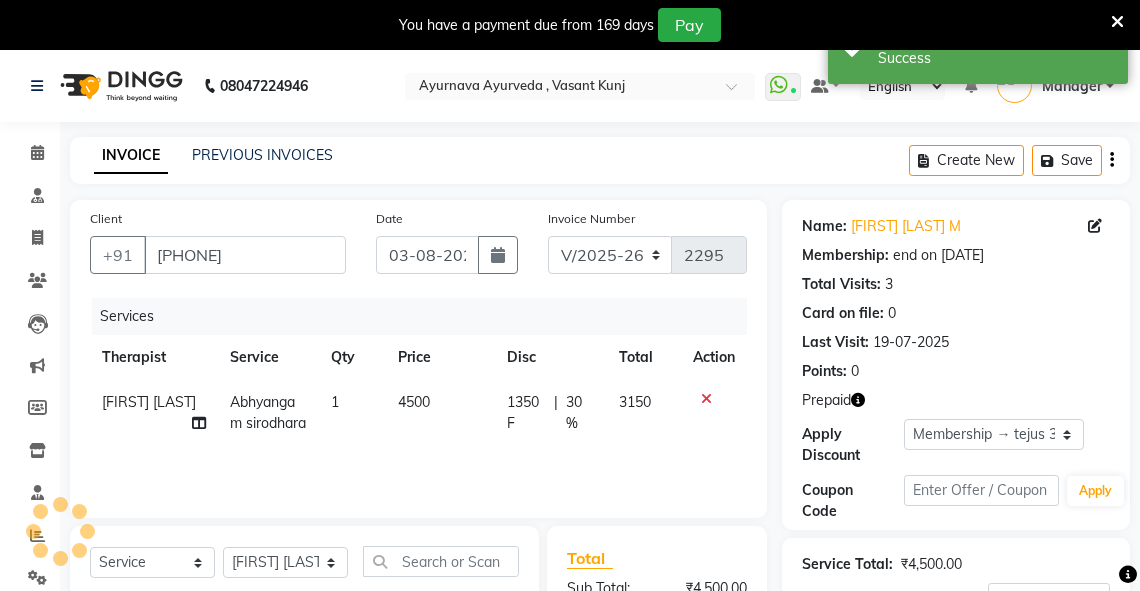 type on "30" 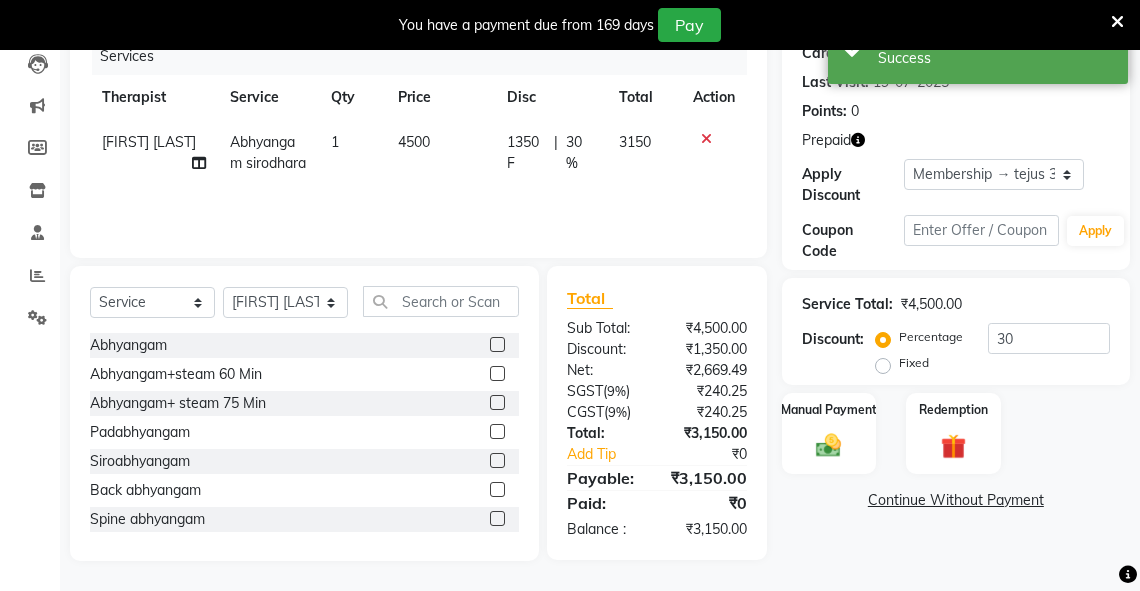 scroll, scrollTop: 258, scrollLeft: 0, axis: vertical 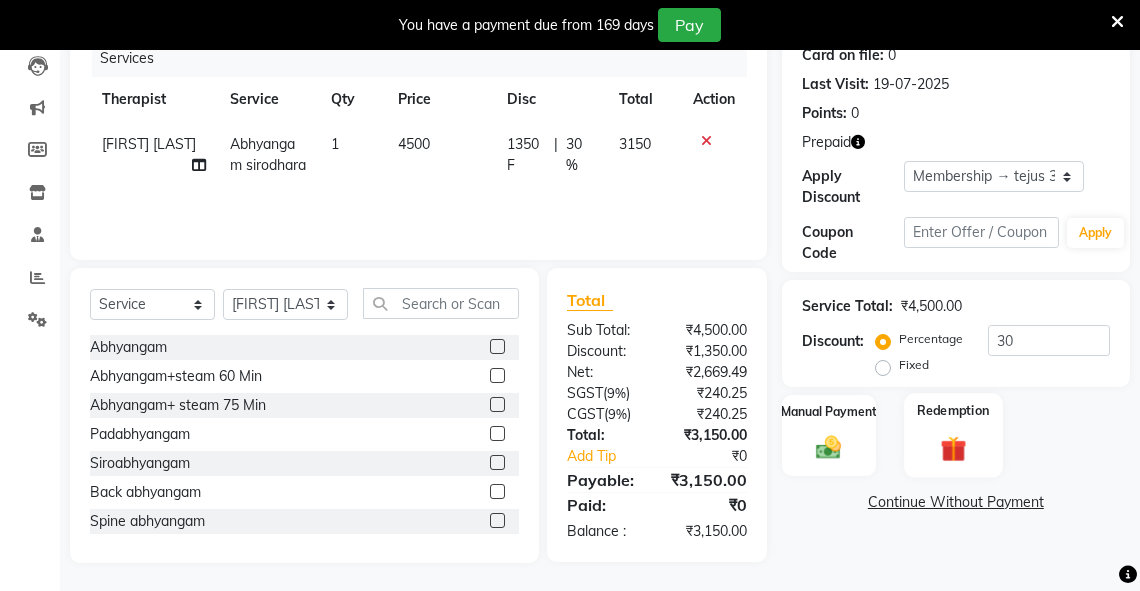 click 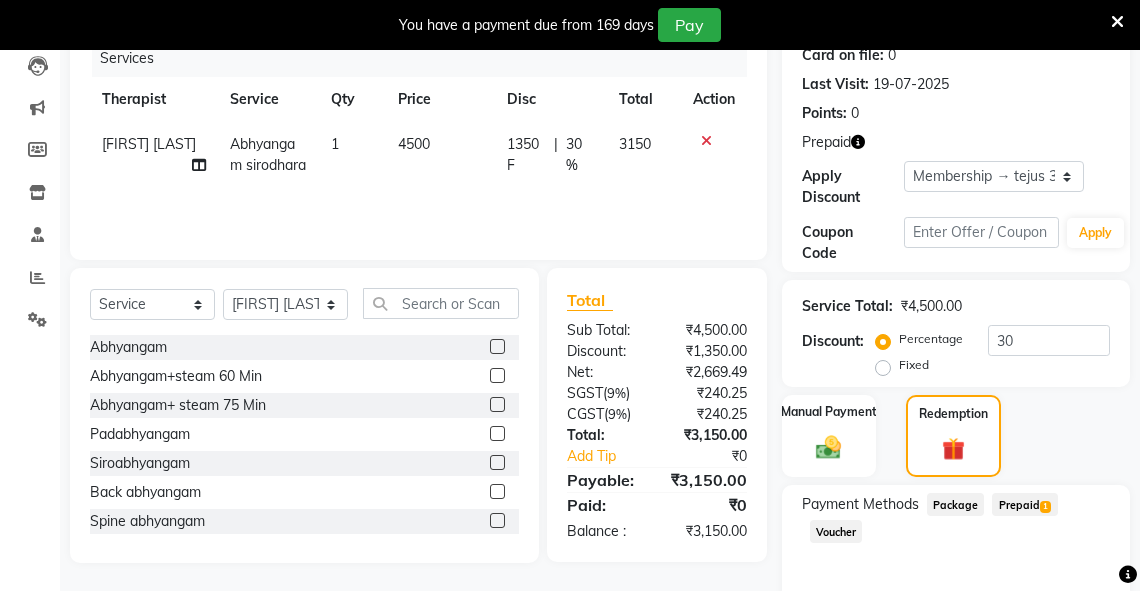 scroll, scrollTop: 342, scrollLeft: 0, axis: vertical 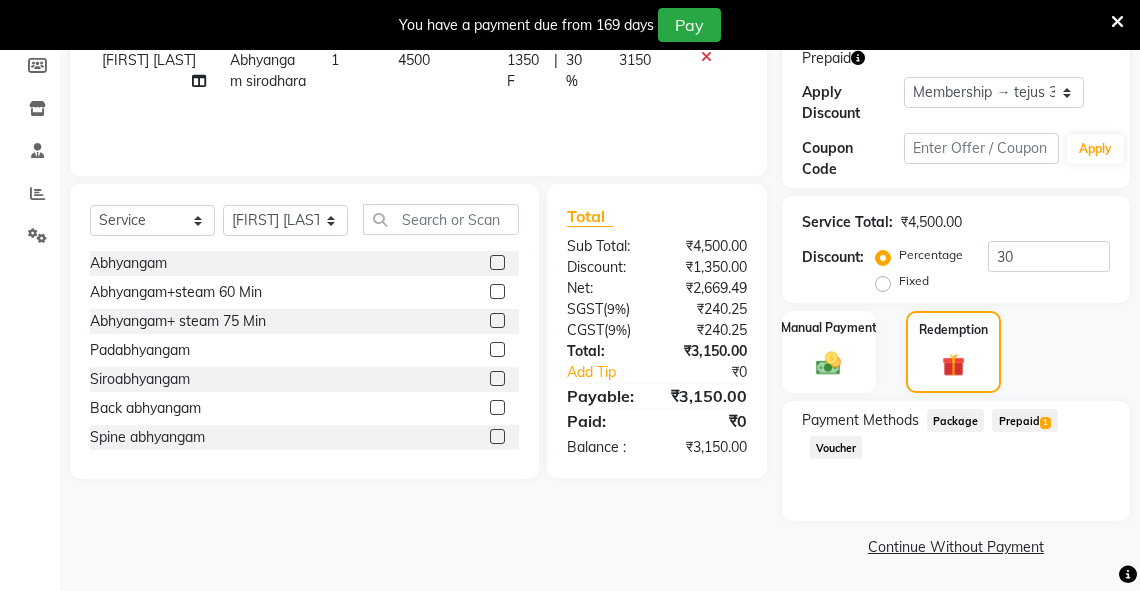 click on "Prepaid  1" 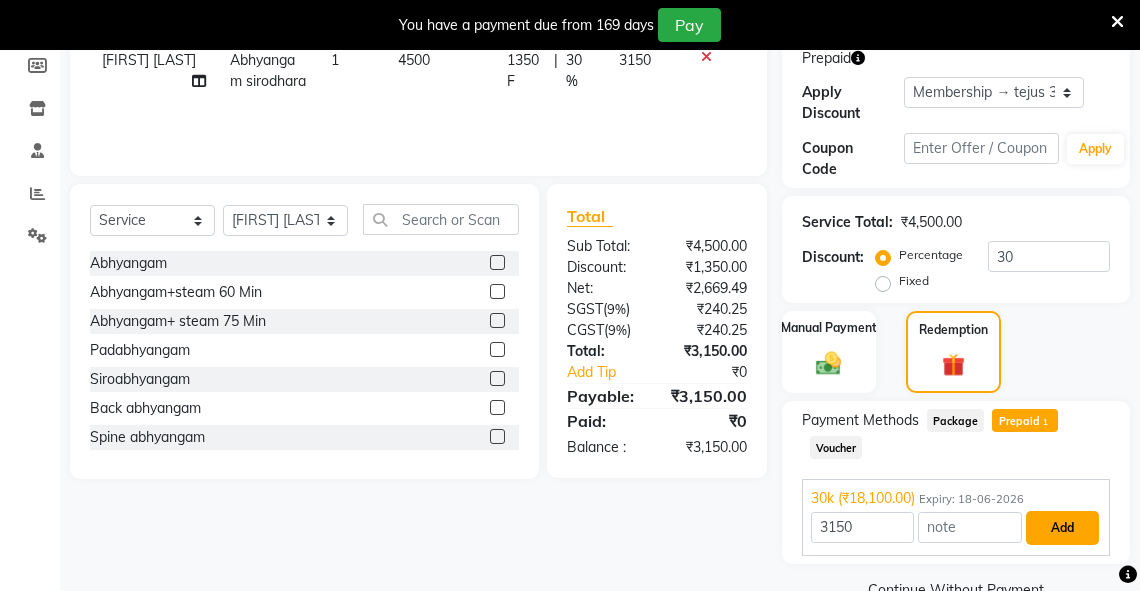 click on "Add" at bounding box center [1062, 528] 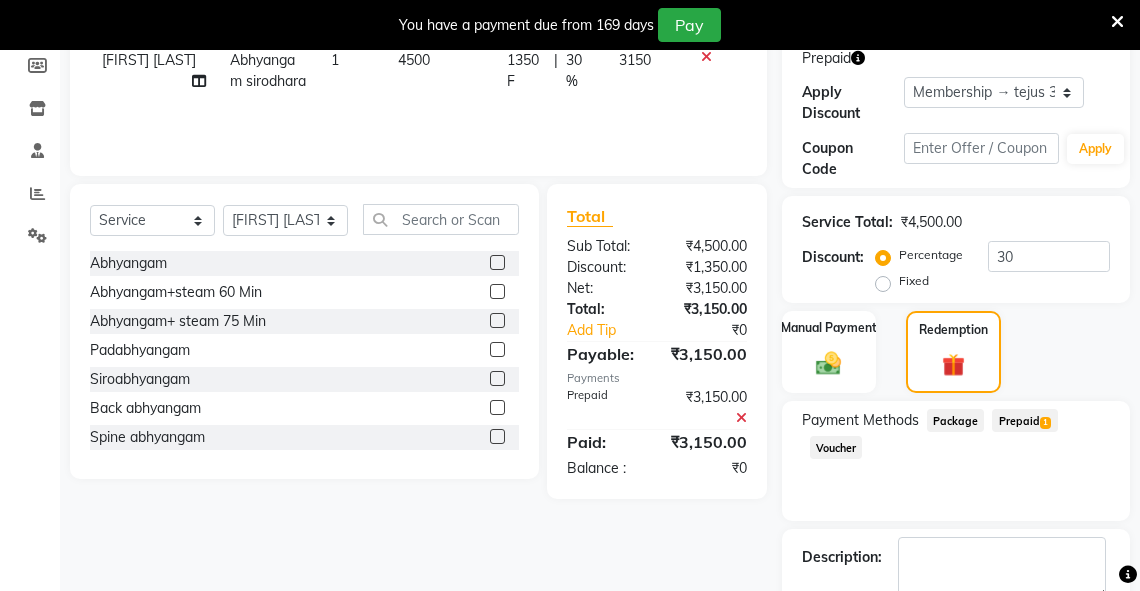 scroll, scrollTop: 454, scrollLeft: 0, axis: vertical 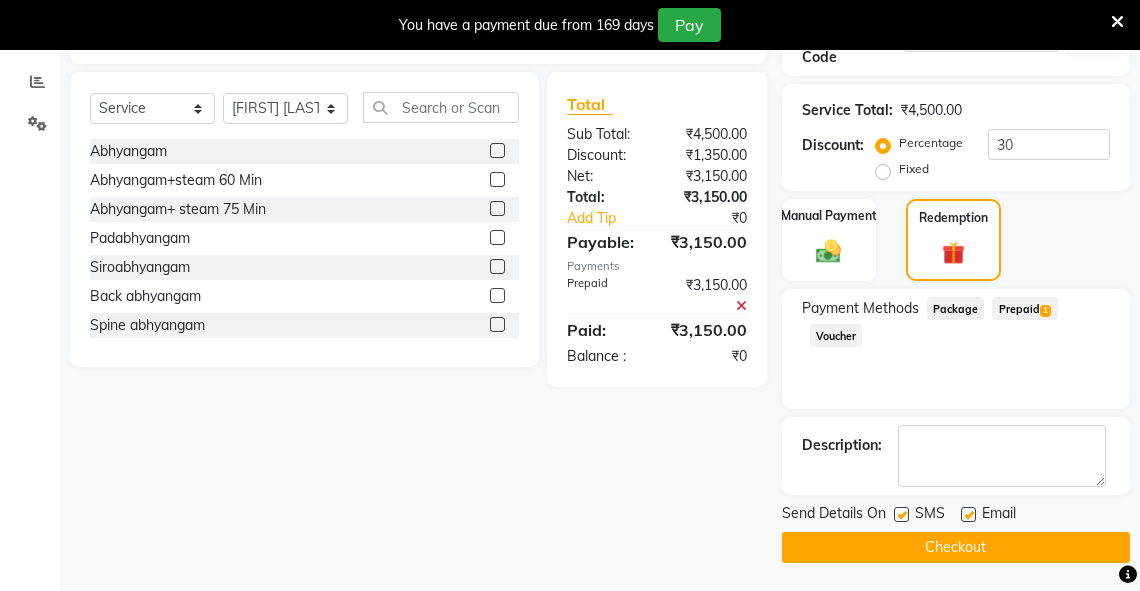 click on "Checkout" 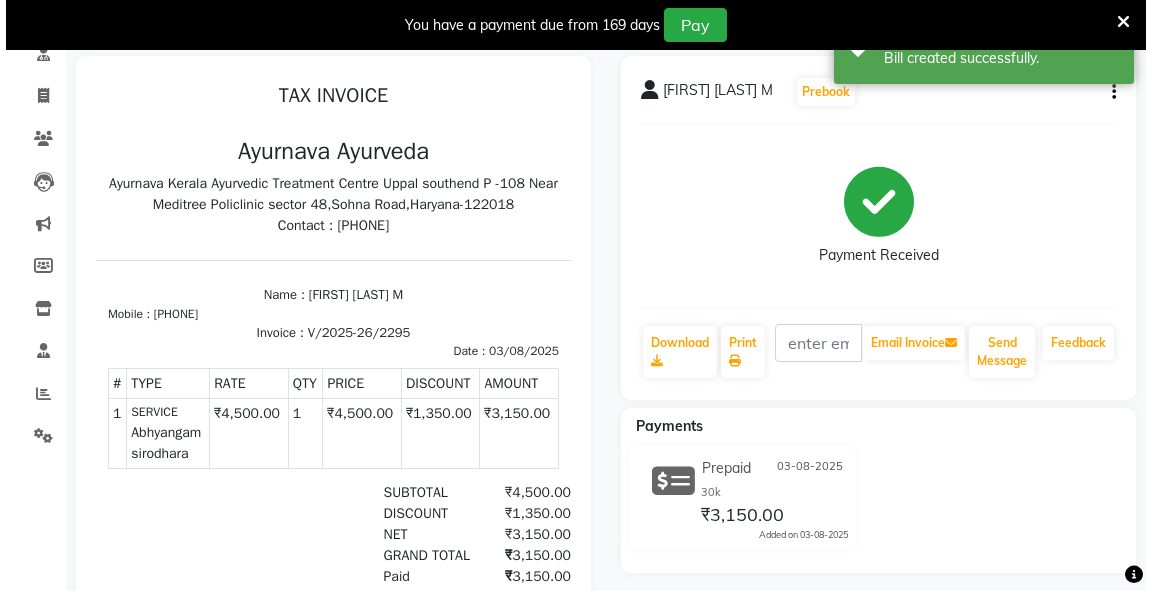 scroll, scrollTop: 0, scrollLeft: 0, axis: both 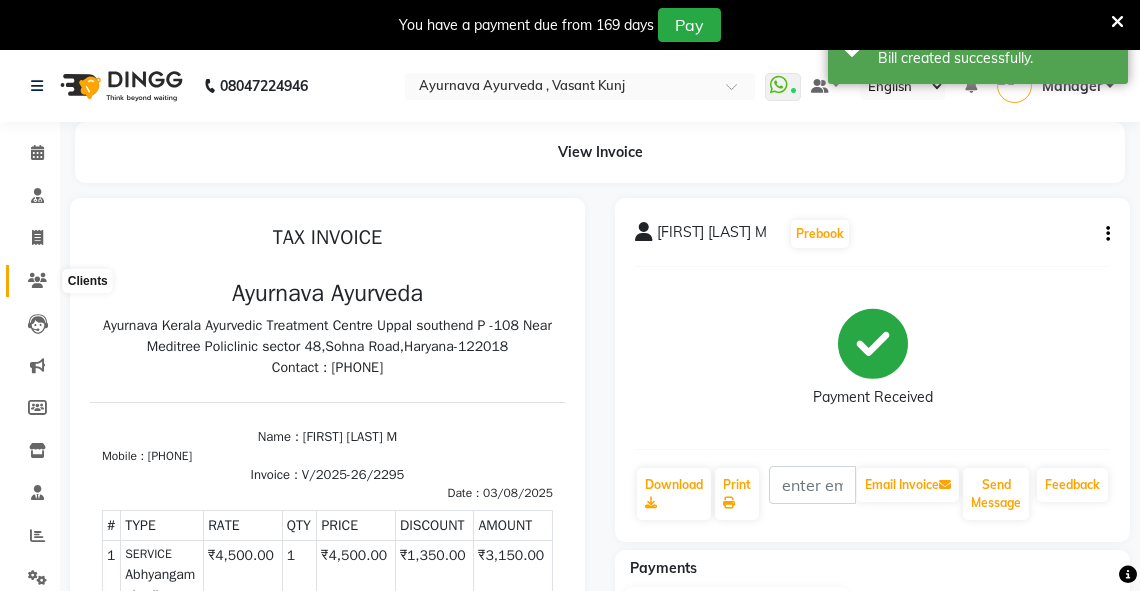 click 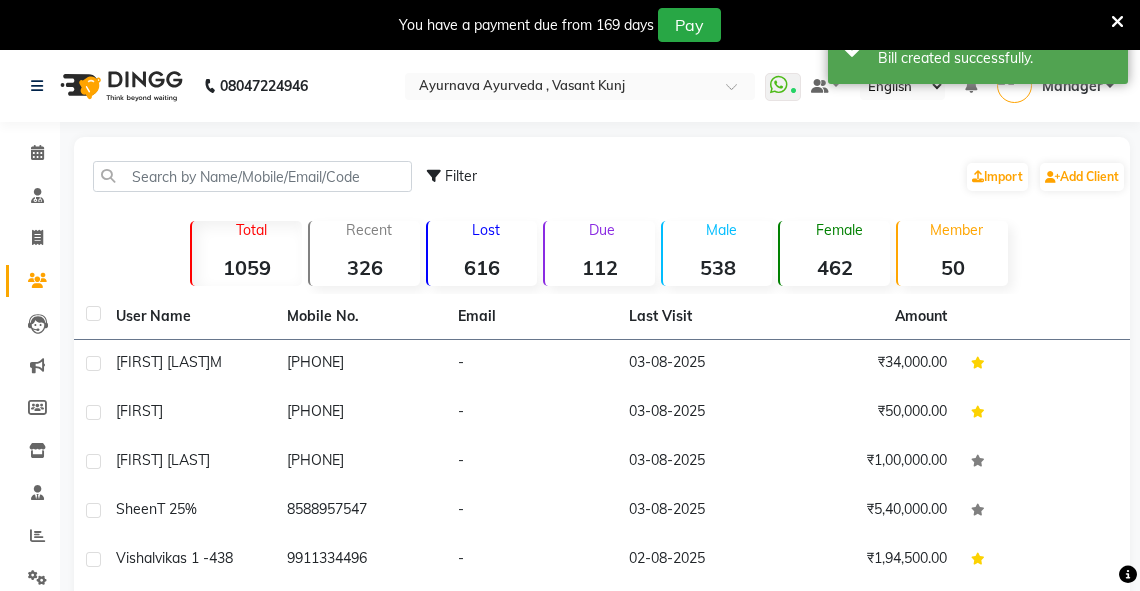 drag, startPoint x: 195, startPoint y: 363, endPoint x: 384, endPoint y: 349, distance: 189.5178 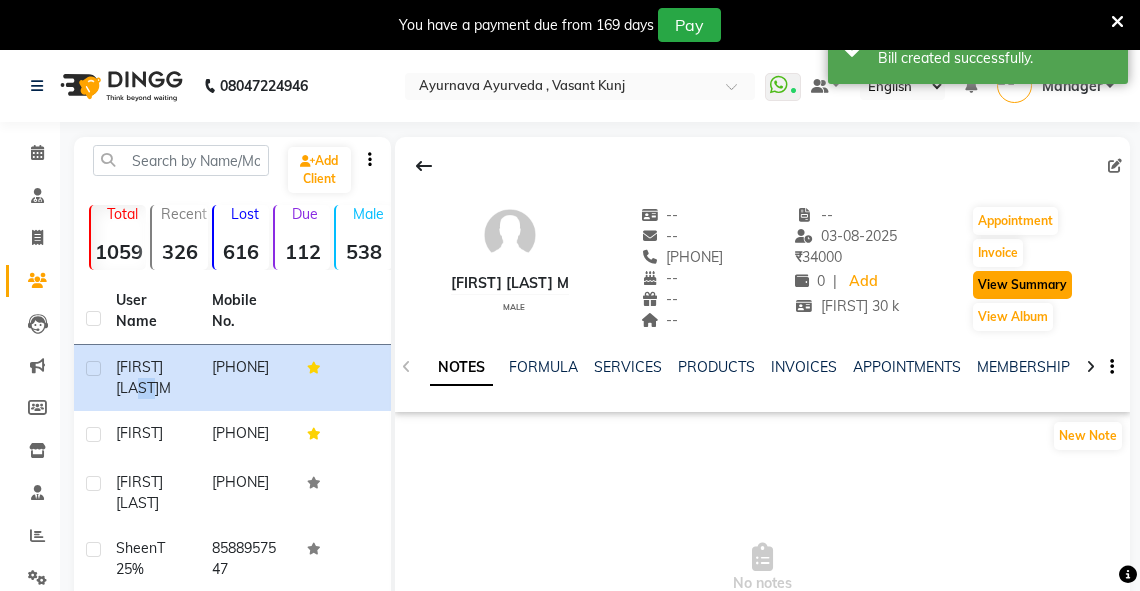 click on "View Summary" 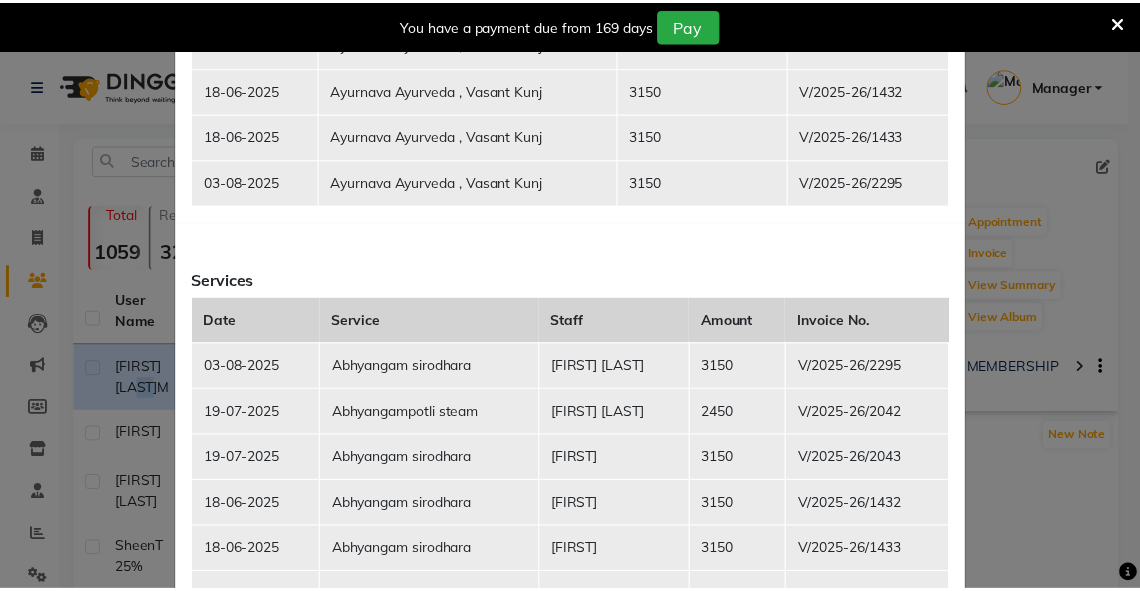 scroll, scrollTop: 0, scrollLeft: 0, axis: both 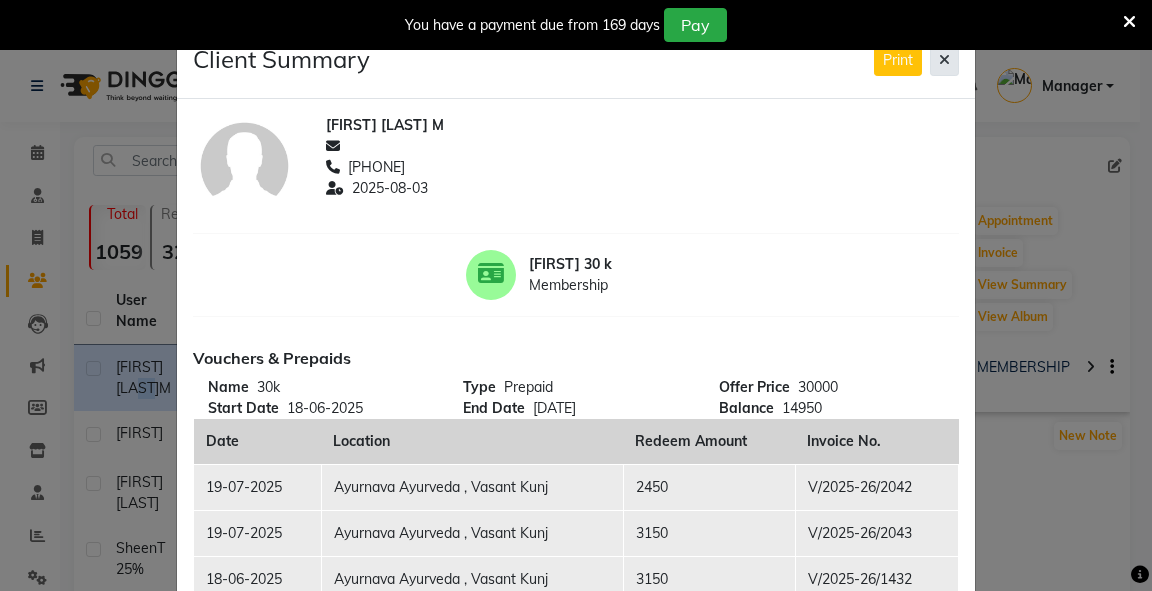 click 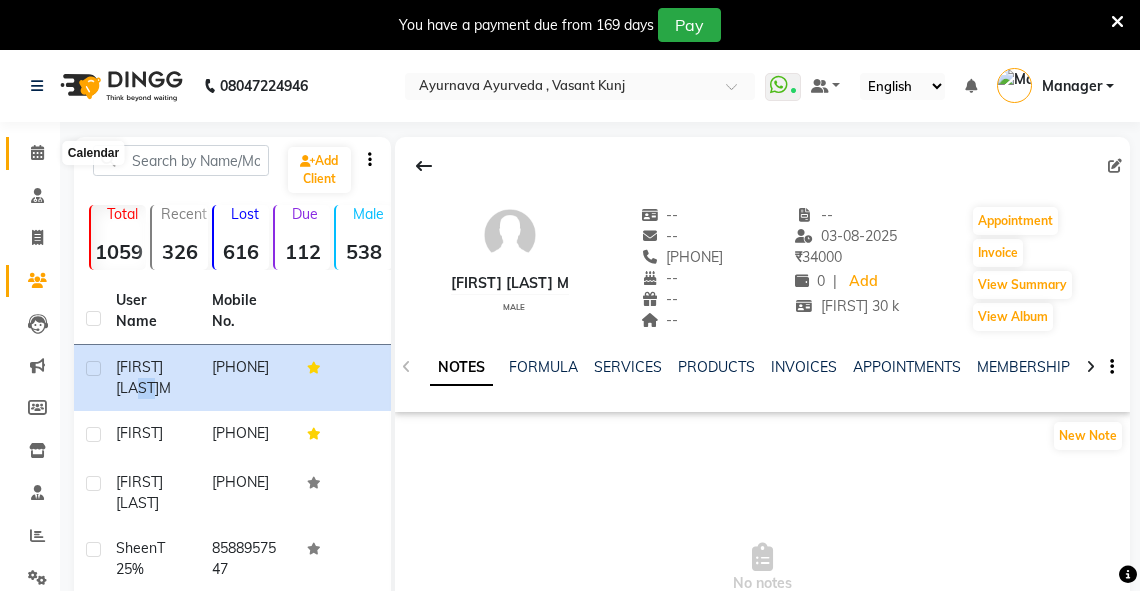click 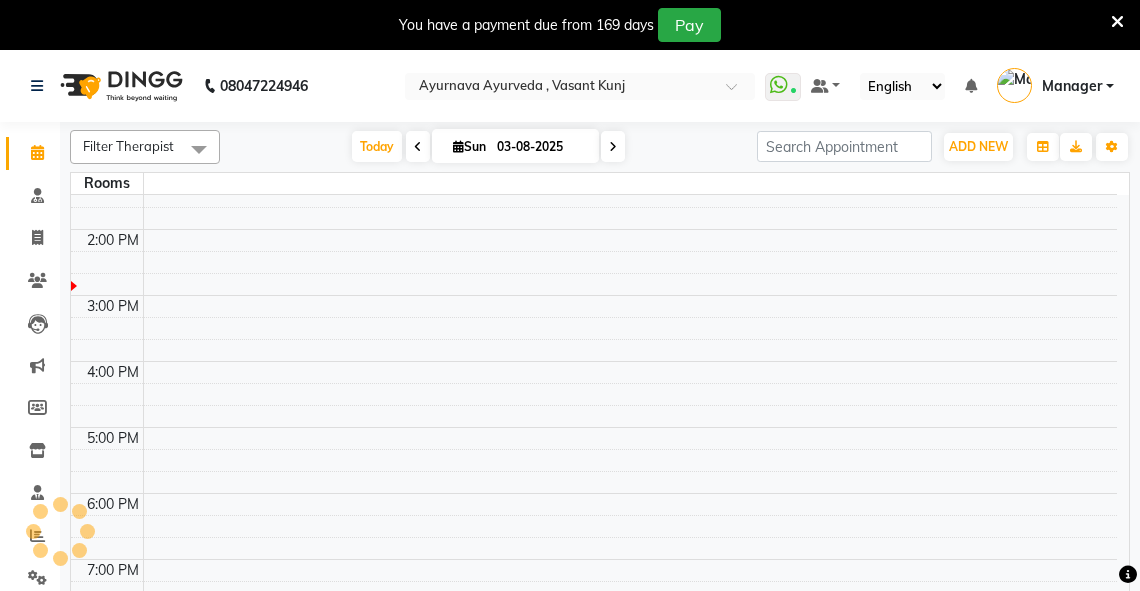 scroll, scrollTop: 0, scrollLeft: 0, axis: both 